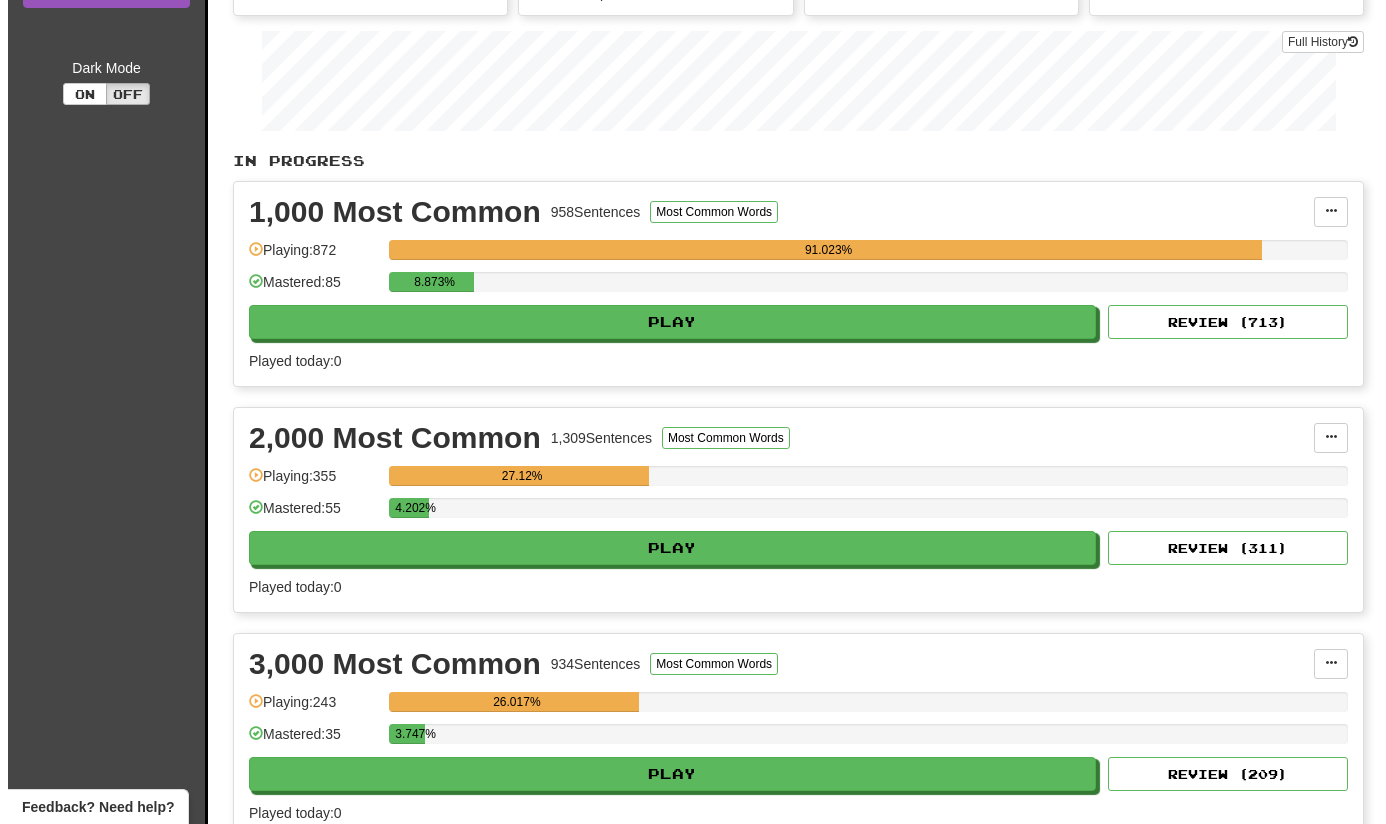 scroll, scrollTop: 282, scrollLeft: 0, axis: vertical 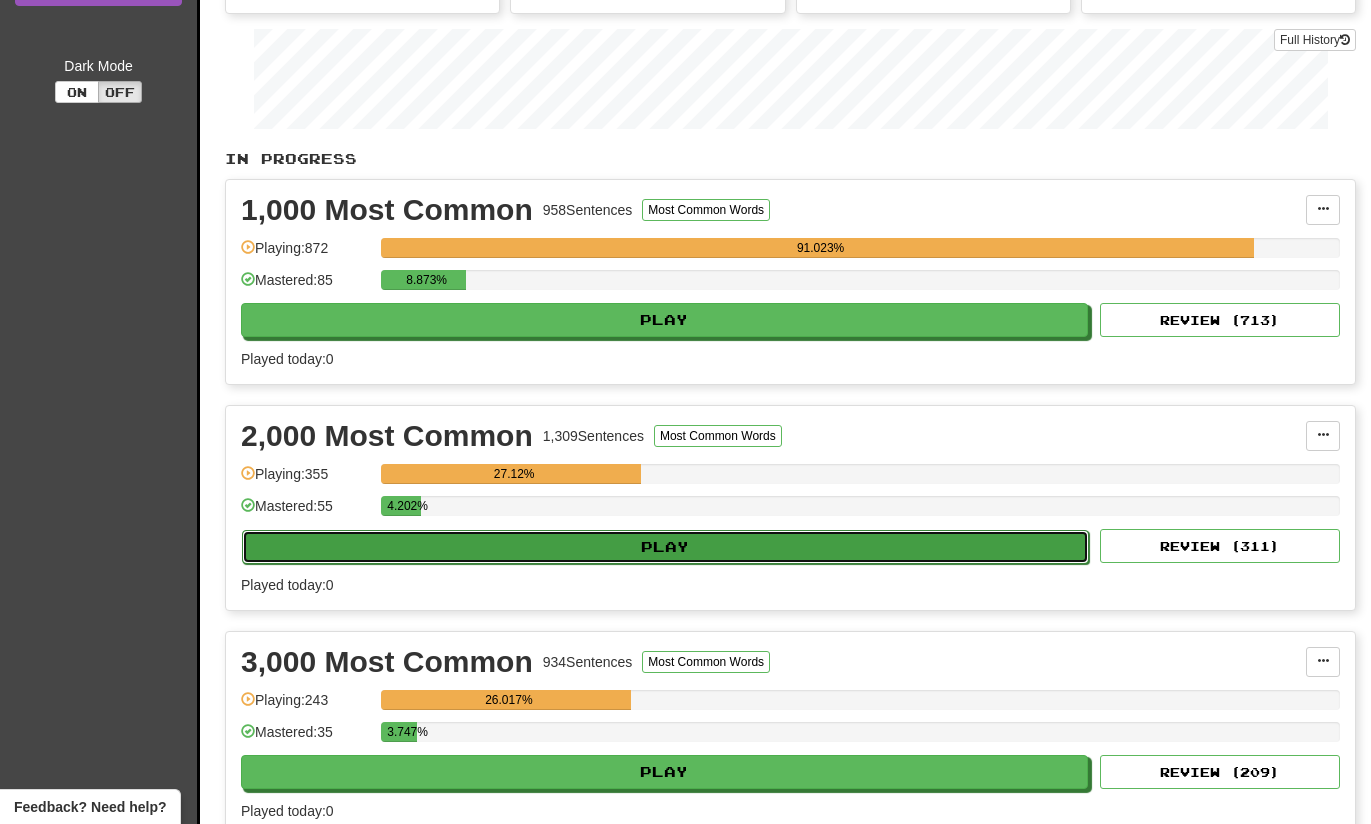 click on "Play" at bounding box center (665, 547) 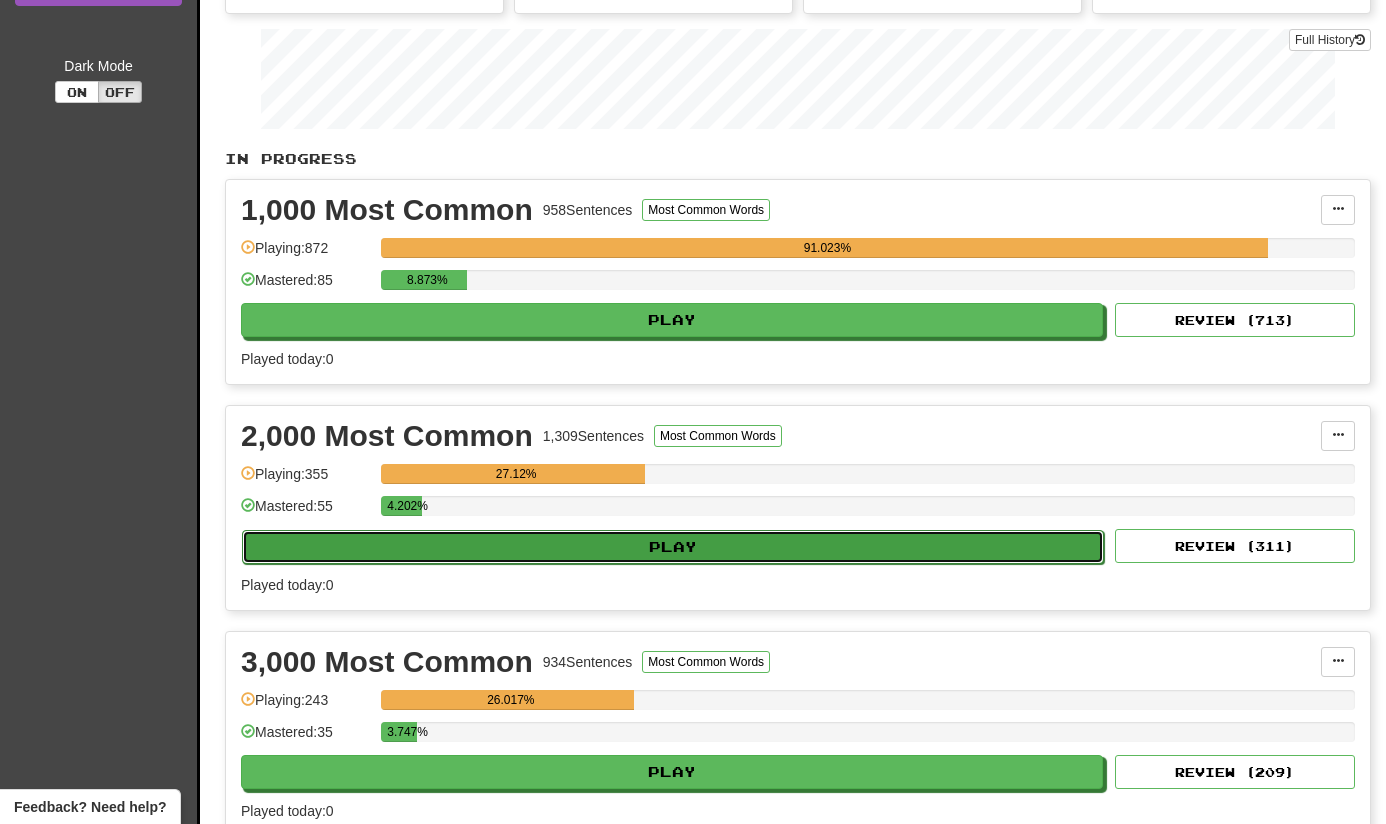 select on "**" 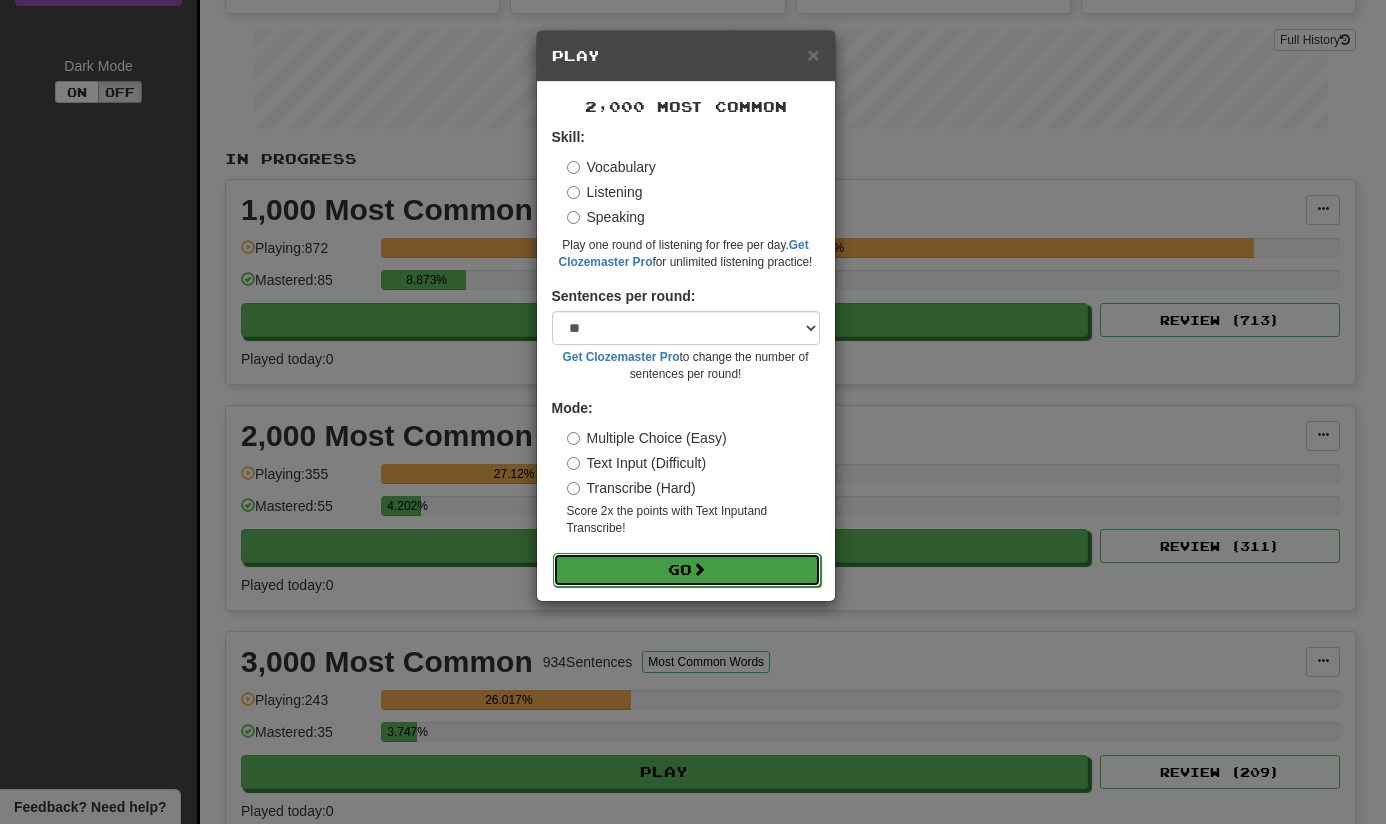 click on "Go" at bounding box center (687, 570) 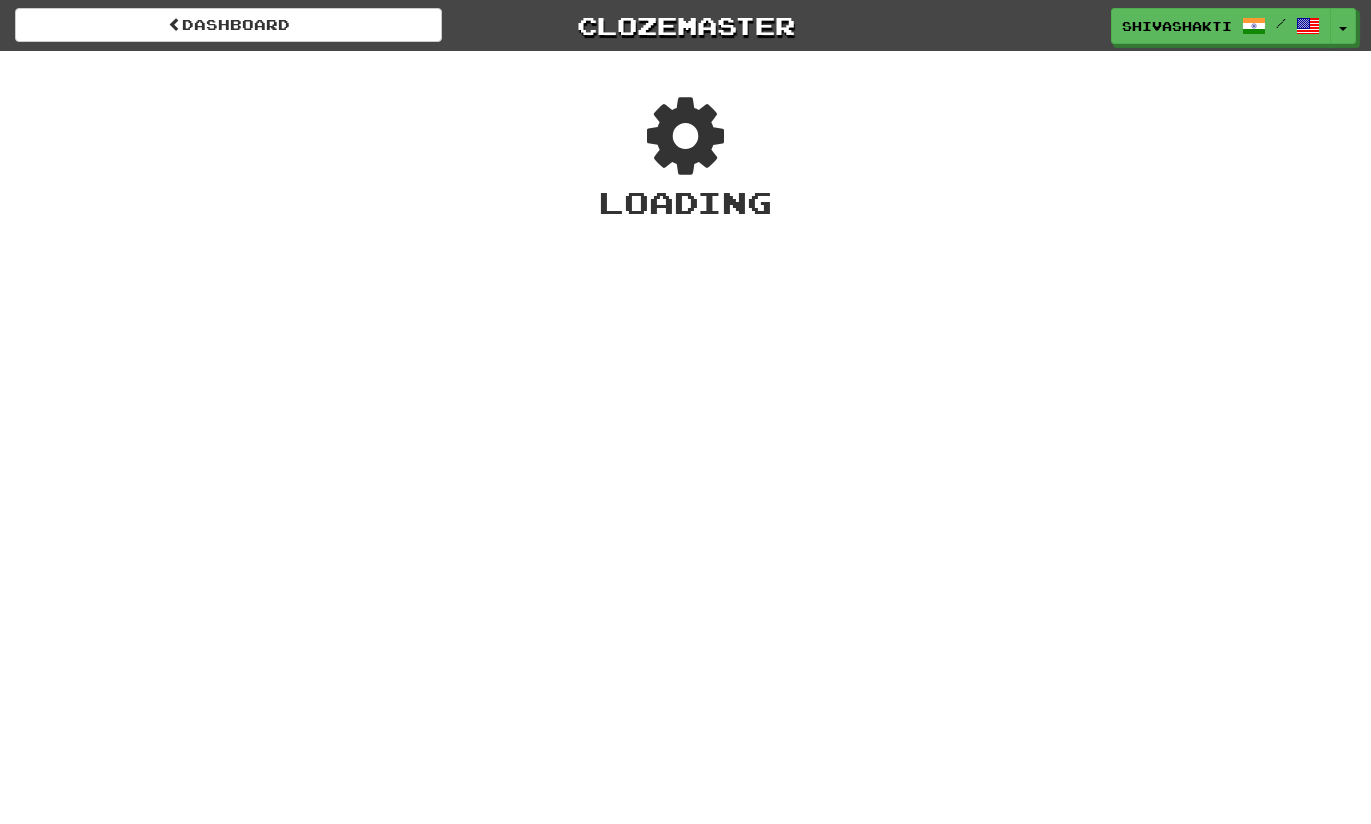 scroll, scrollTop: 0, scrollLeft: 0, axis: both 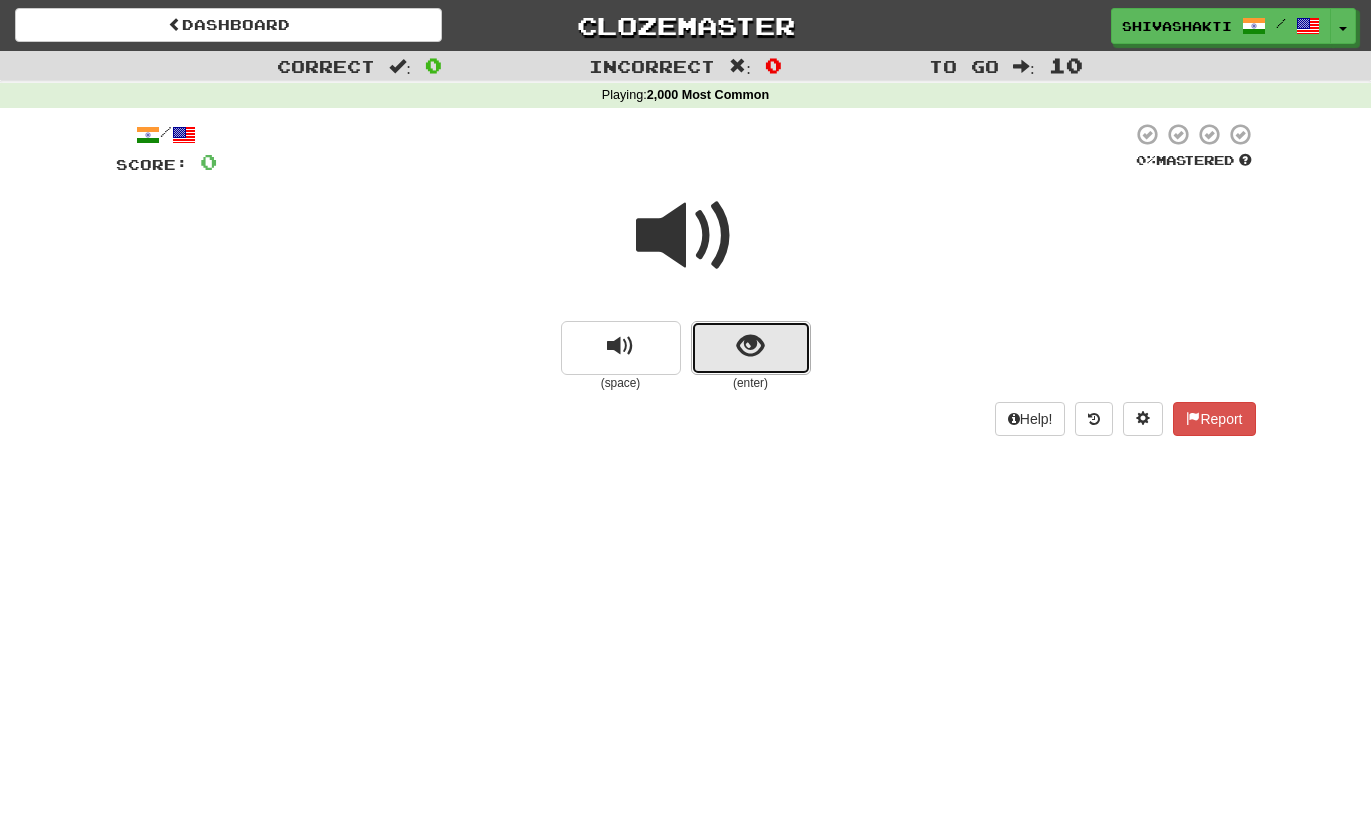 click at bounding box center (751, 348) 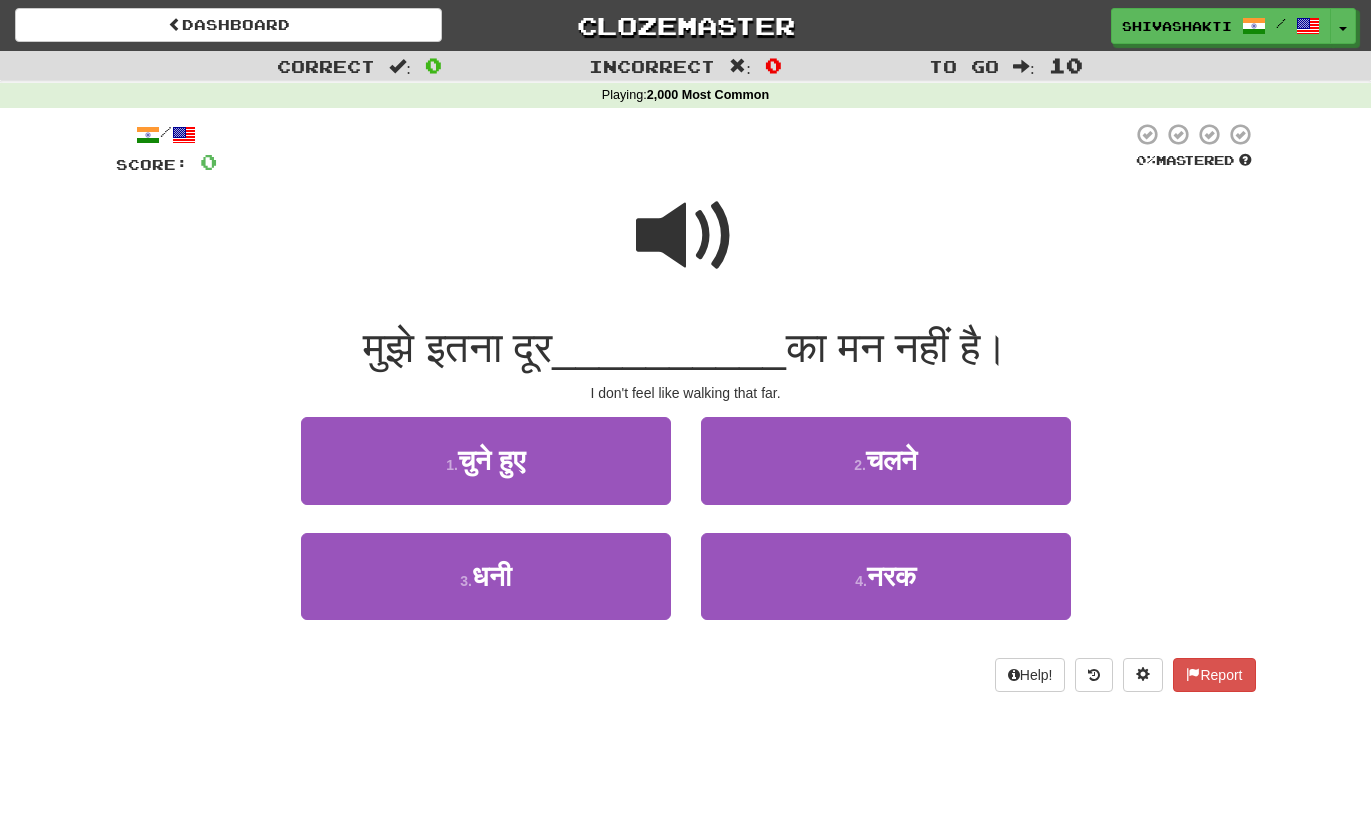 click at bounding box center (686, 236) 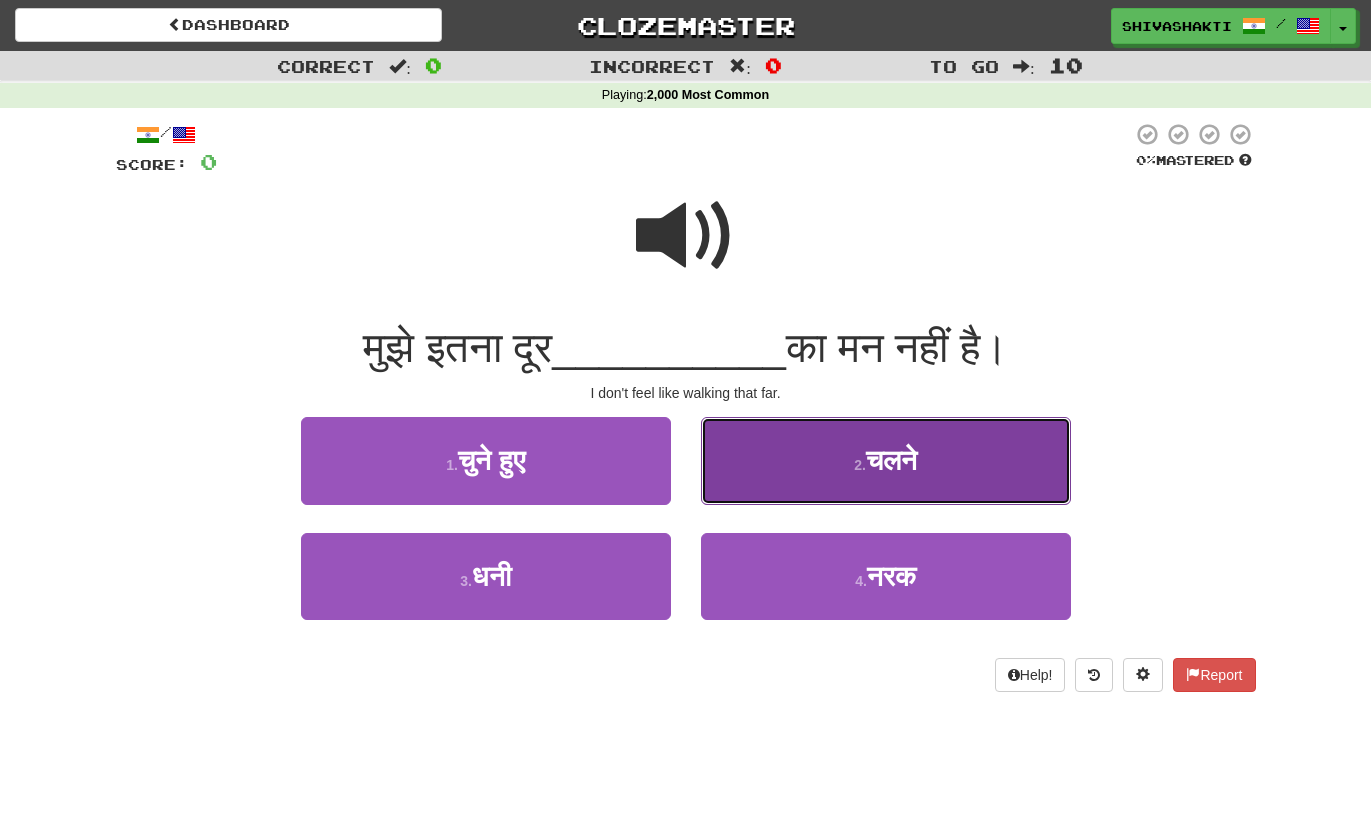click on "2 .  चलने" at bounding box center [886, 460] 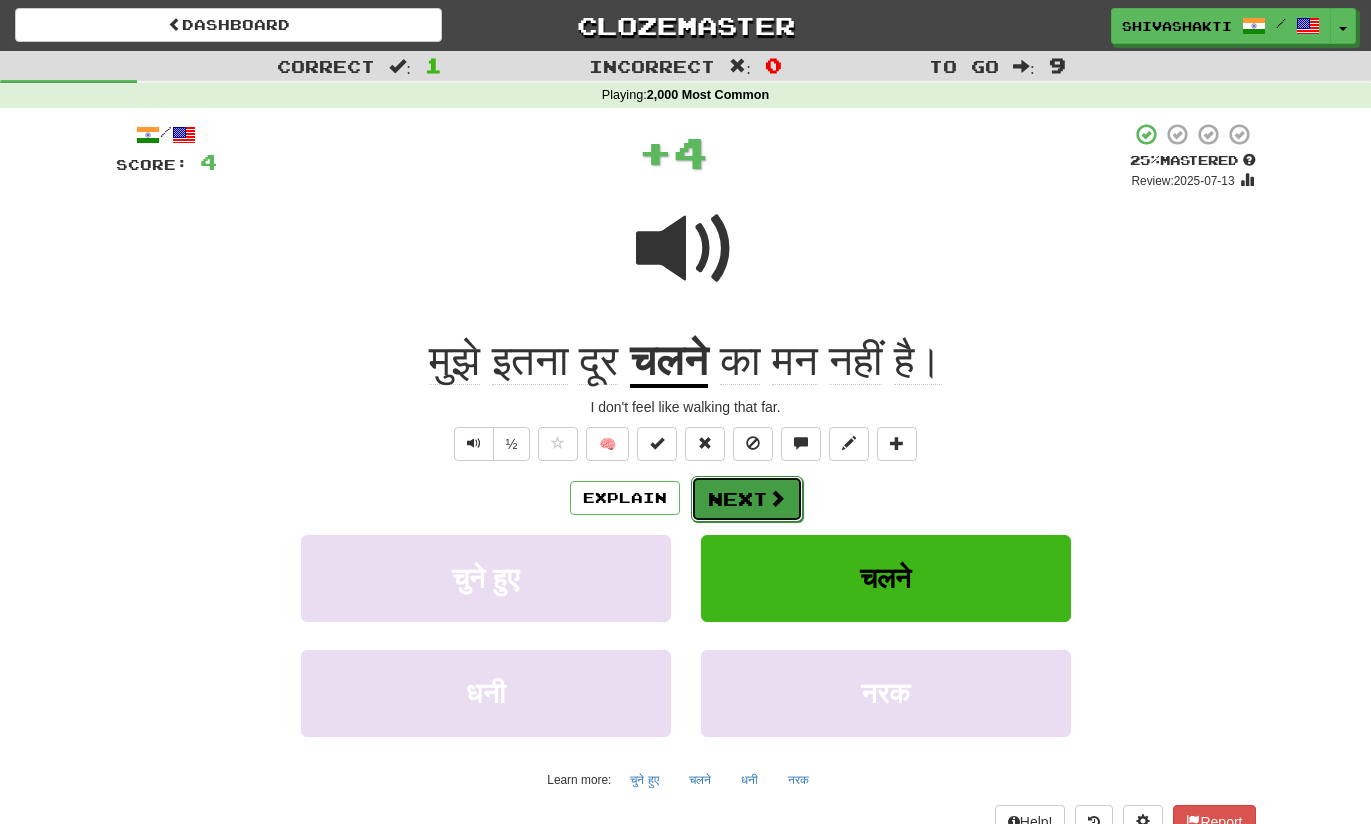 click on "Next" at bounding box center [747, 499] 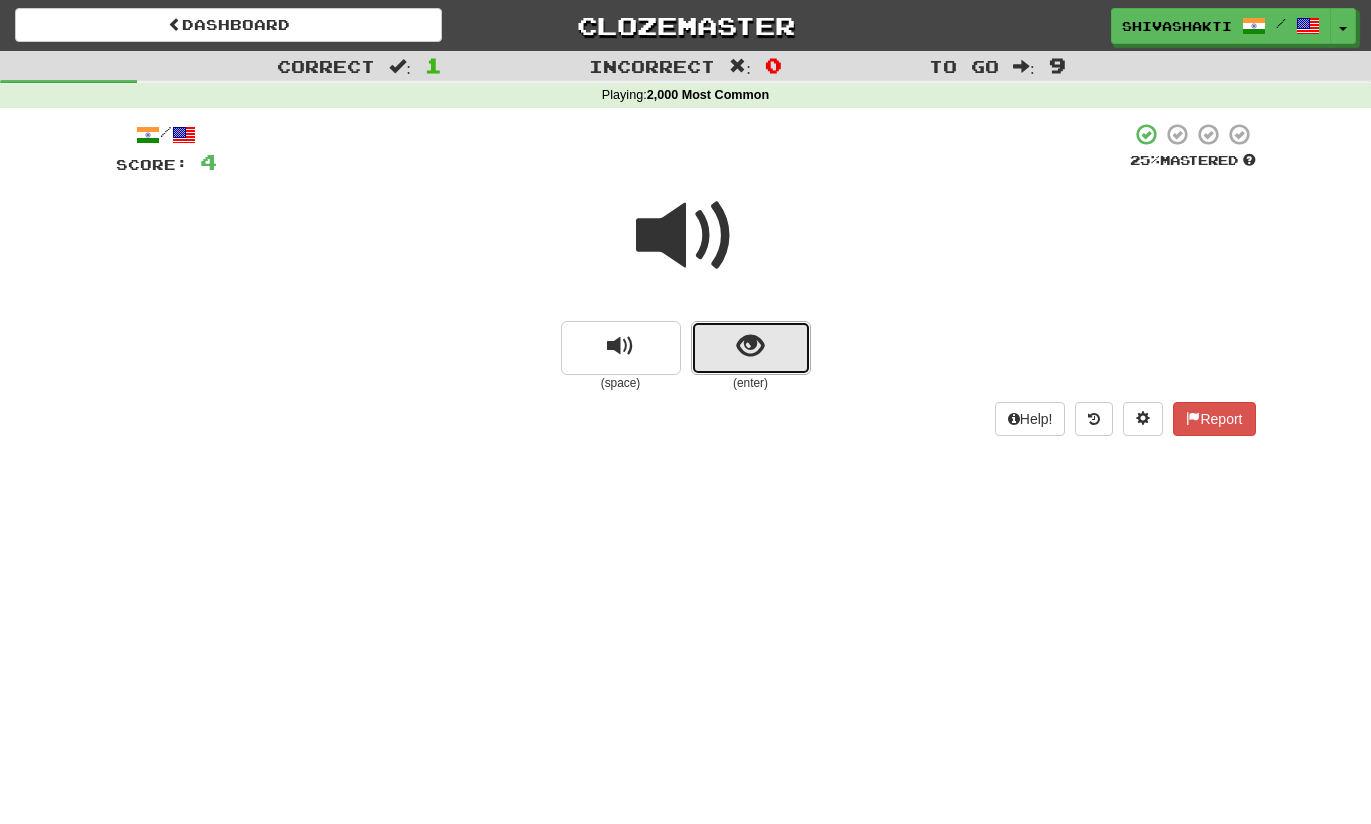 click at bounding box center [751, 348] 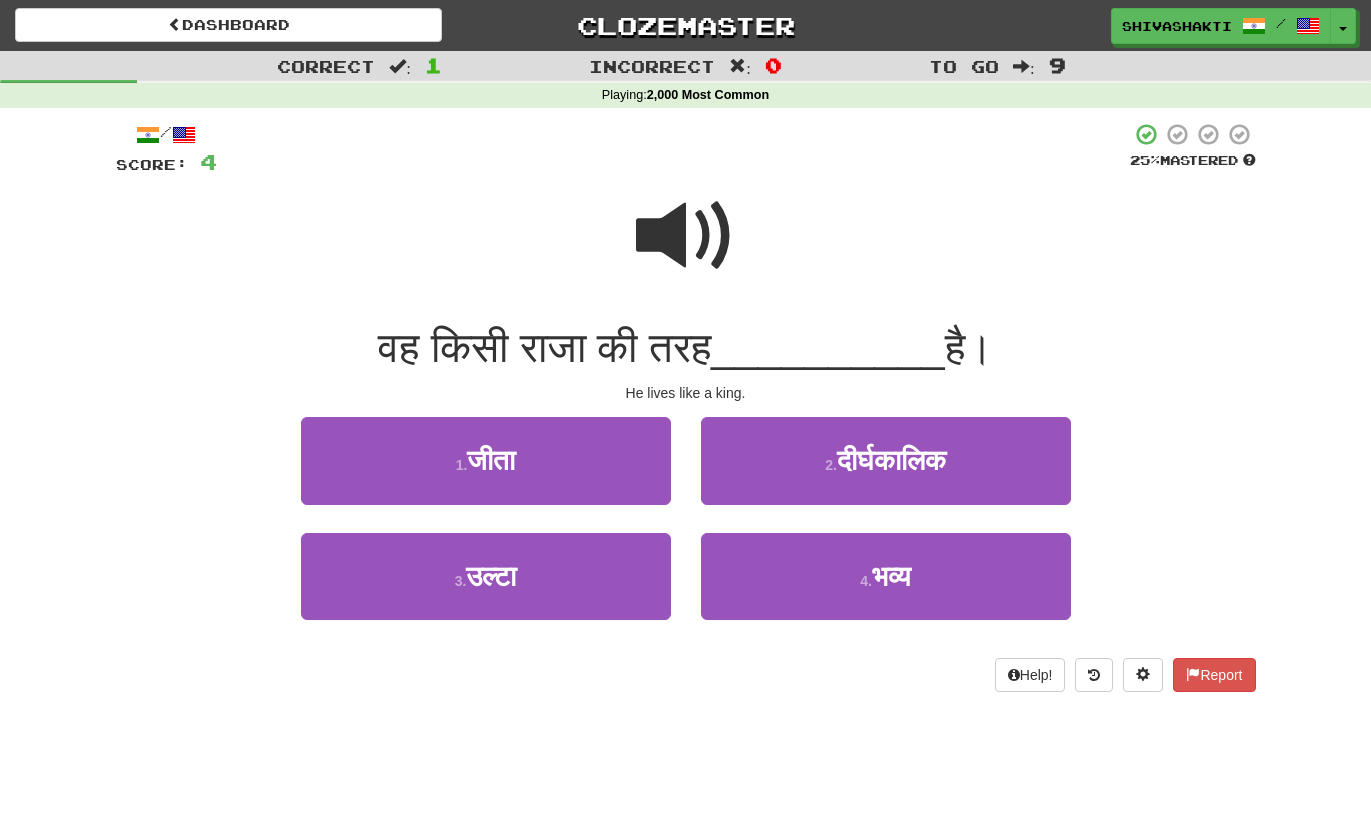 click at bounding box center (686, 236) 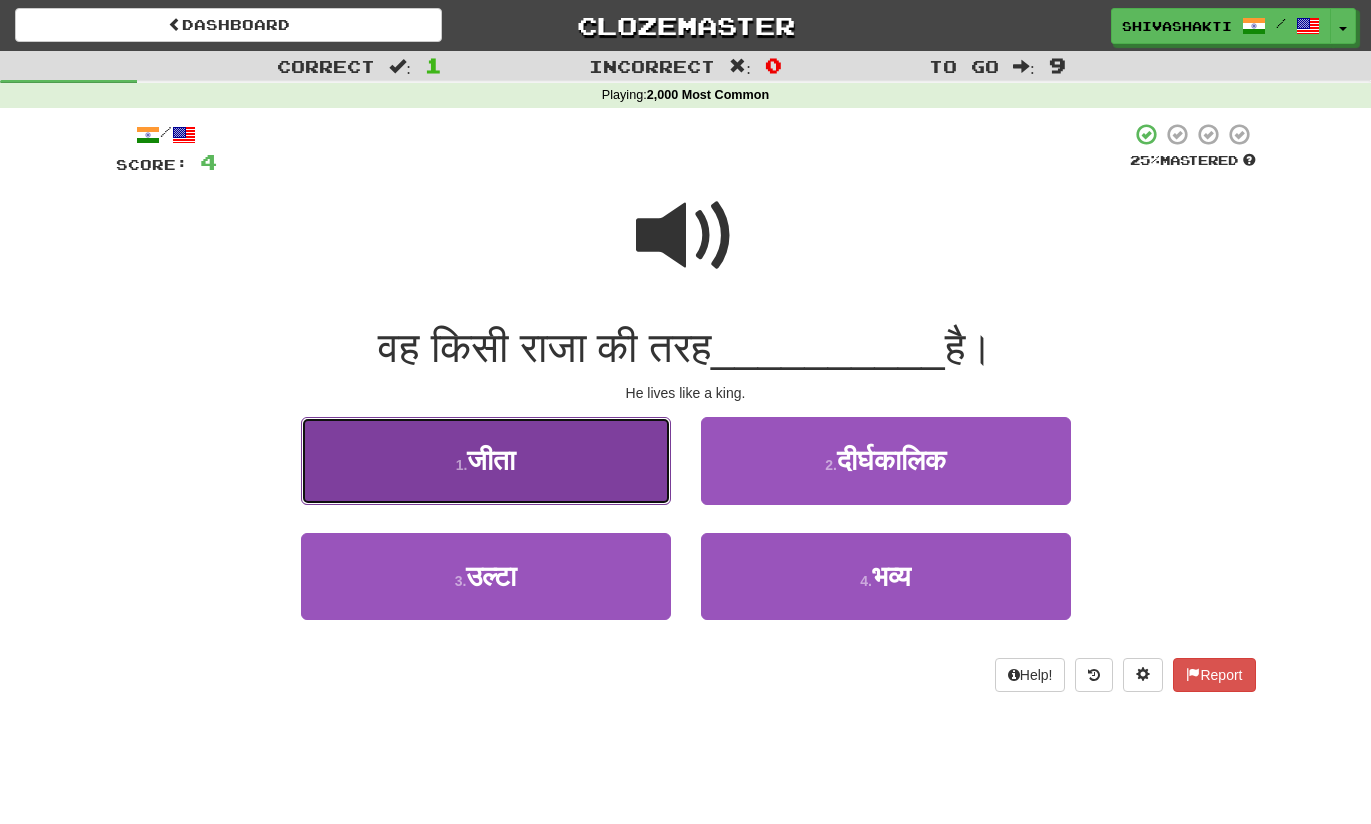 click on "1 .  जीता" at bounding box center (486, 460) 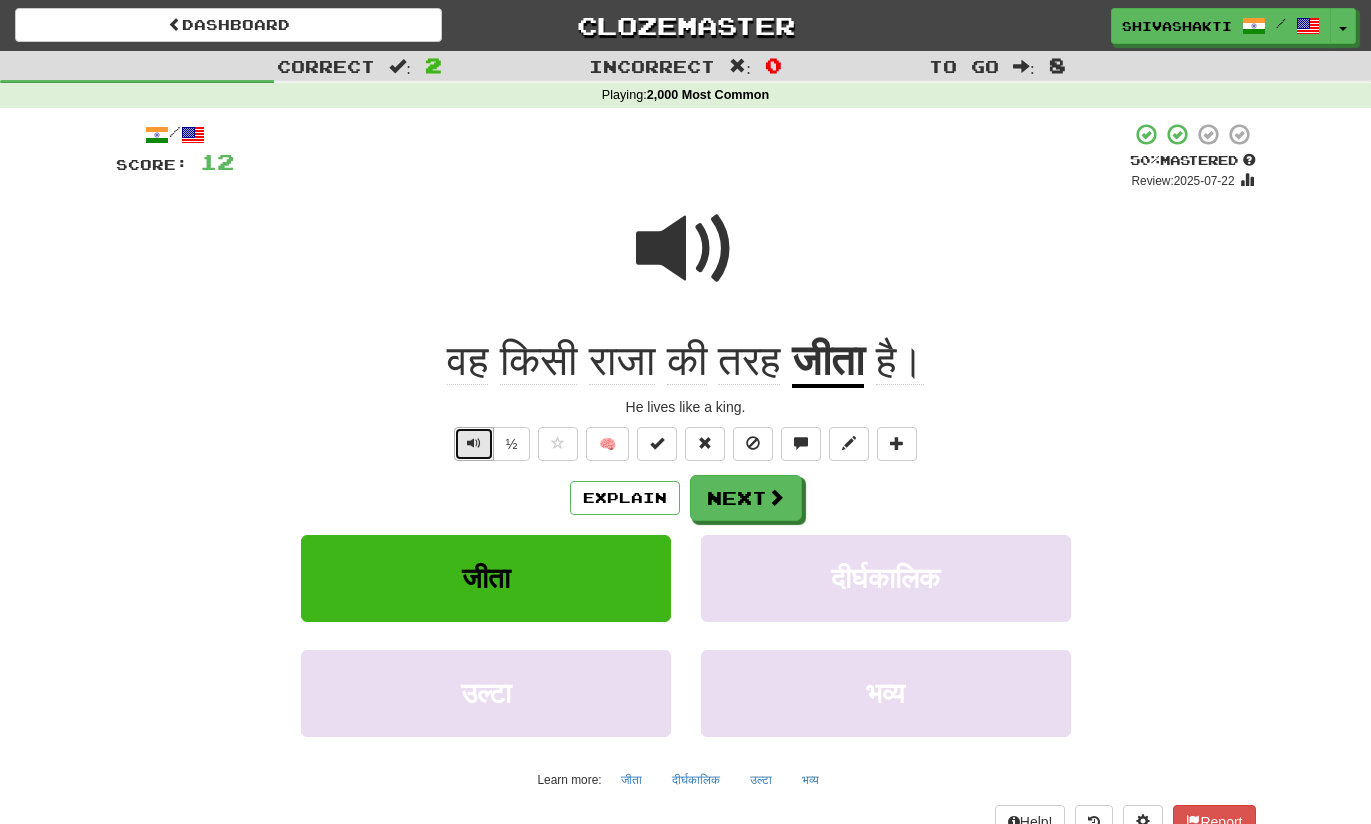 click at bounding box center [474, 443] 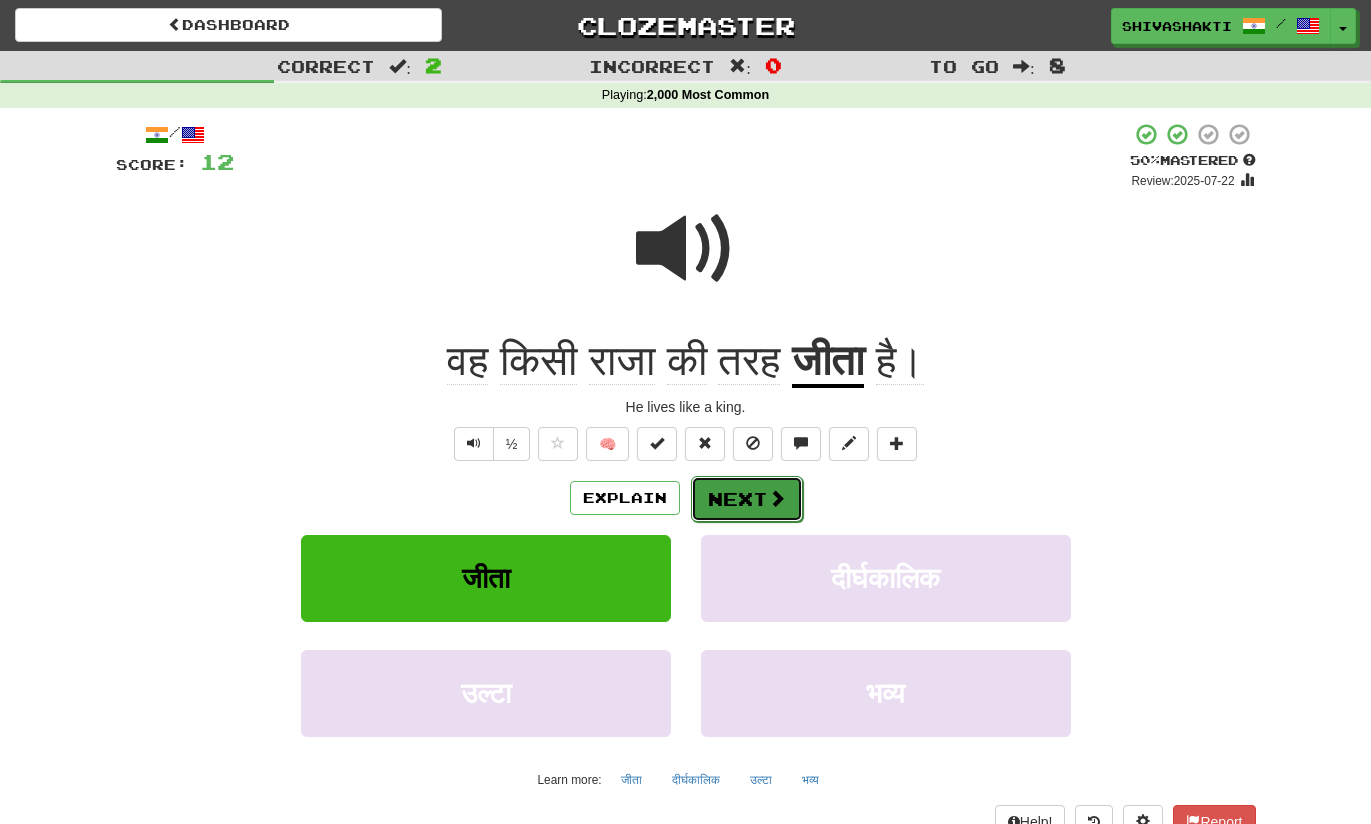 click on "Next" at bounding box center [747, 499] 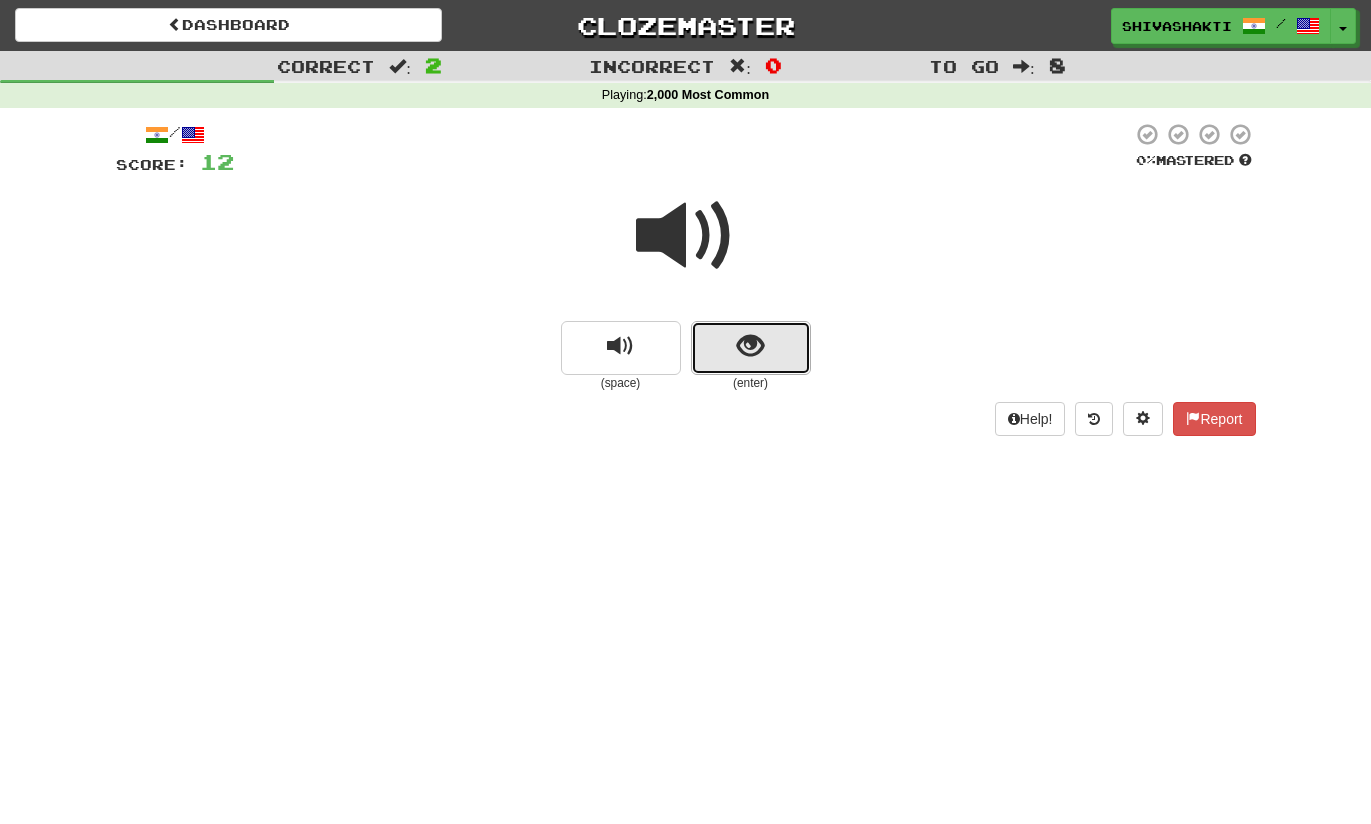 click at bounding box center [750, 346] 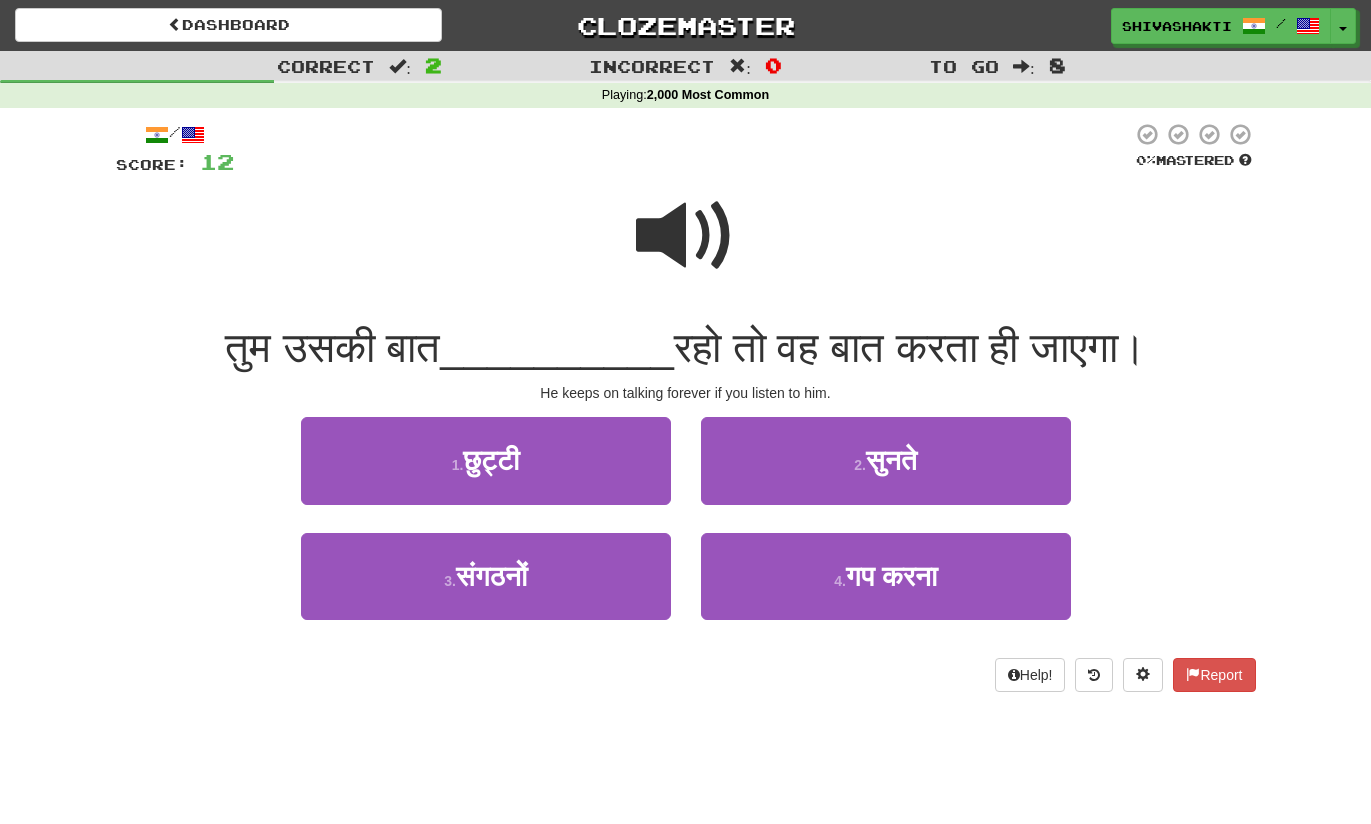 click at bounding box center (686, 236) 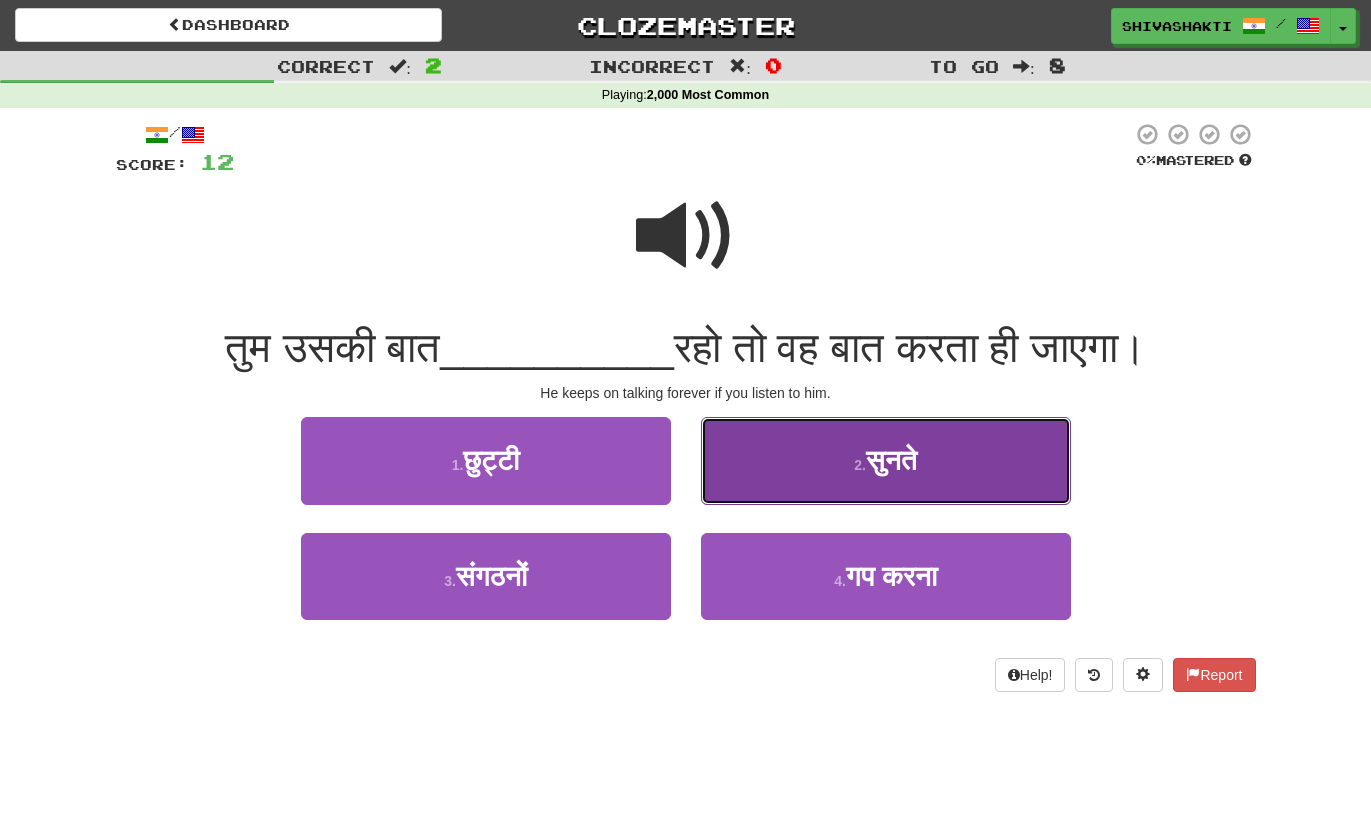 click on "सुनते" at bounding box center [891, 460] 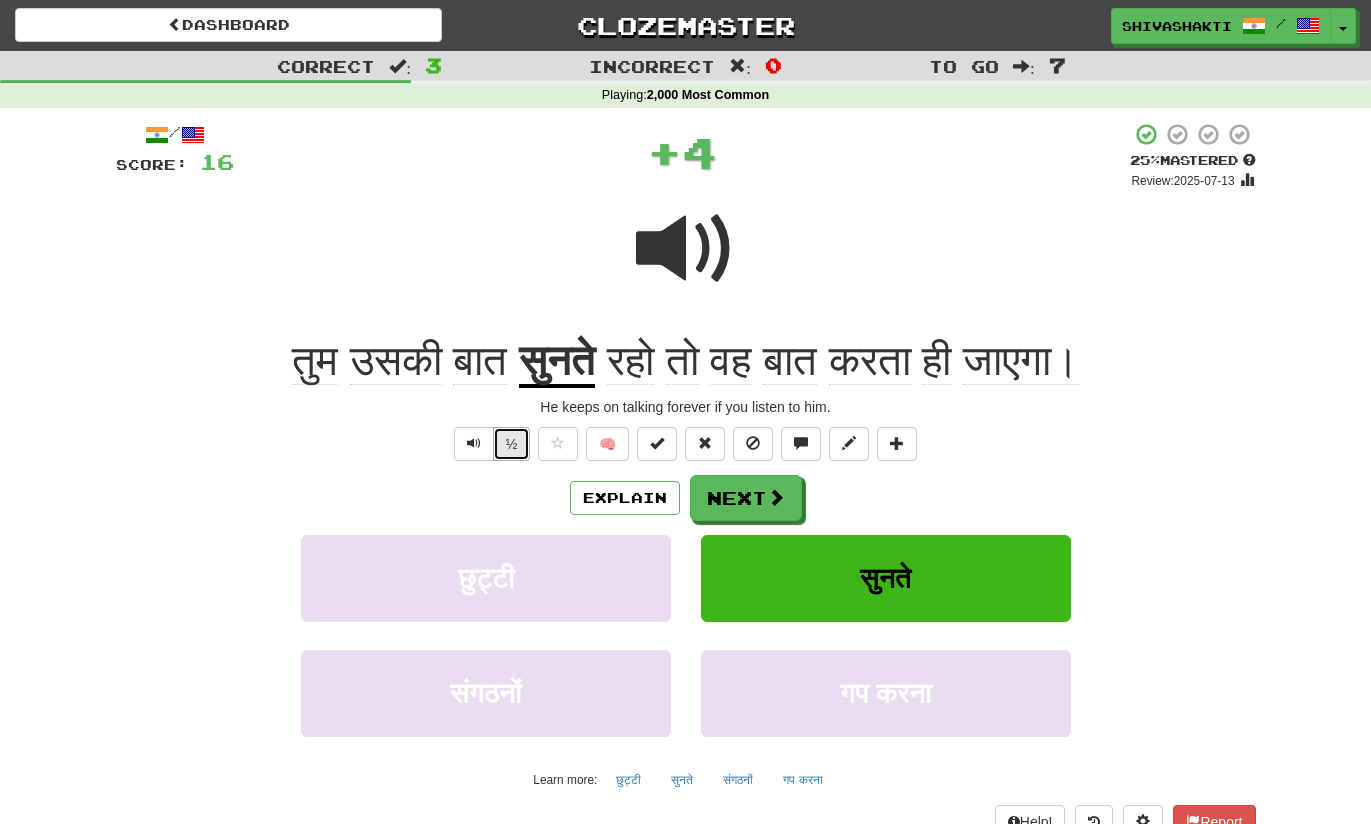 click on "½" at bounding box center (512, 444) 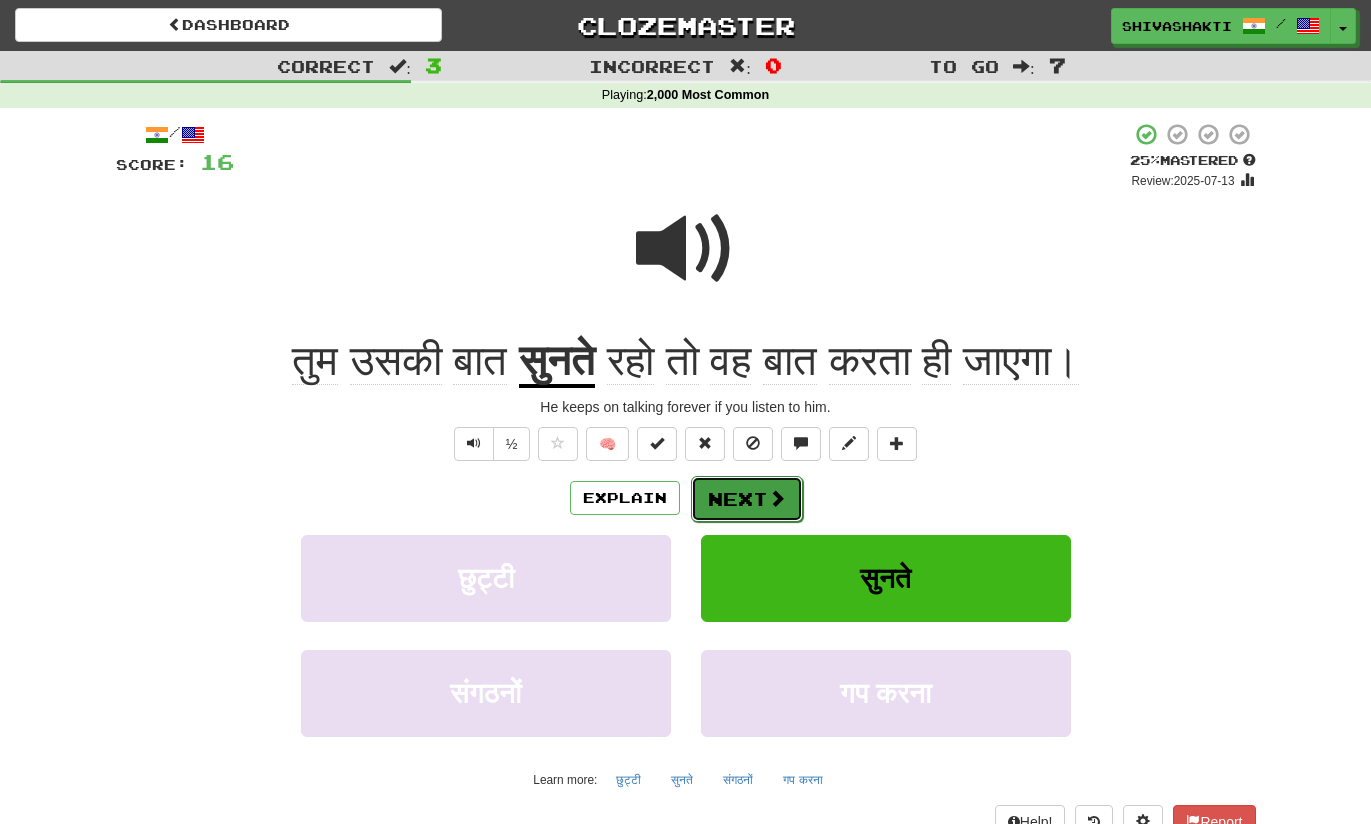 click on "Next" at bounding box center (747, 499) 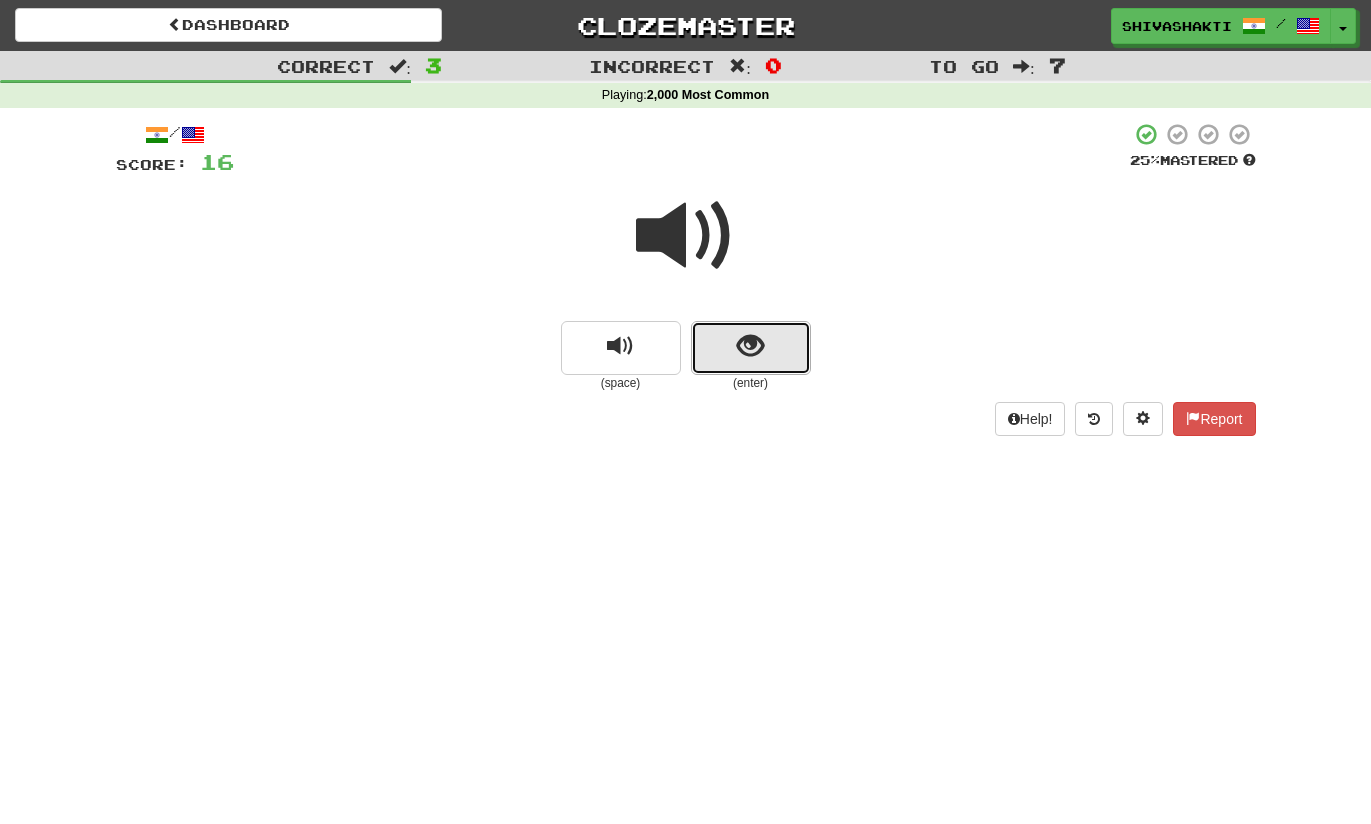 click at bounding box center (751, 348) 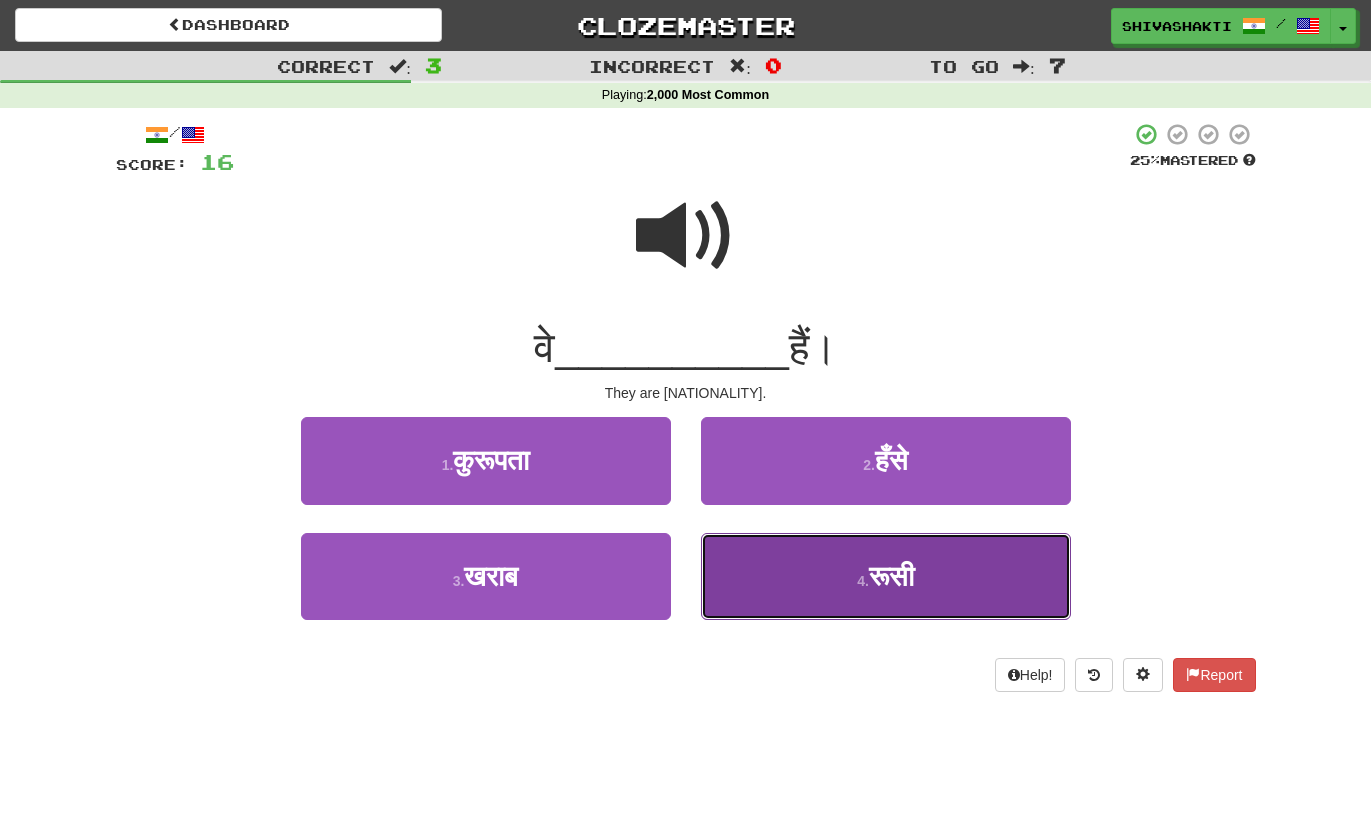 click on "4 ." at bounding box center (863, 581) 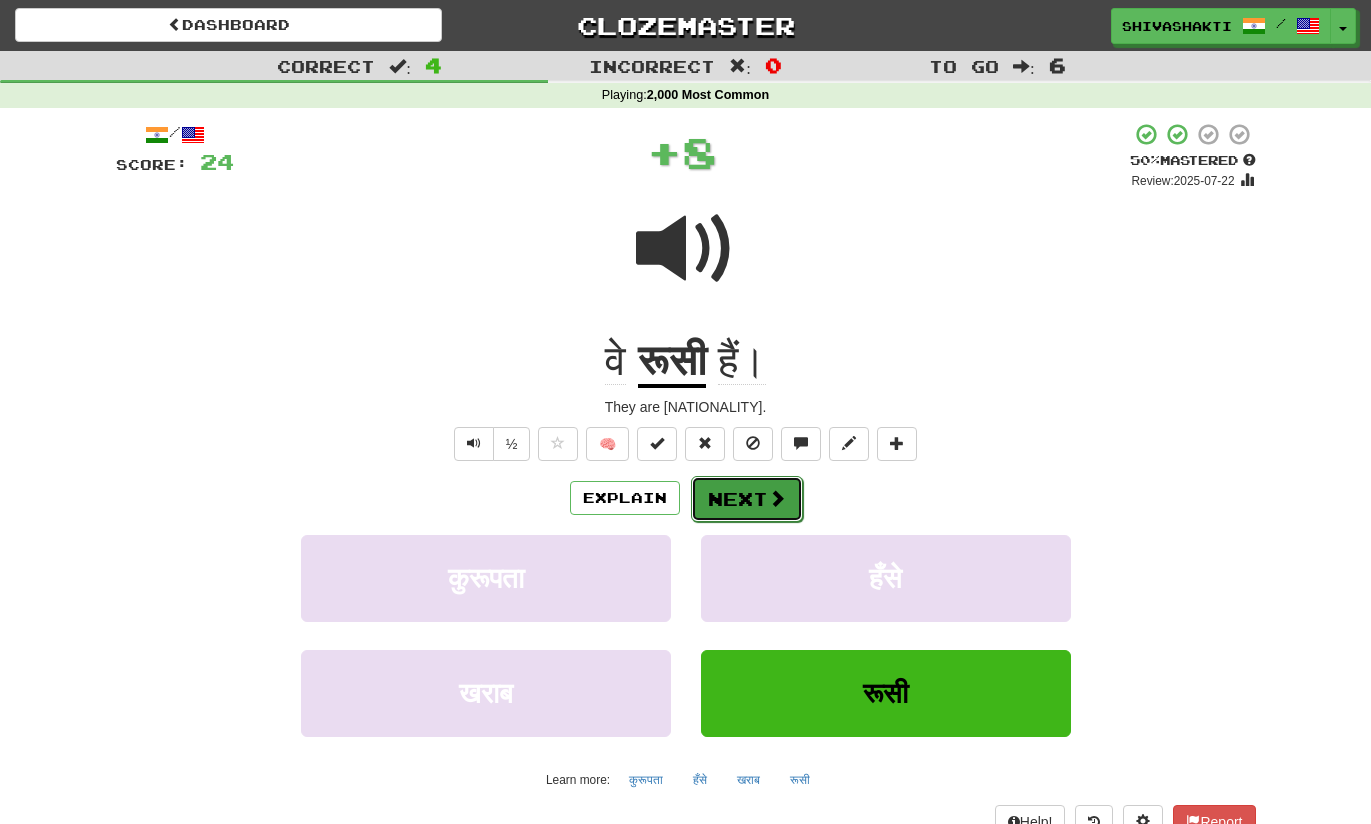 click on "Next" at bounding box center [747, 499] 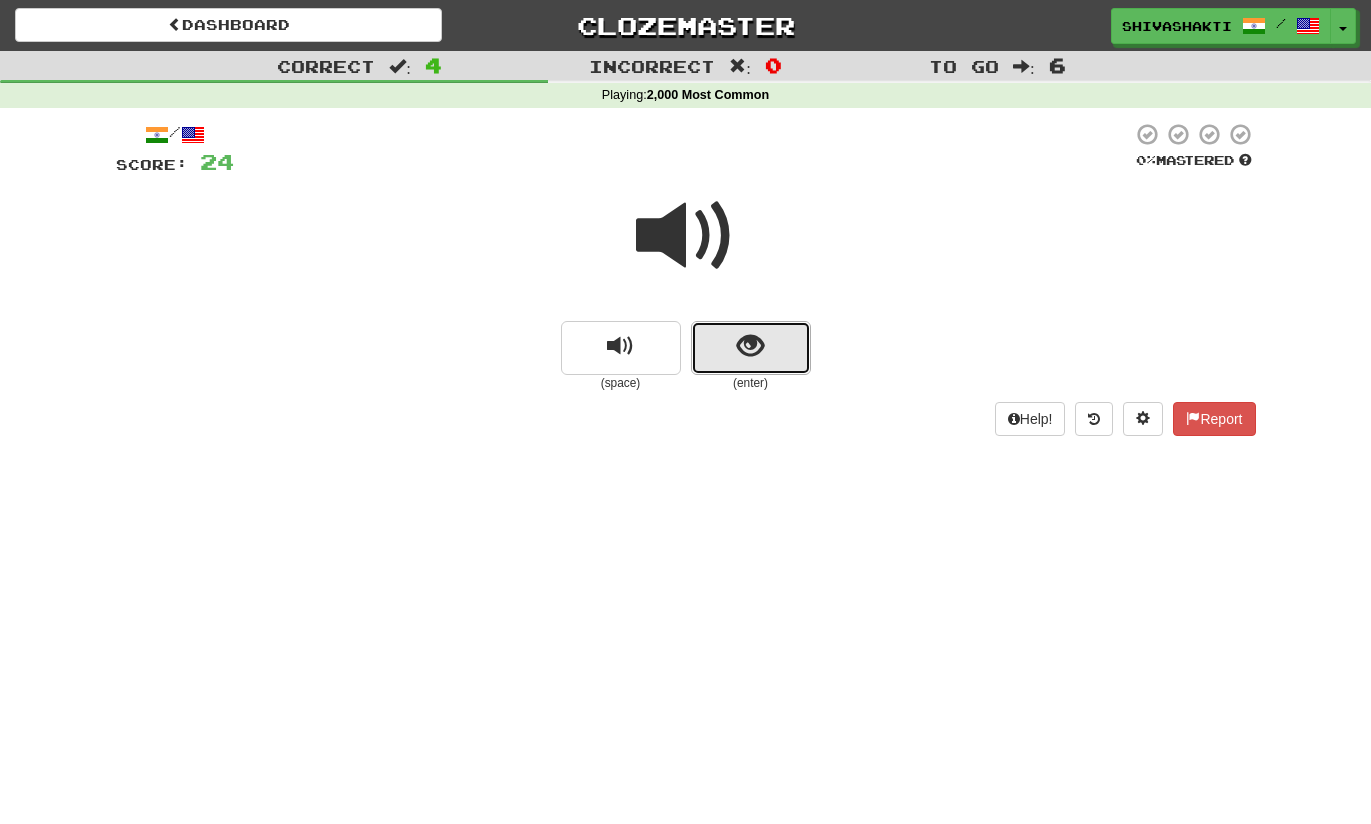 click at bounding box center [751, 348] 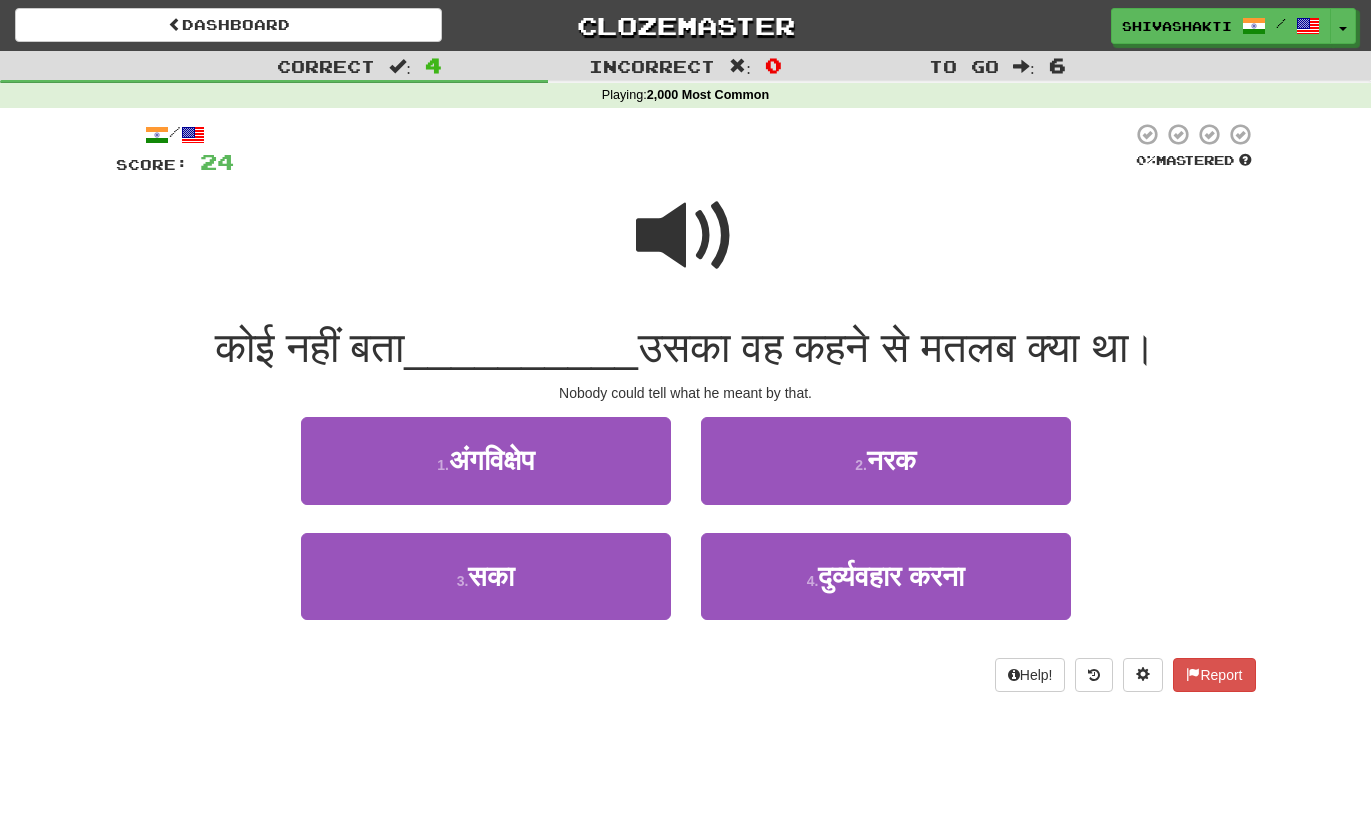 click at bounding box center [686, 236] 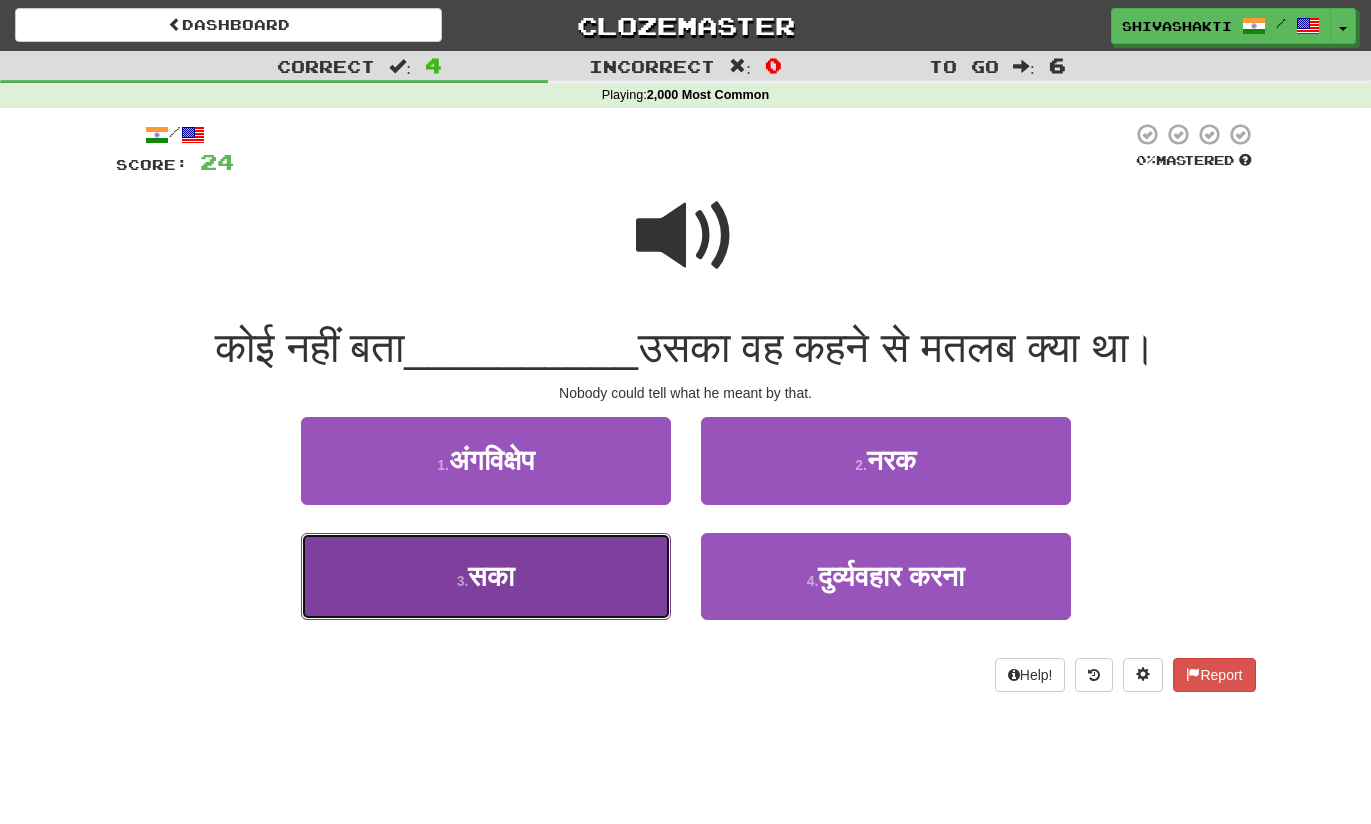 click on "3 .  सका" at bounding box center [486, 576] 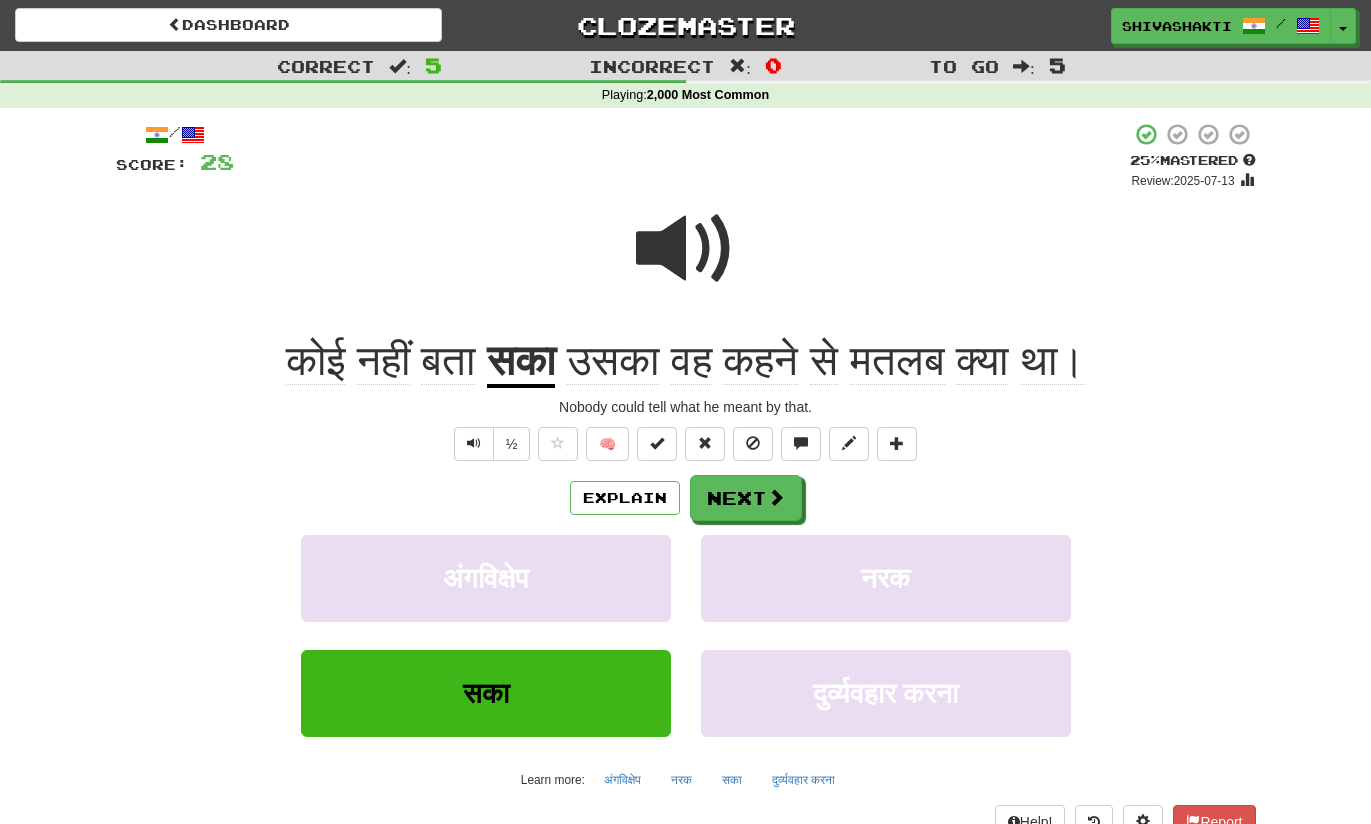 click at bounding box center (686, 249) 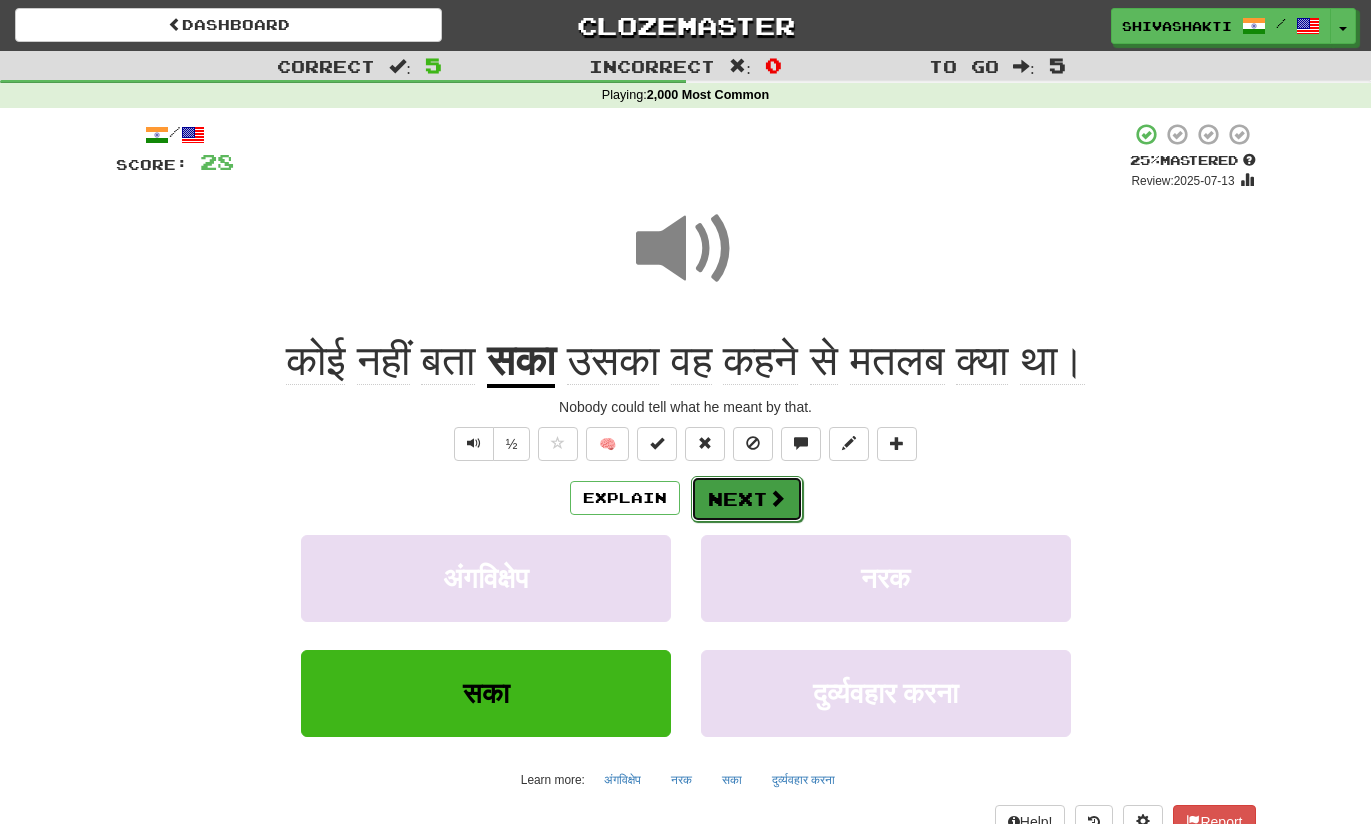 click on "Next" at bounding box center (747, 499) 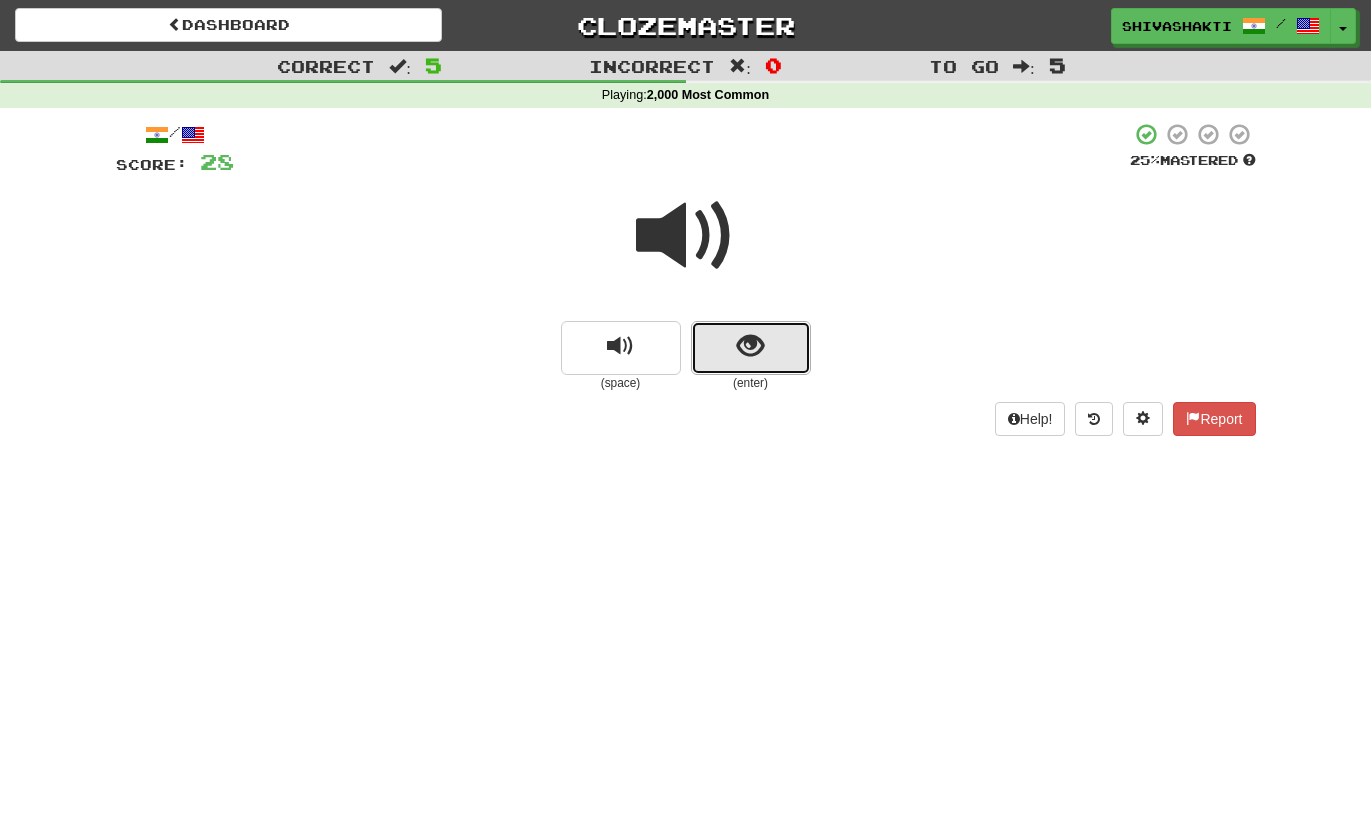 click at bounding box center (750, 346) 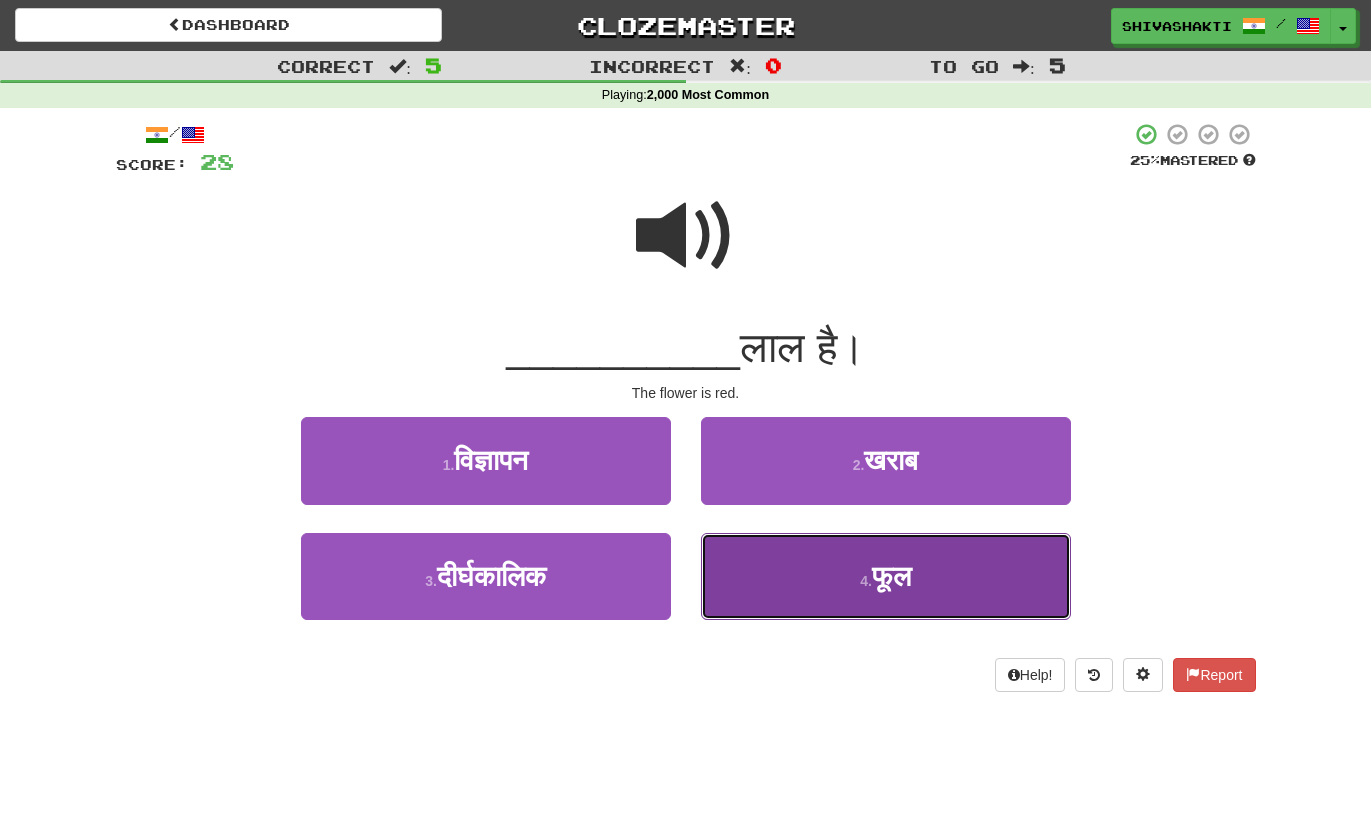 click on "4 .  फूल" at bounding box center (886, 576) 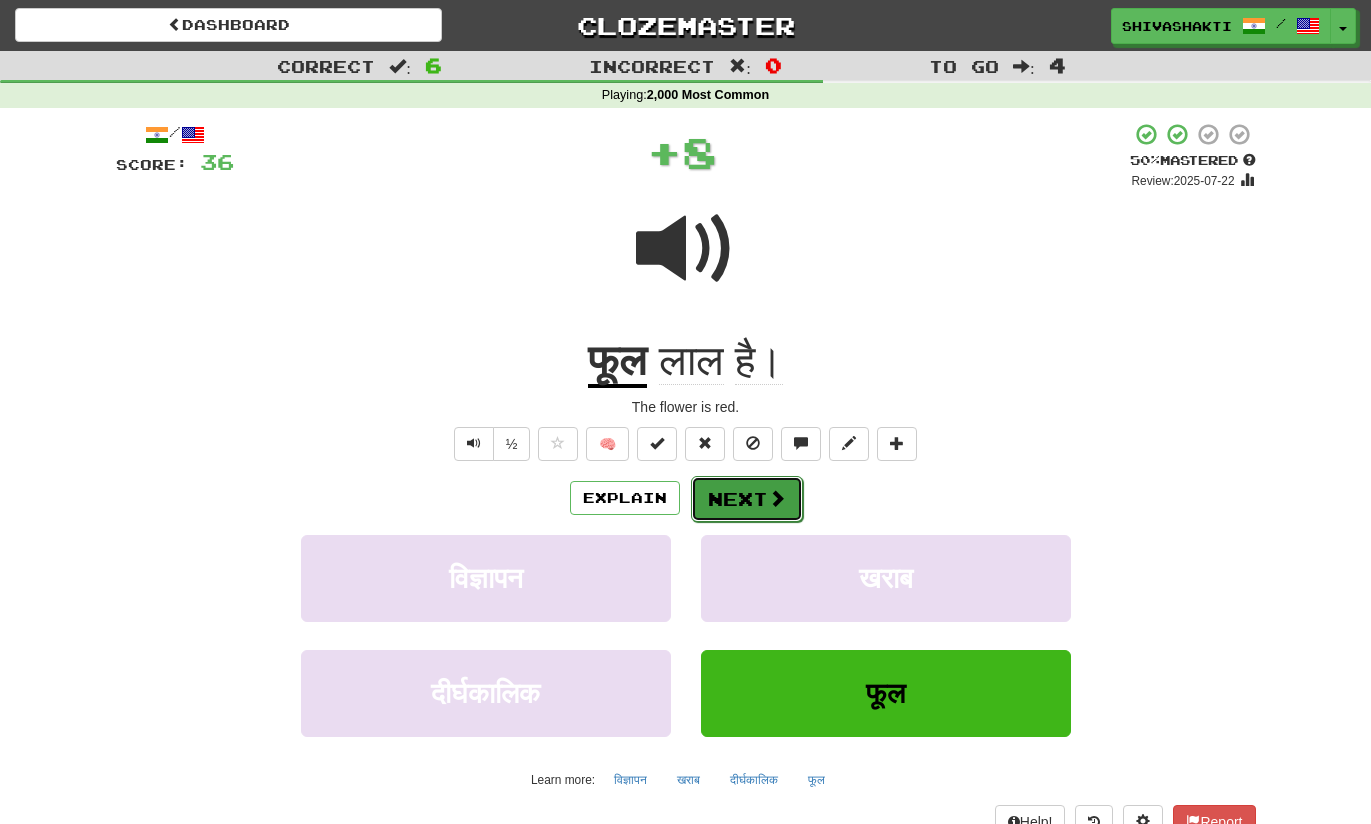 click at bounding box center [777, 498] 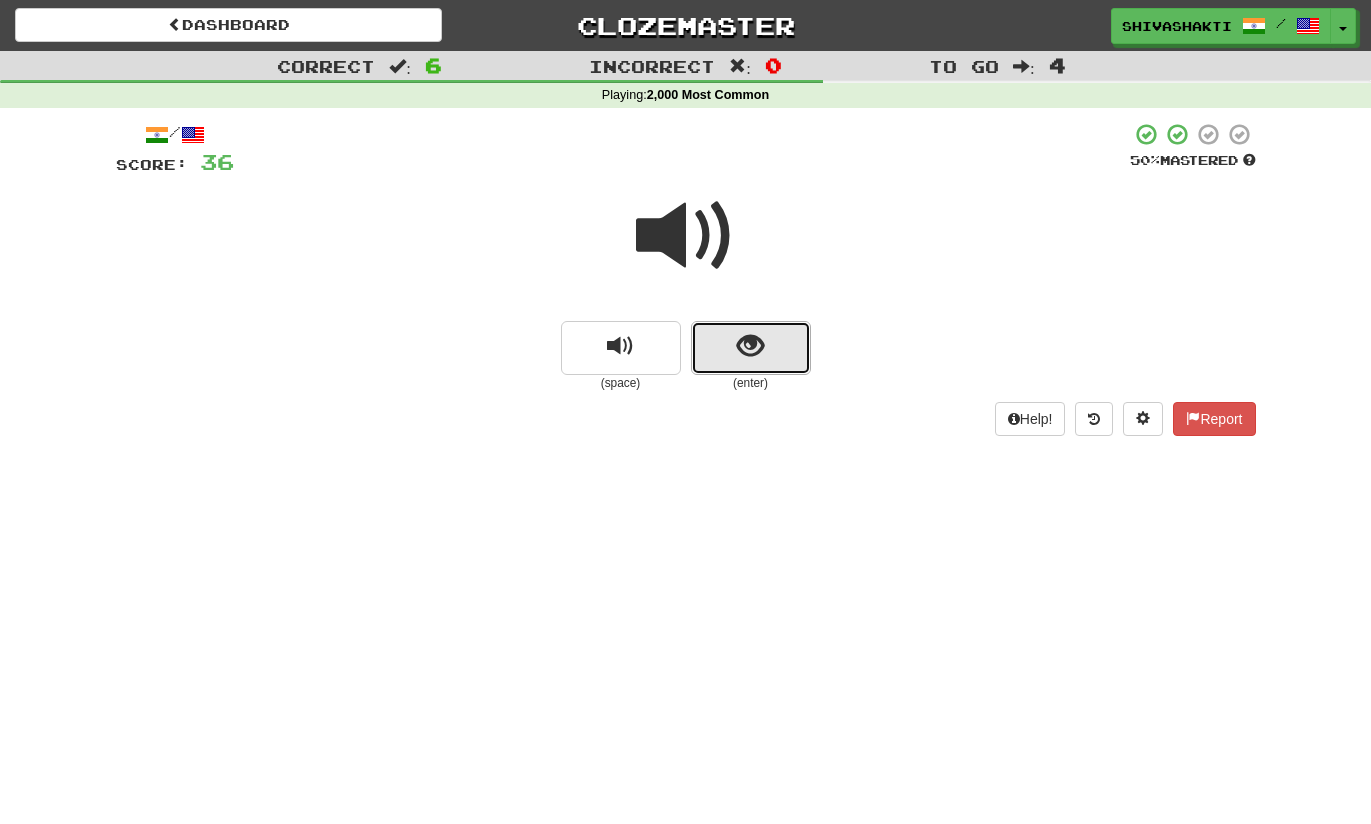 click at bounding box center (750, 346) 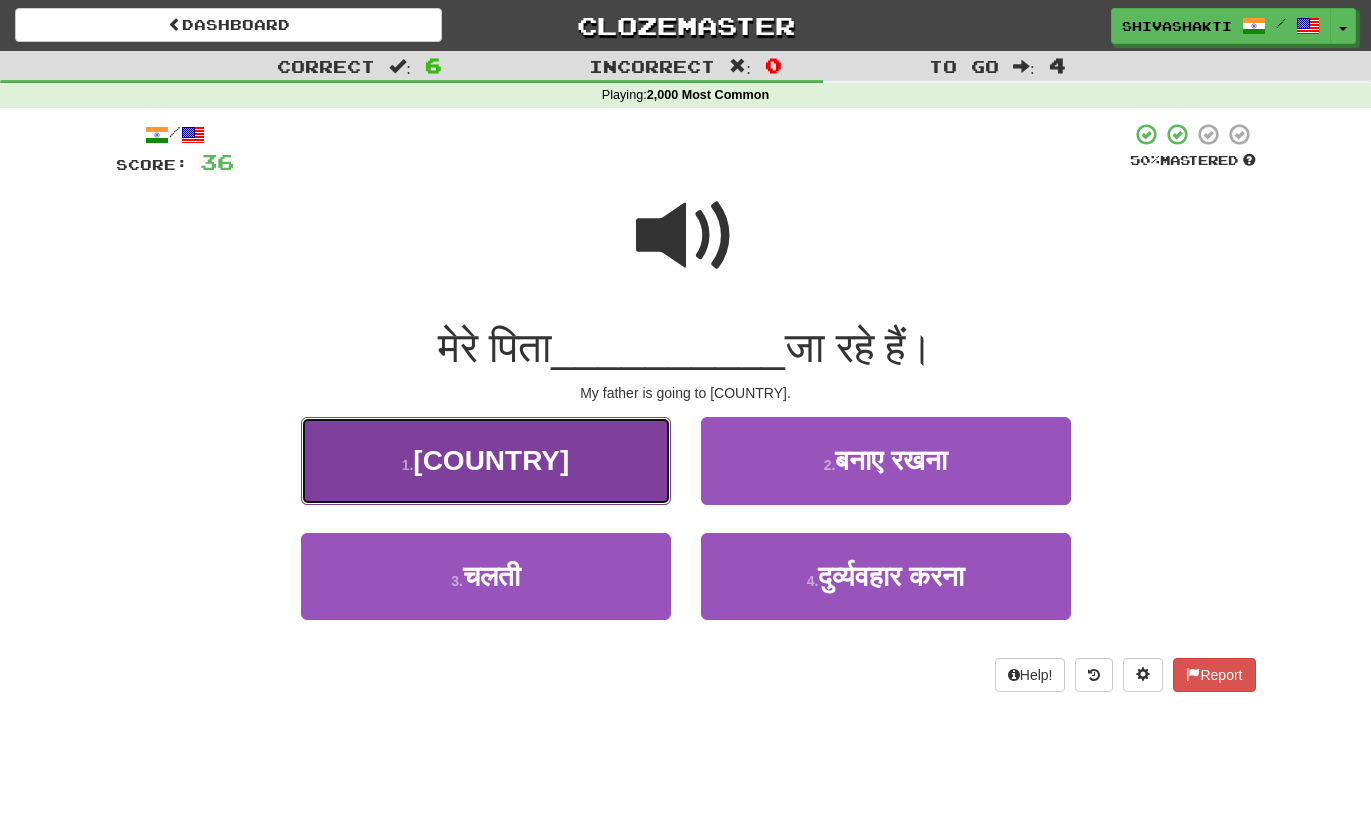 click on "1 .  चीन" at bounding box center [486, 460] 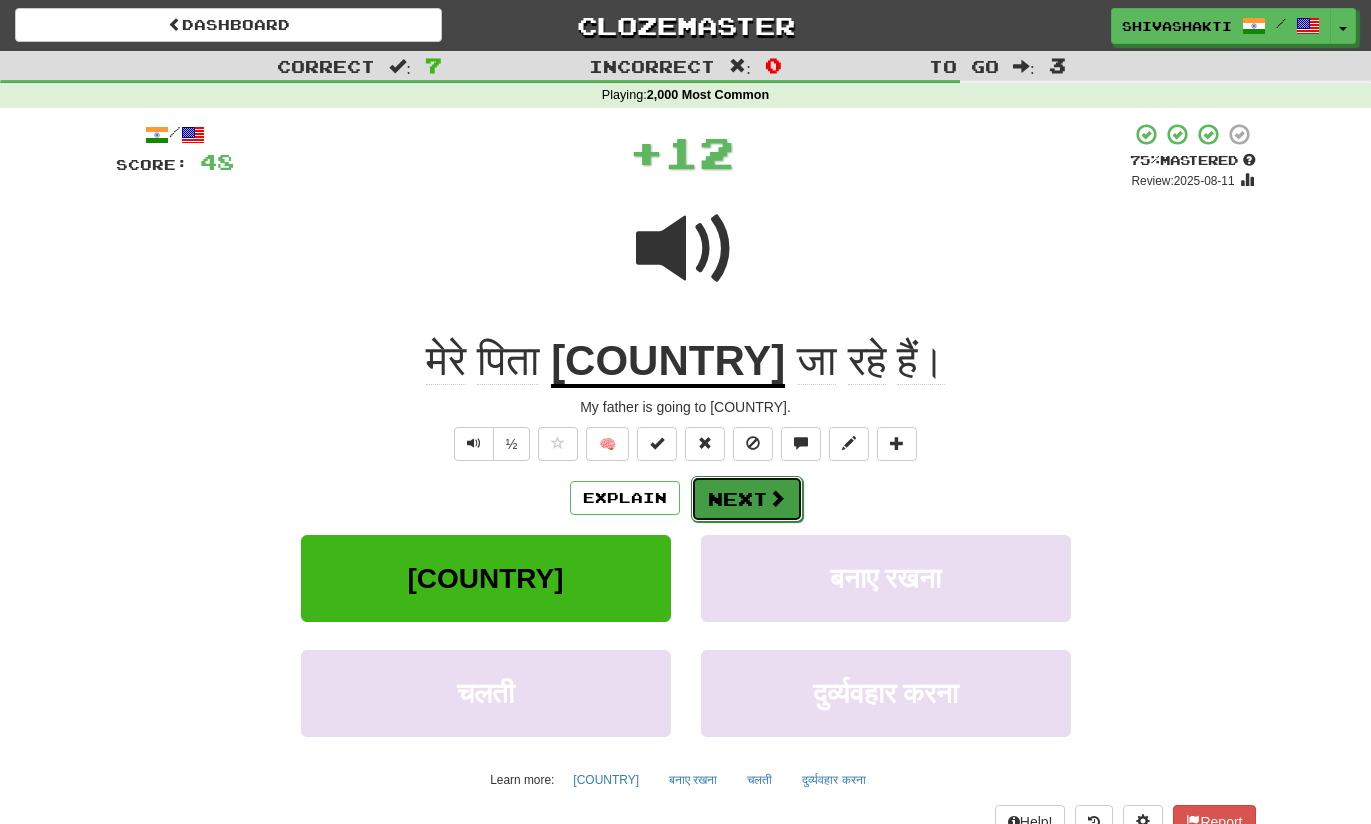 click on "Next" at bounding box center (747, 499) 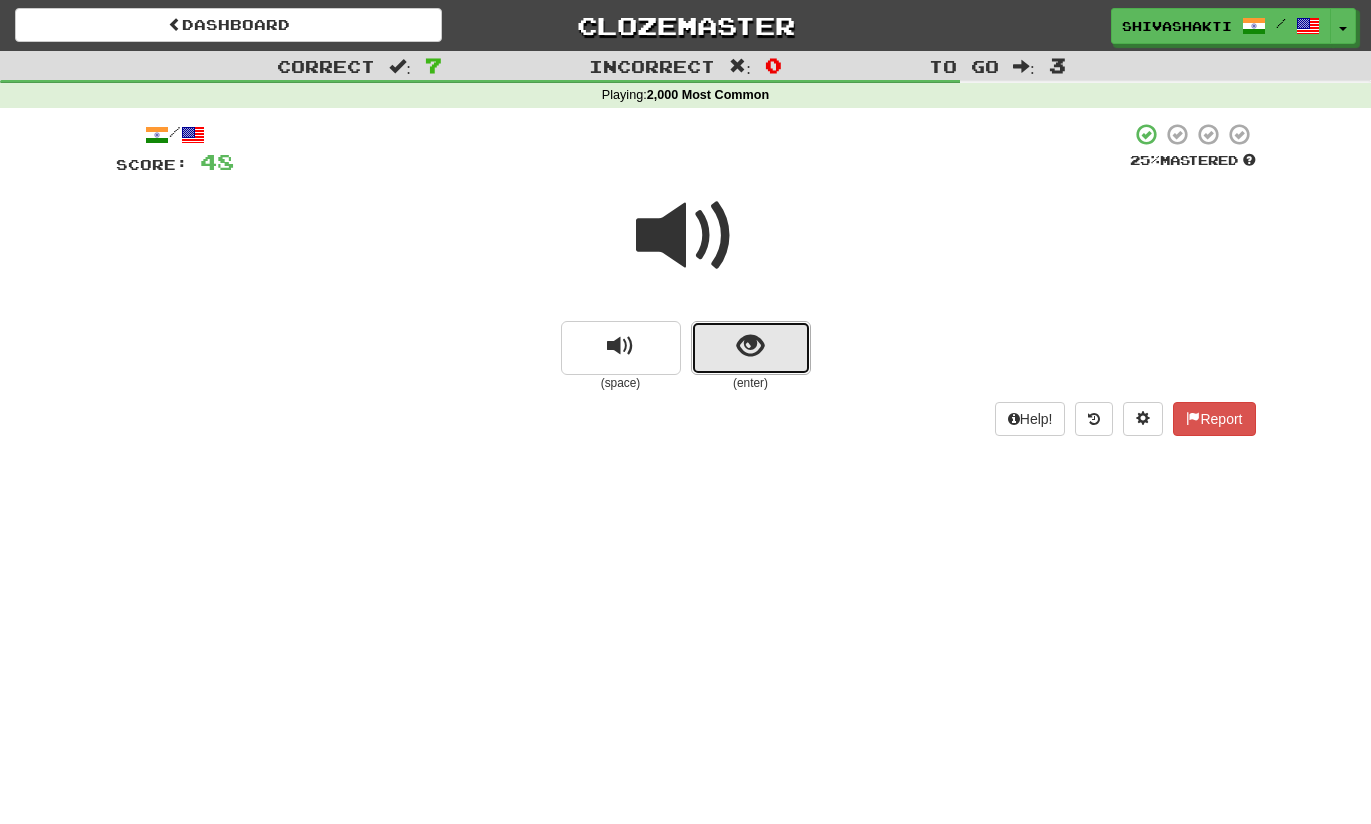 click at bounding box center [751, 348] 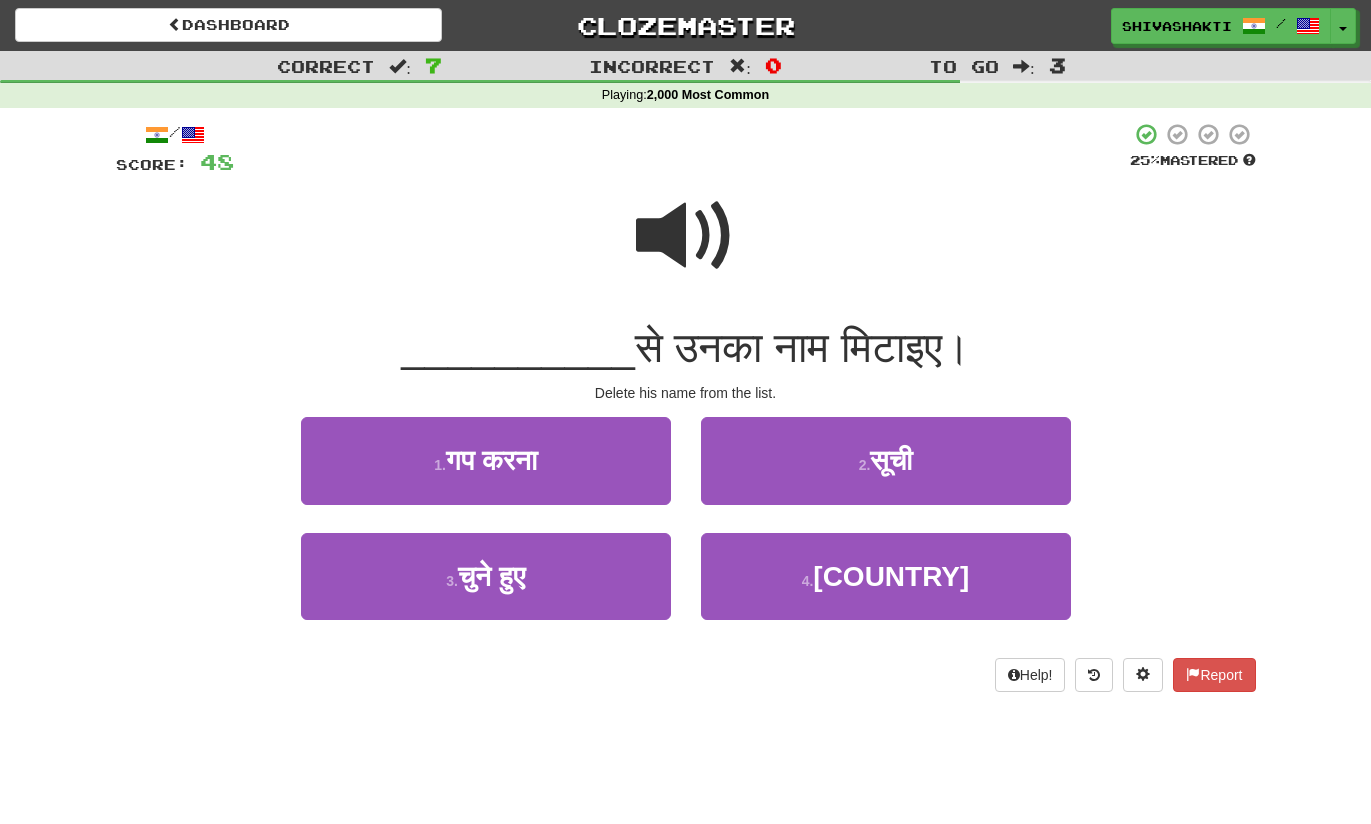 click at bounding box center [686, 236] 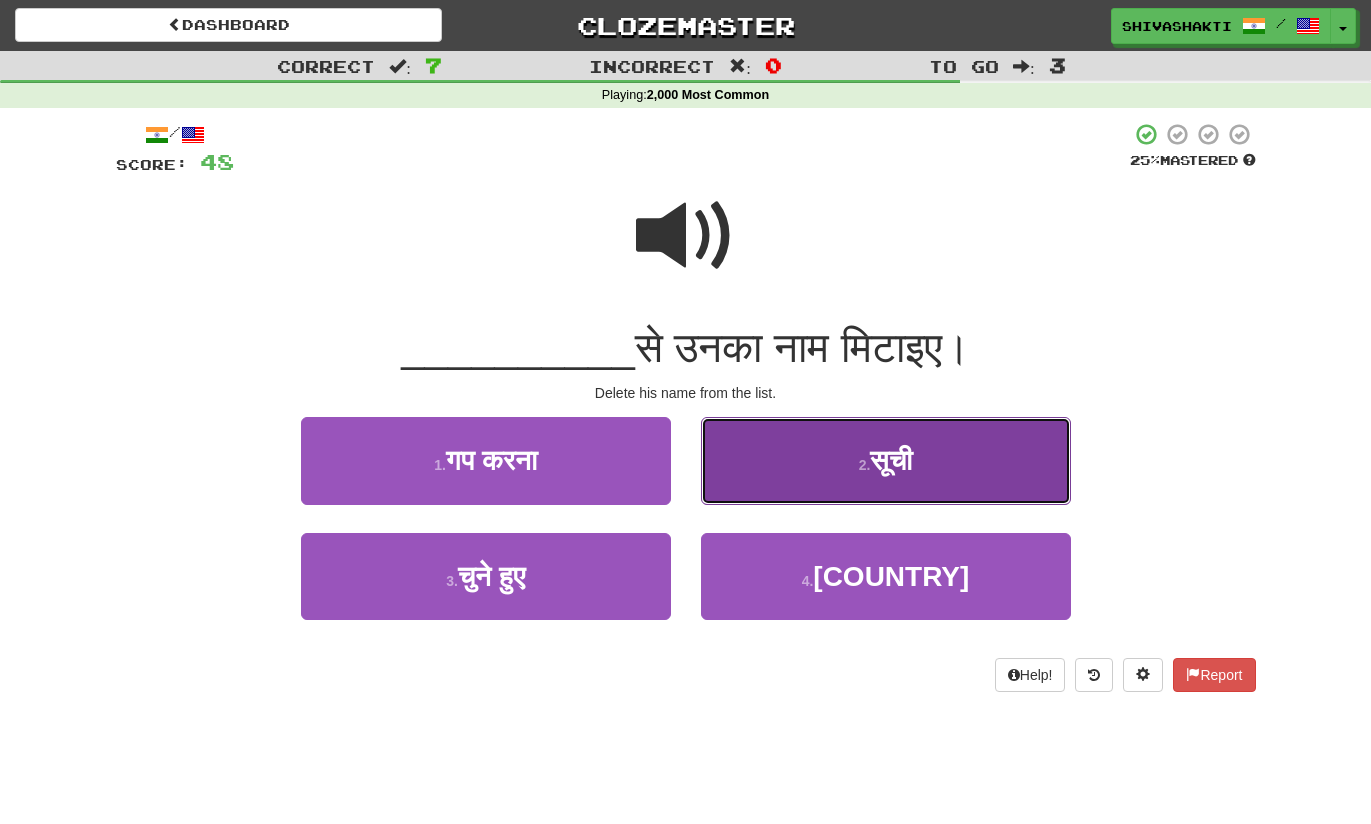 click on "सूची" at bounding box center [891, 460] 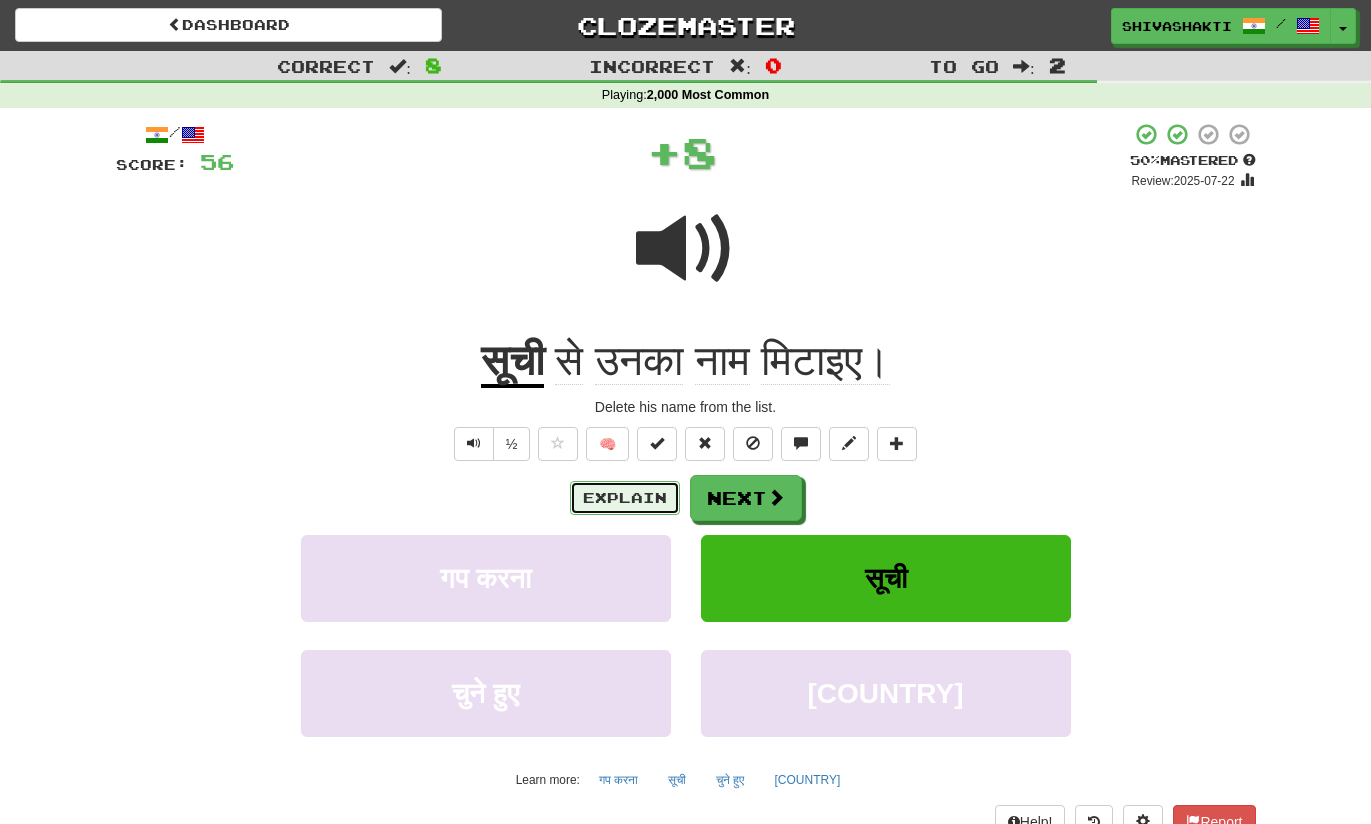 click on "Explain" at bounding box center [625, 498] 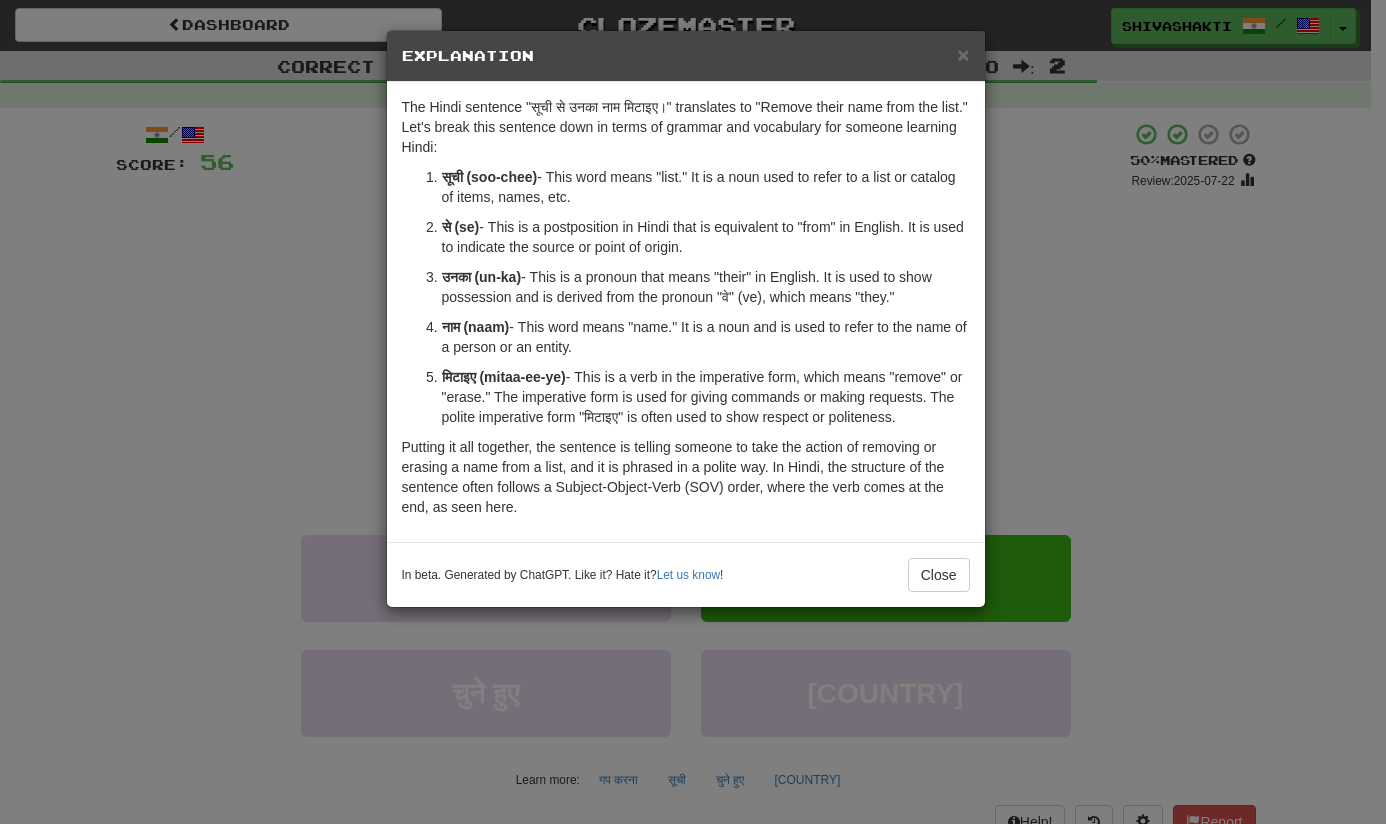 click on "सूची (soo-chee)  - This word means "list." It is a noun used to refer to a list or catalog of items, names, etc." at bounding box center (706, 187) 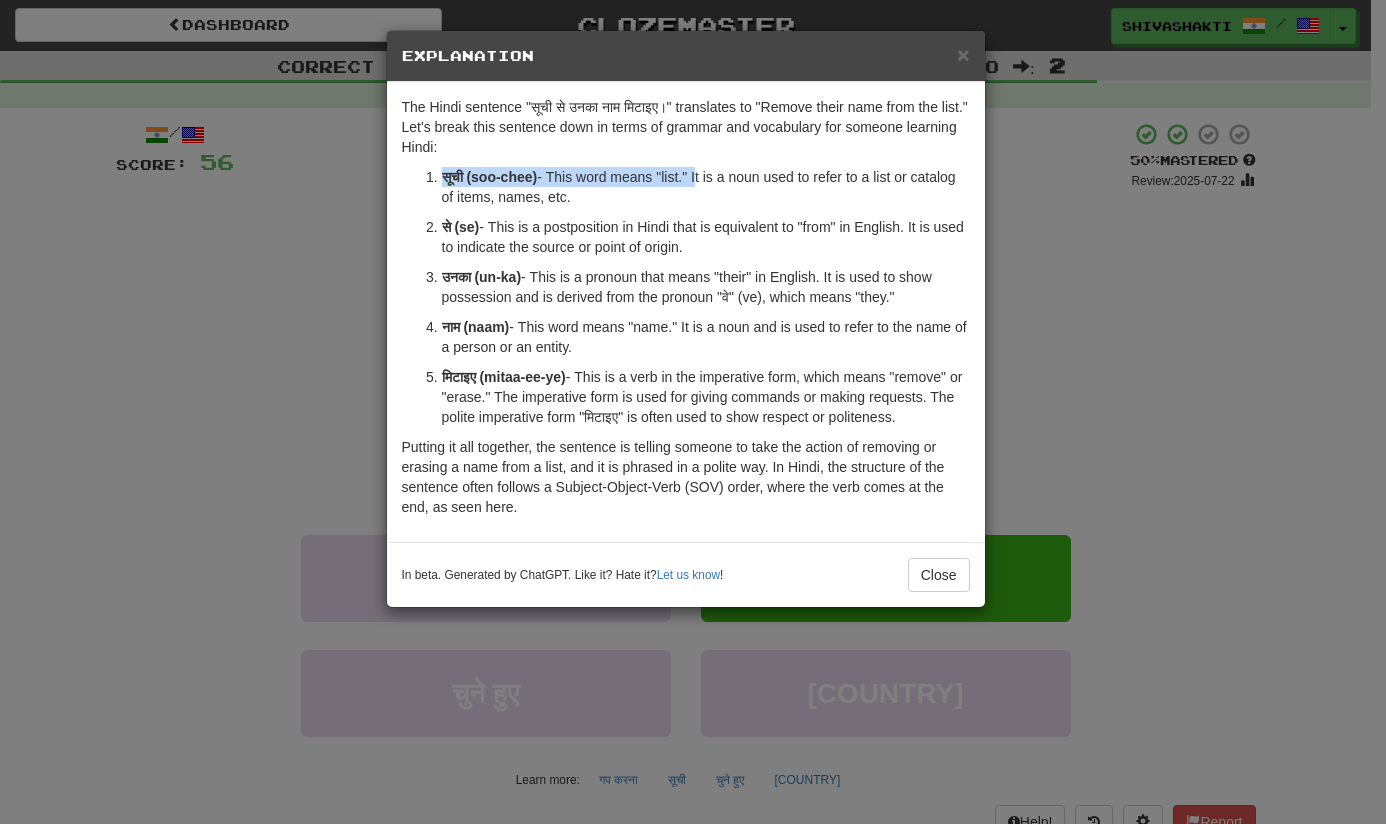drag, startPoint x: 702, startPoint y: 176, endPoint x: 430, endPoint y: 171, distance: 272.04596 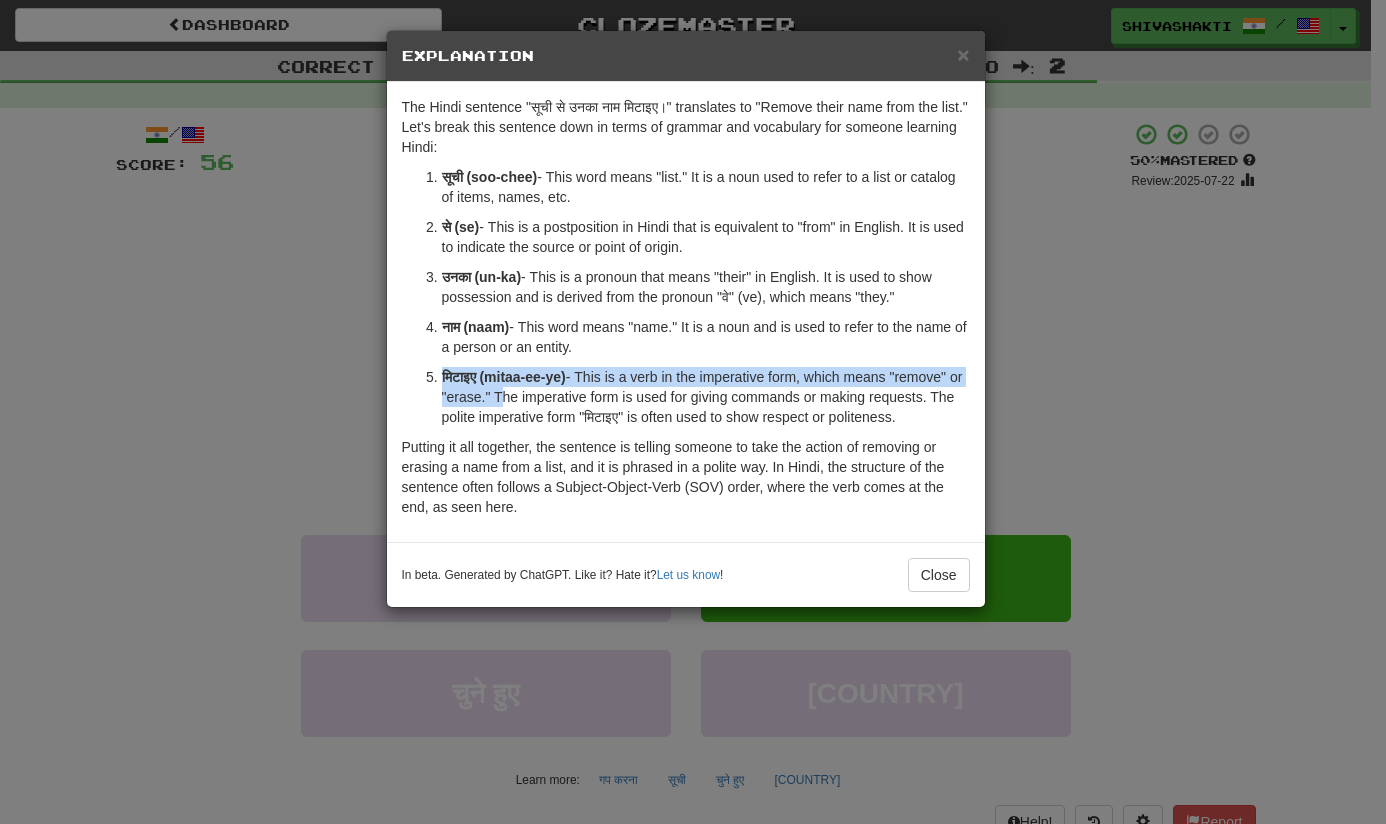 drag, startPoint x: 515, startPoint y: 395, endPoint x: 426, endPoint y: 368, distance: 93.00538 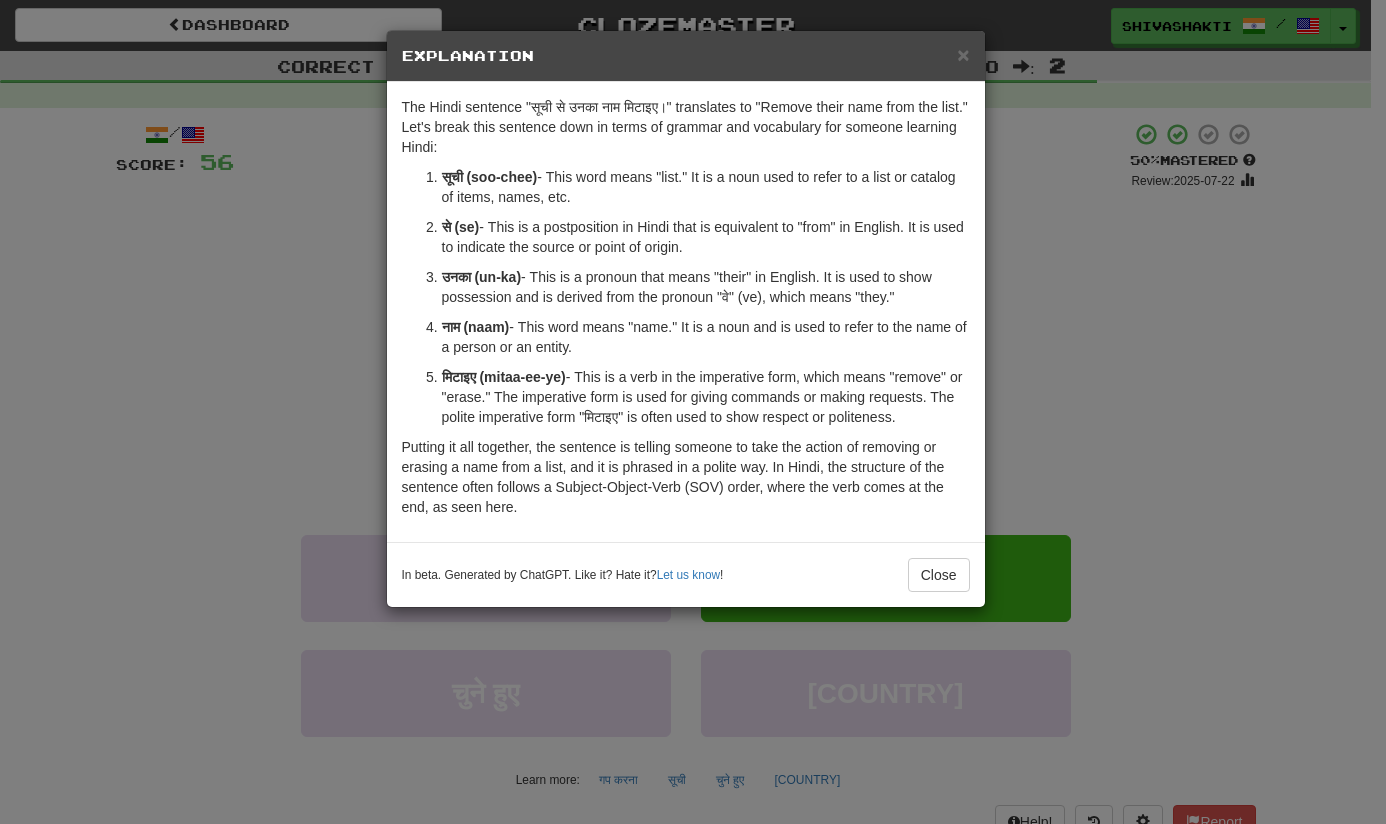 click on "× Explanation The Hindi sentence "सूची से उनका नाम मिटाइए।" translates to "Remove their name from the list." Let's break this sentence down in terms of grammar and vocabulary for someone learning Hindi:
सूची (soo-chee)  - This word means "list." It is a noun used to refer to a list or catalog of items, names, etc.
से (se)  - This is a postposition in Hindi that is equivalent to "from" in English. It is used to indicate the source or point of origin.
उनका (un-ka)  - This is a pronoun that means "their" in English. It is used to show possession and is derived from the pronoun "वे" (ve), which means "they."
नाम (naam)  - This word means "name." It is a noun and is used to refer to the name of a person or an entity.
मिटाइए (mitaa-ee-ye)
In beta. Generated by ChatGPT. Like it? Hate it?  Let us know ! Close" at bounding box center [693, 412] 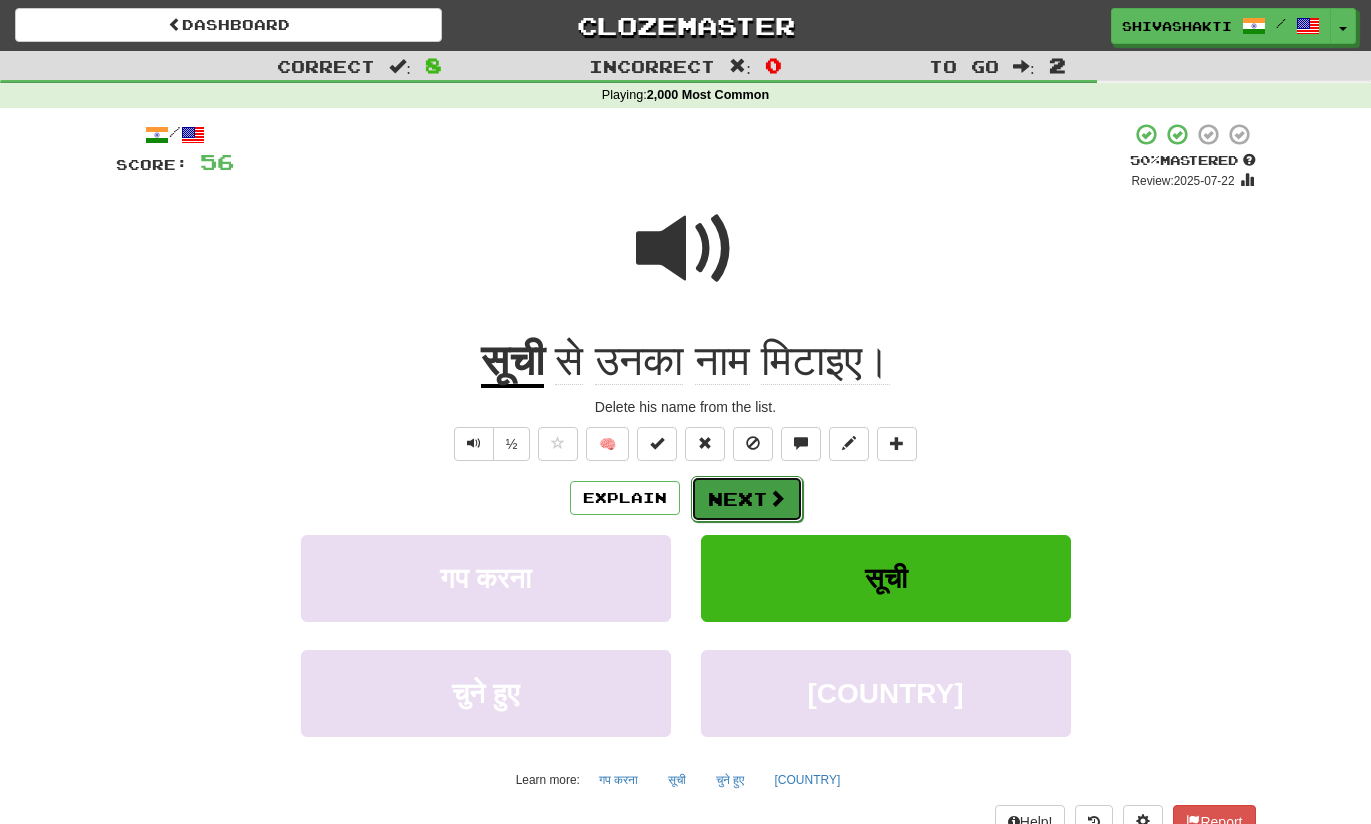 click on "Next" at bounding box center (747, 499) 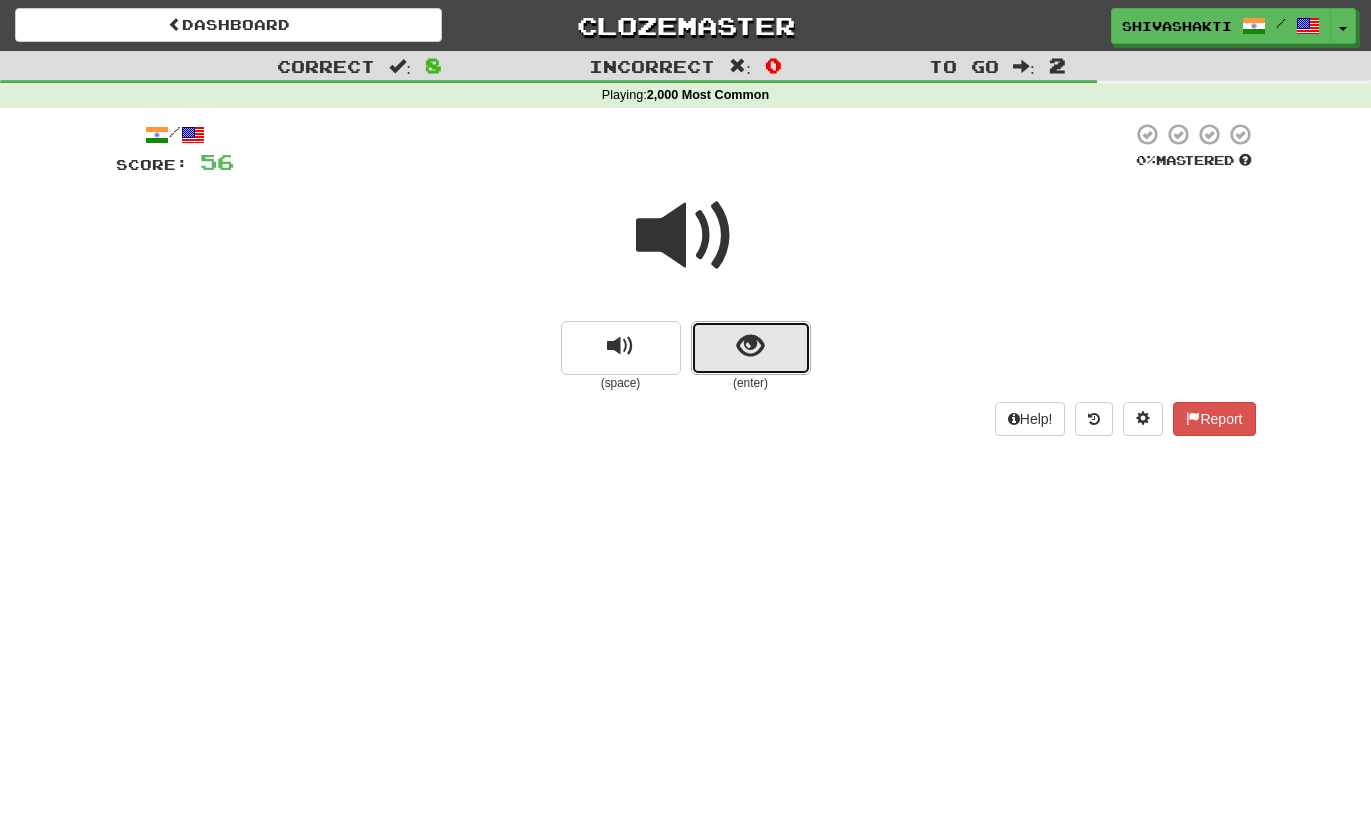 click at bounding box center (751, 348) 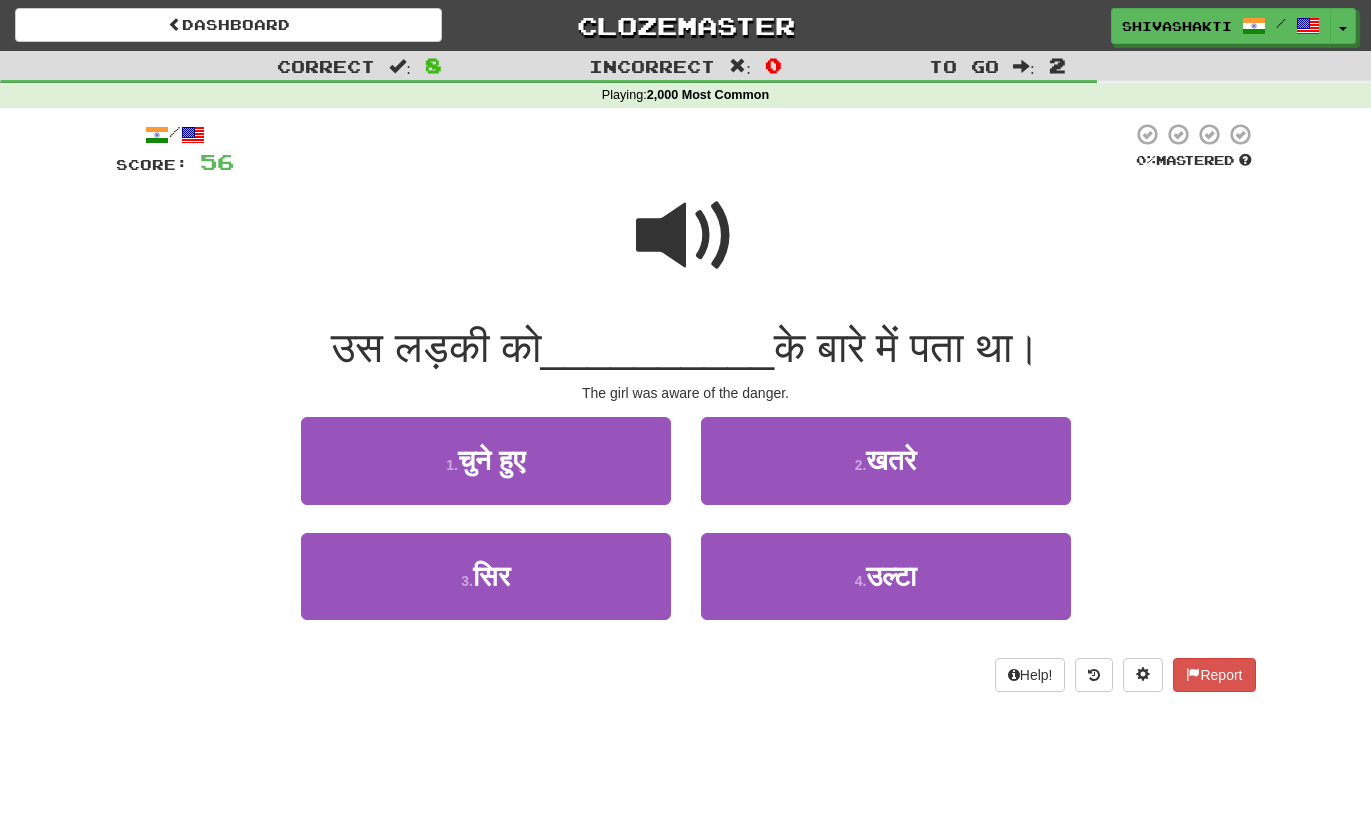 click at bounding box center (686, 236) 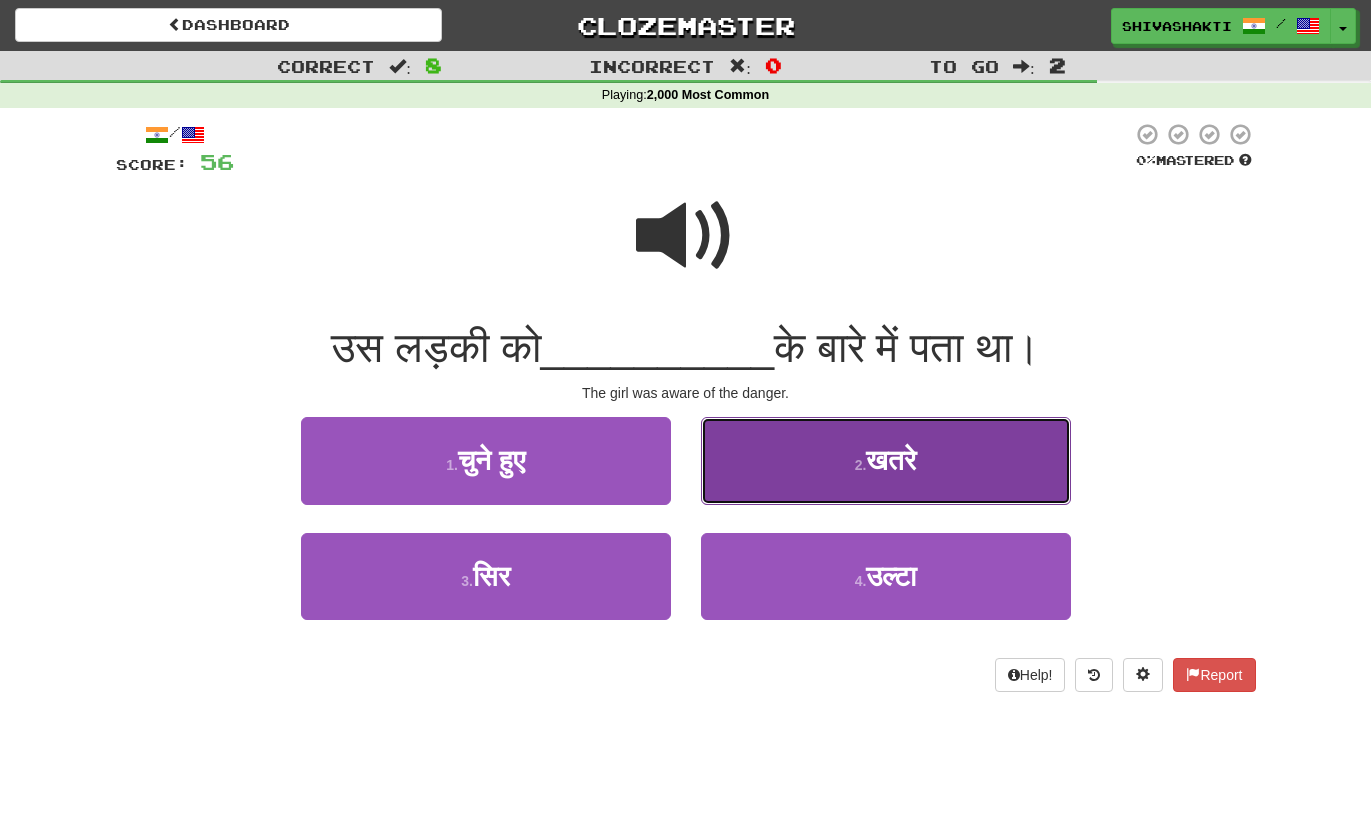 click on "खतरे" at bounding box center [891, 460] 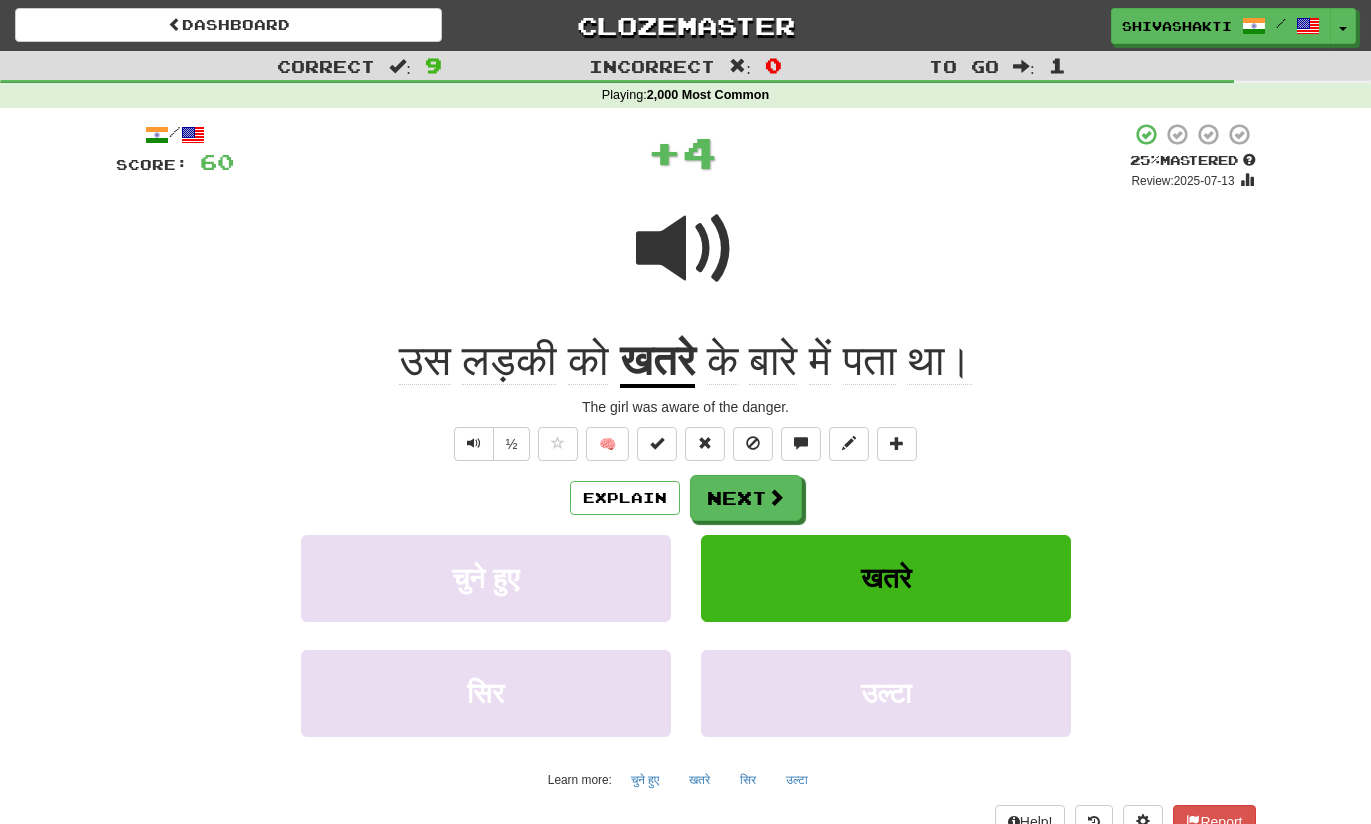 click on "के   बारे   में   पता   था।" at bounding box center (833, 361) 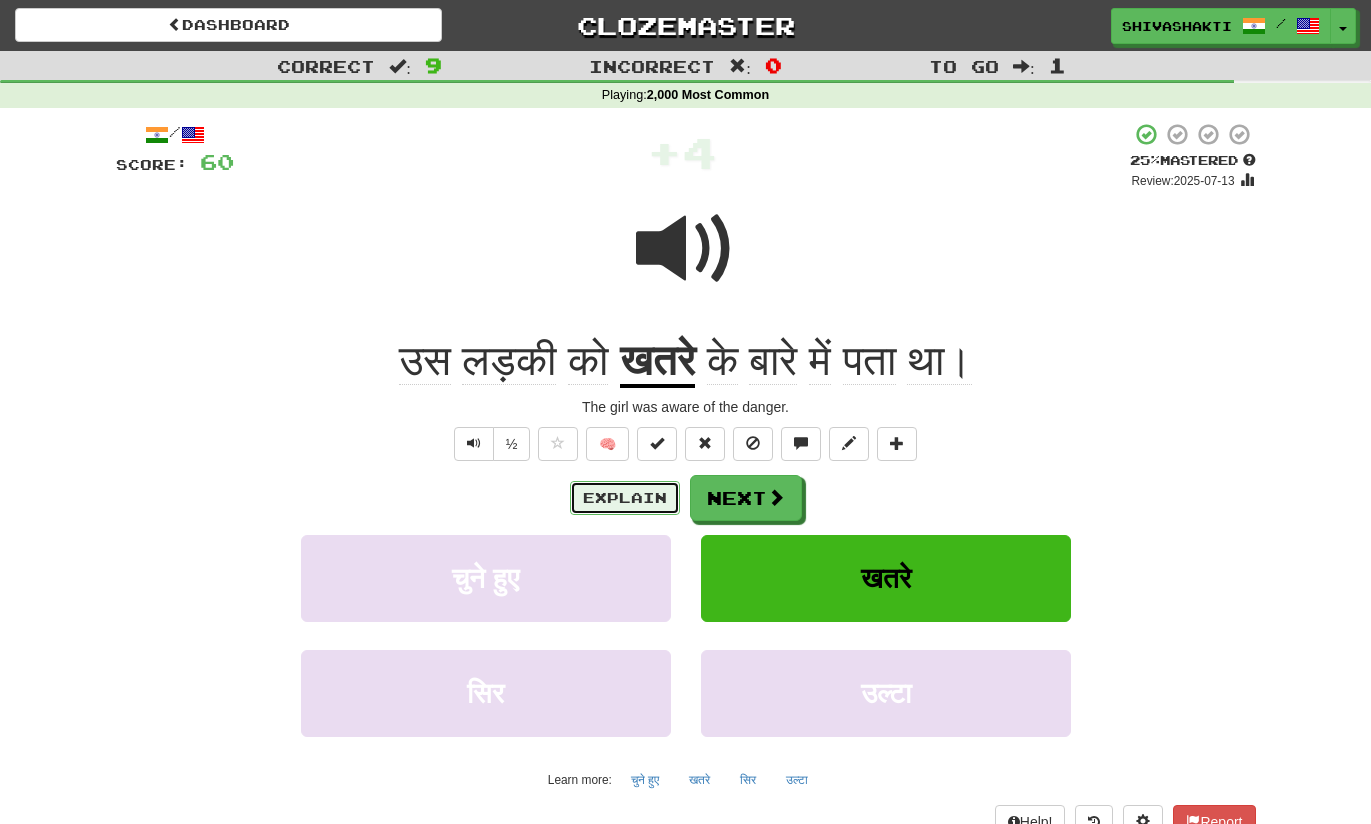 click on "Explain" at bounding box center [625, 498] 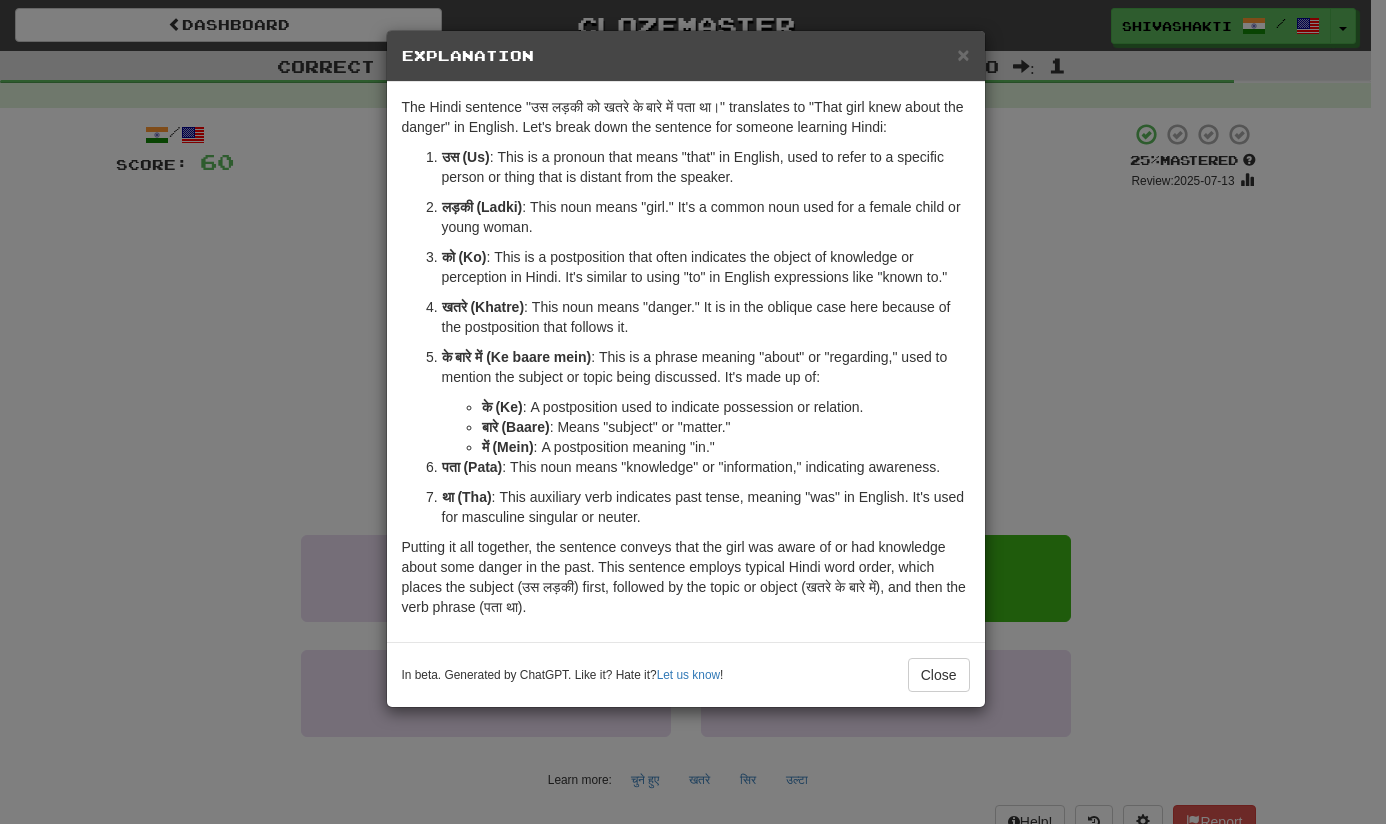 click on "× Explanation The Hindi sentence "उस लड़की को खतरे के बारे में पता था।" translates to "That girl knew about the danger" in English. Let's break down the sentence for someone learning Hindi:
उस (Us) : This is a pronoun that means "that" in English, used to refer to a specific person or thing that is distant from the speaker.
लड़की (Ladki) : This noun means "girl." It's a common noun used for a female child or young woman.
को (Ko) : This is a postposition that often indicates the object of knowledge or perception in Hindi. It's similar to using "to" in English expressions like "known to."
खतरे (Khatre) : This noun means "danger." It is in the oblique case here because of the postposition that follows it.
के बारे में (Ke baare mein) : This is a phrase meaning "about" or "regarding," used to mention the subject or topic being discussed. It's made up of:
के (Ke)" at bounding box center [693, 412] 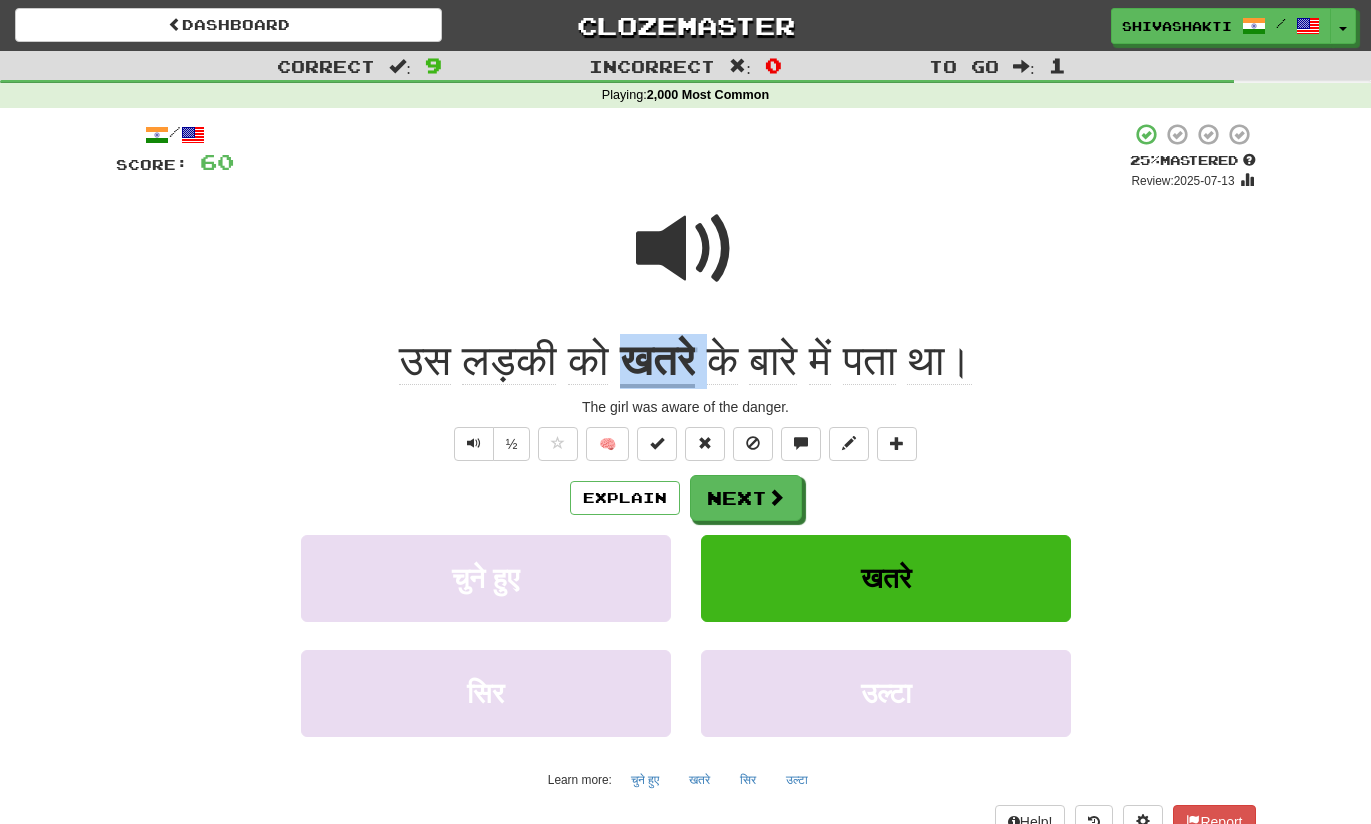 drag, startPoint x: 700, startPoint y: 356, endPoint x: 610, endPoint y: 357, distance: 90.005554 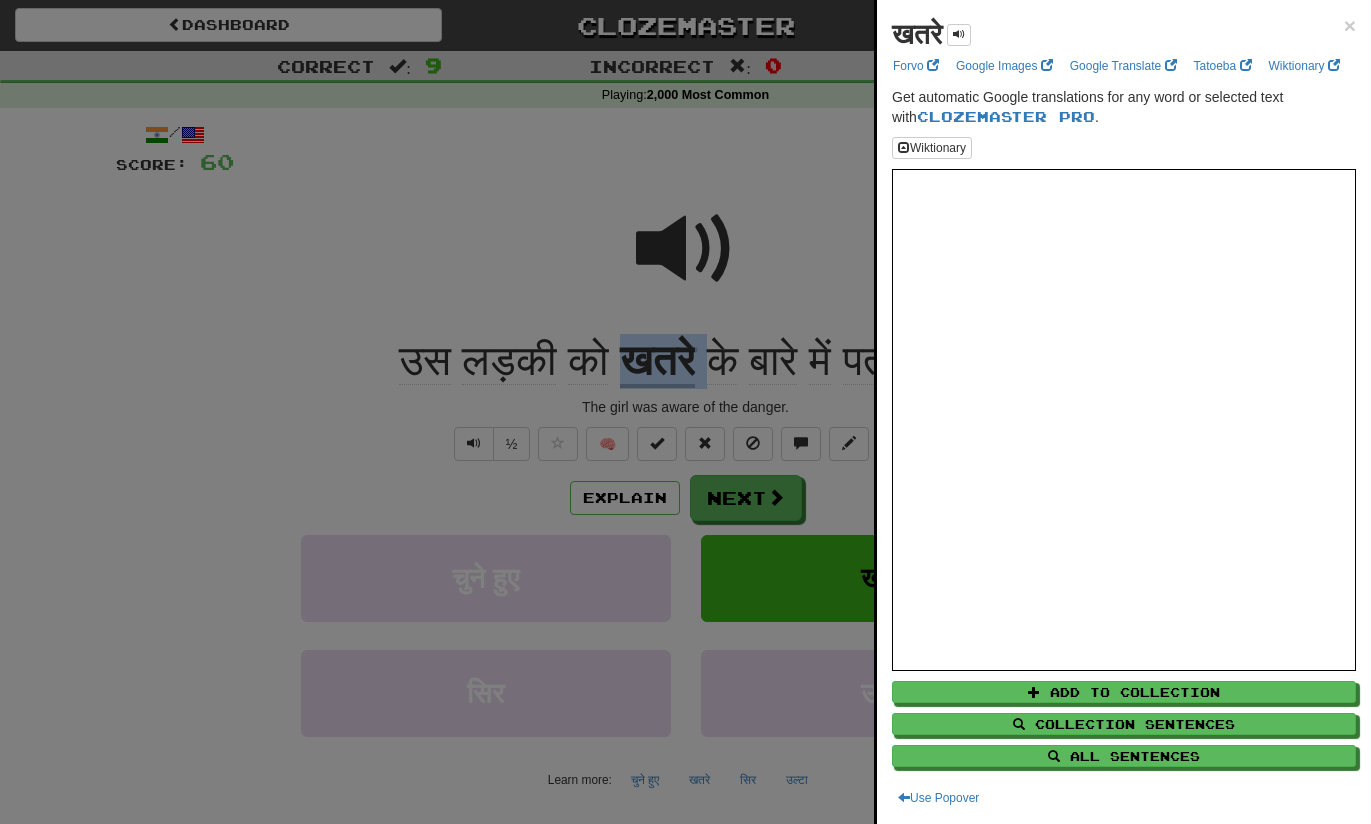 copy on "खतरे" 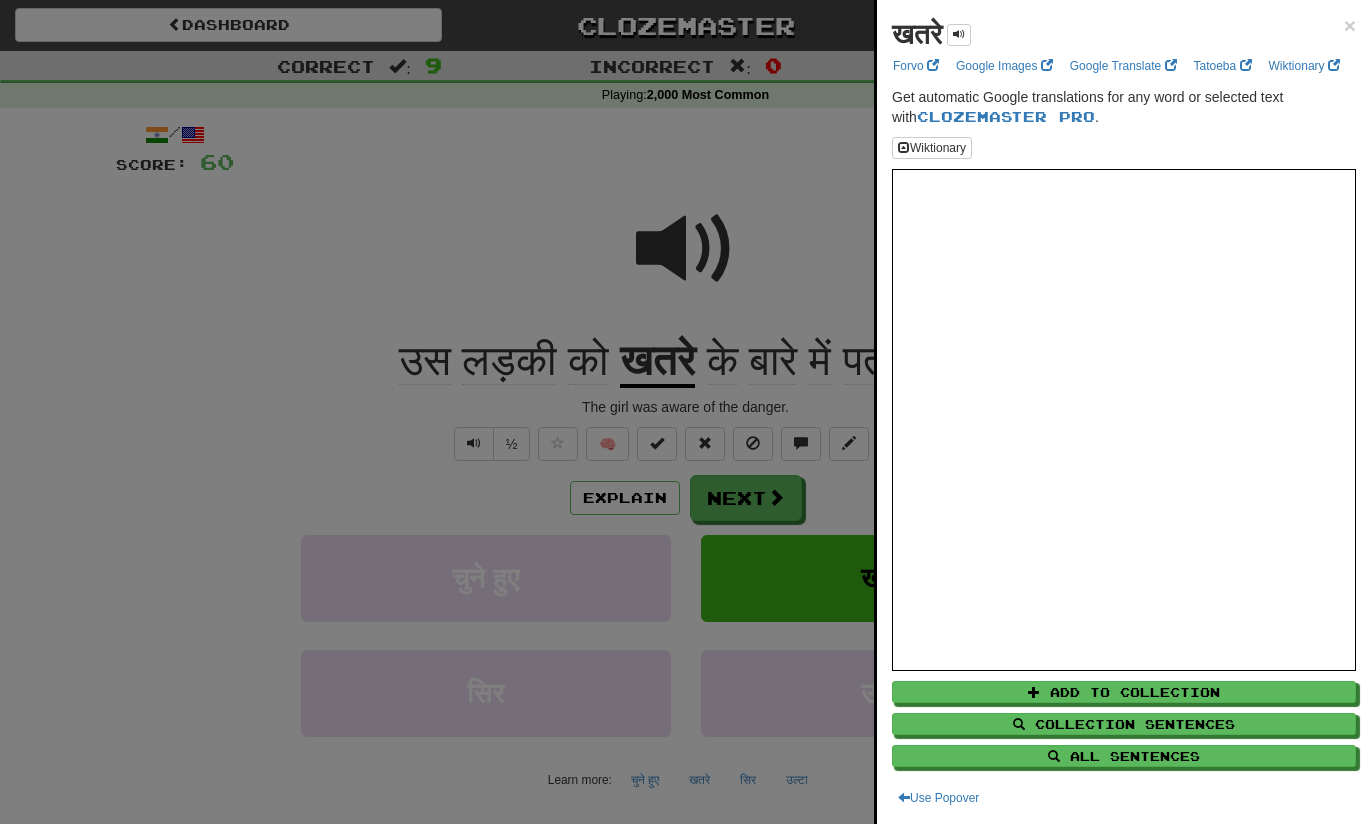 click at bounding box center [685, 412] 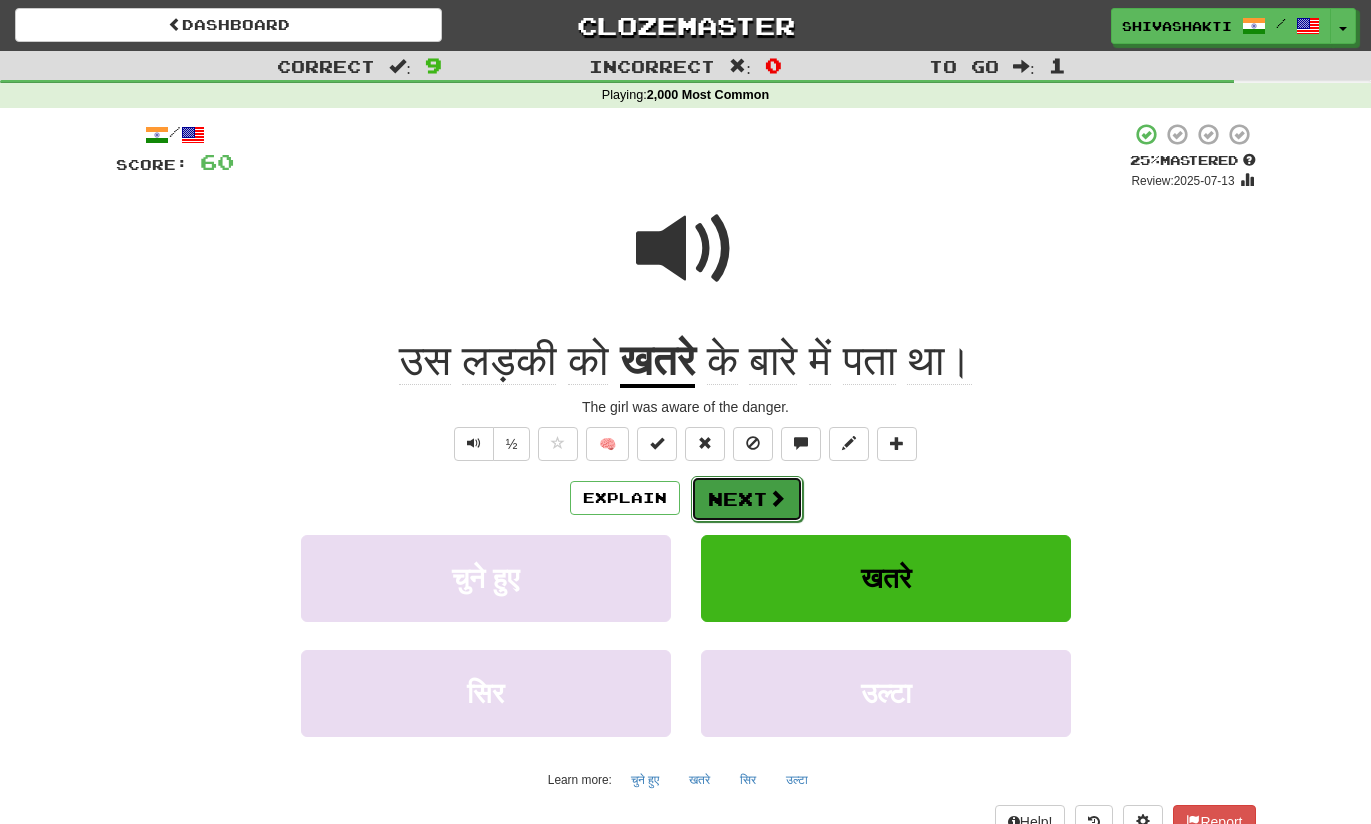 click on "Next" at bounding box center (747, 499) 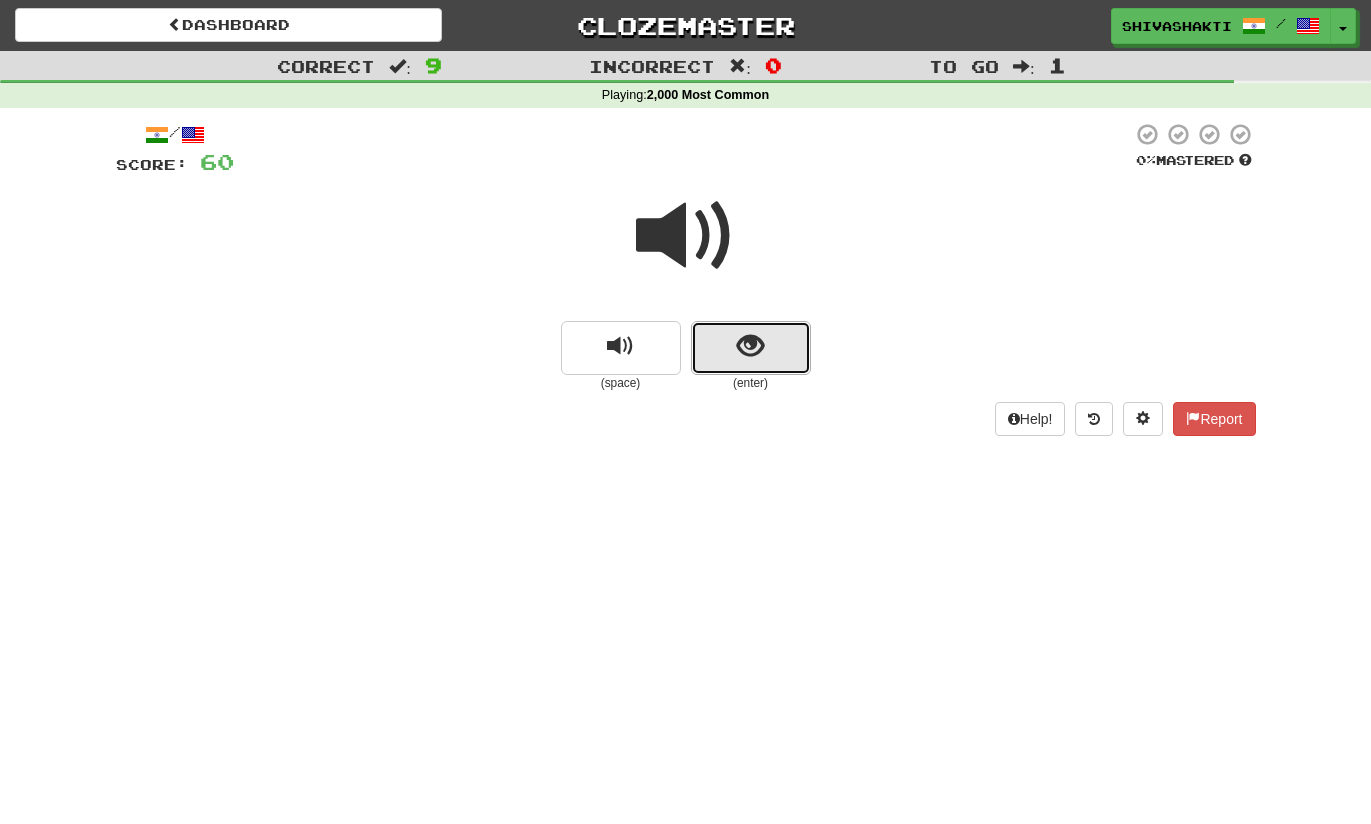 click at bounding box center (751, 348) 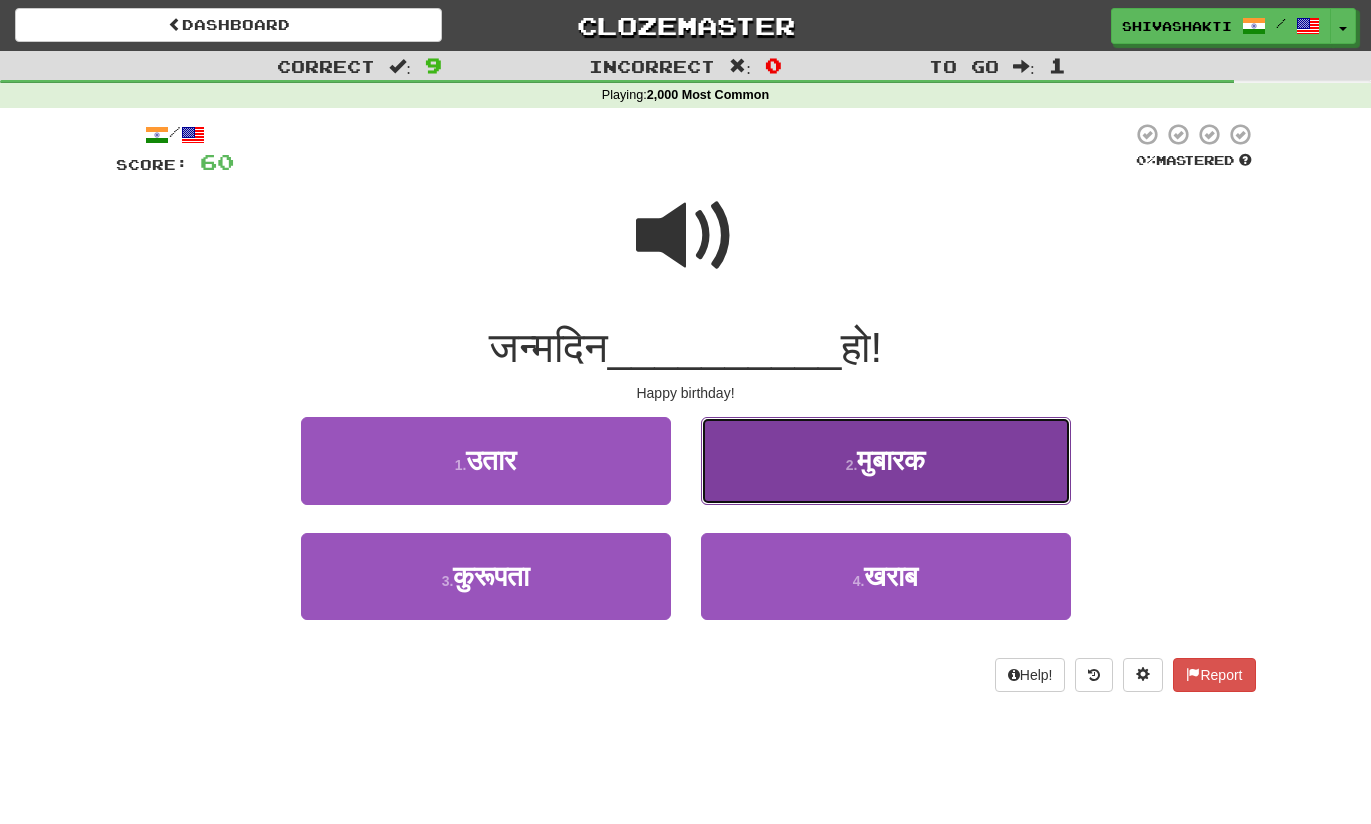 click on "2 .  मुबारक" at bounding box center [886, 460] 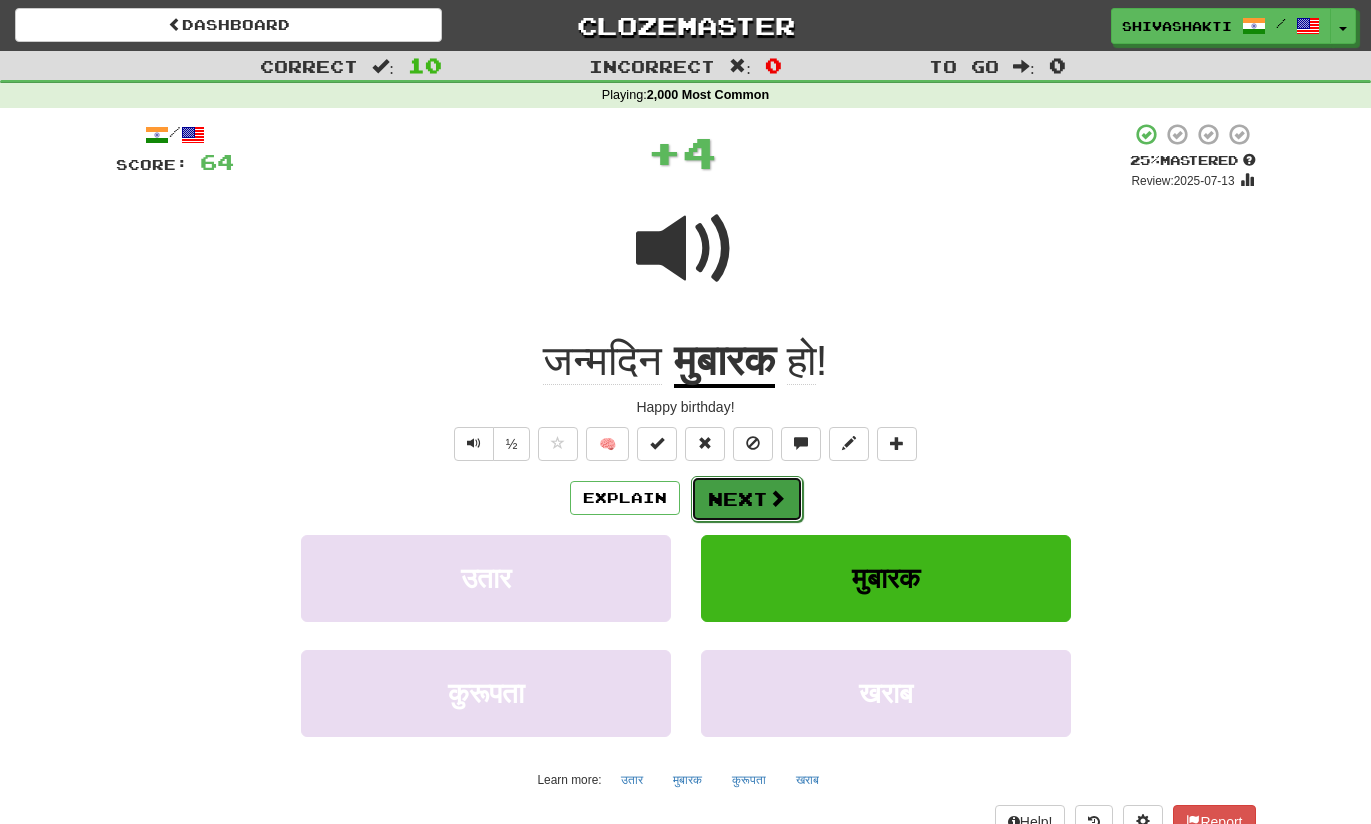 click on "Next" at bounding box center (747, 499) 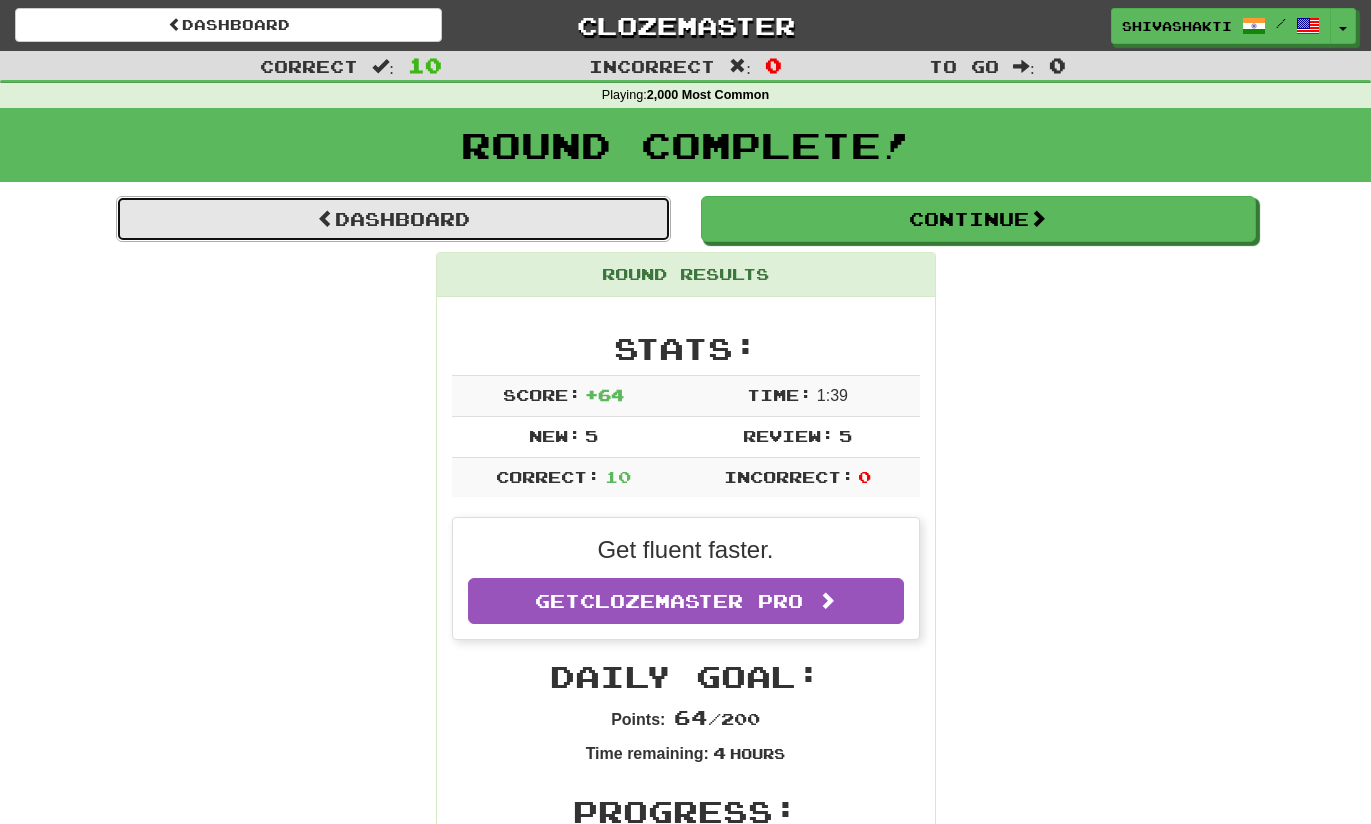 click on "Dashboard" at bounding box center [393, 219] 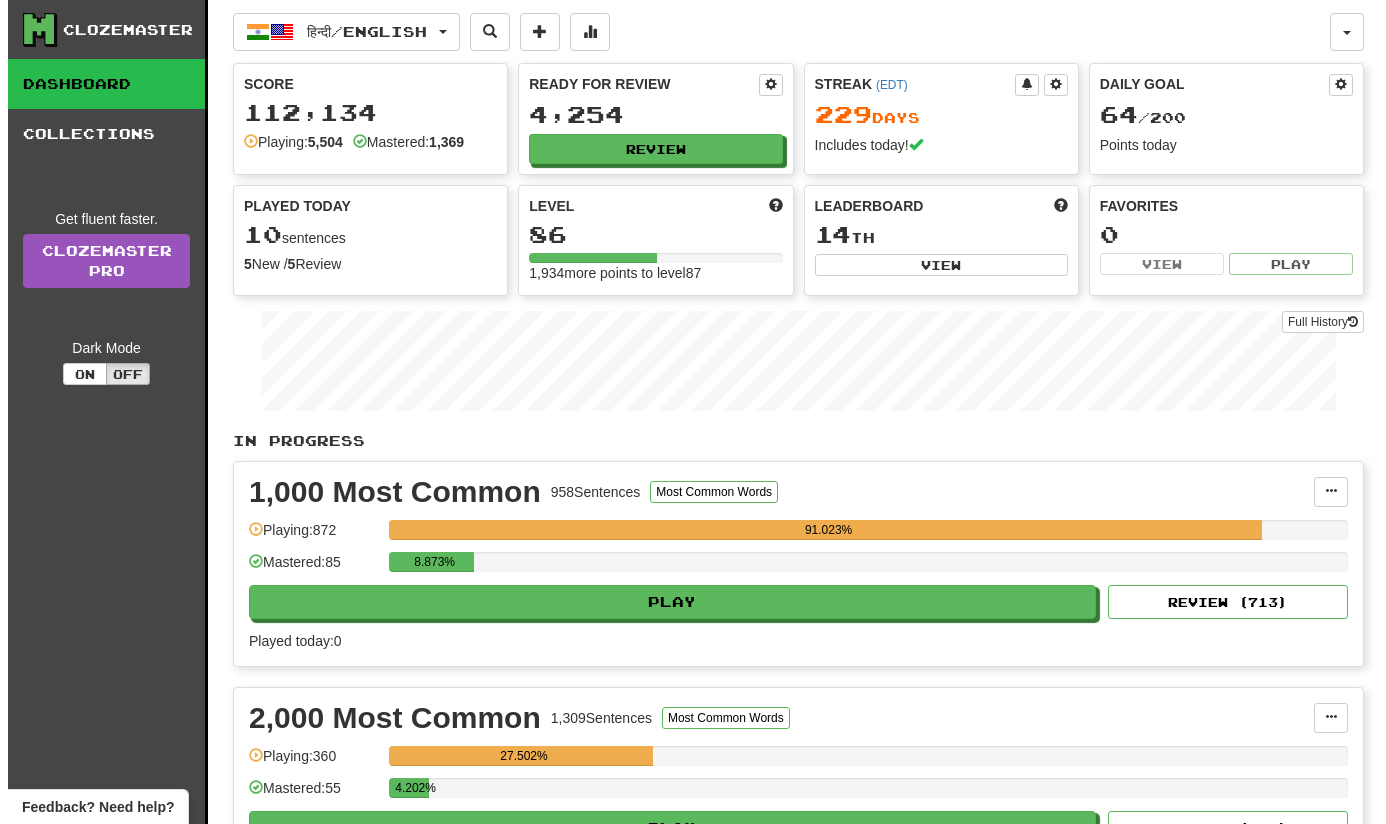 scroll, scrollTop: 0, scrollLeft: 0, axis: both 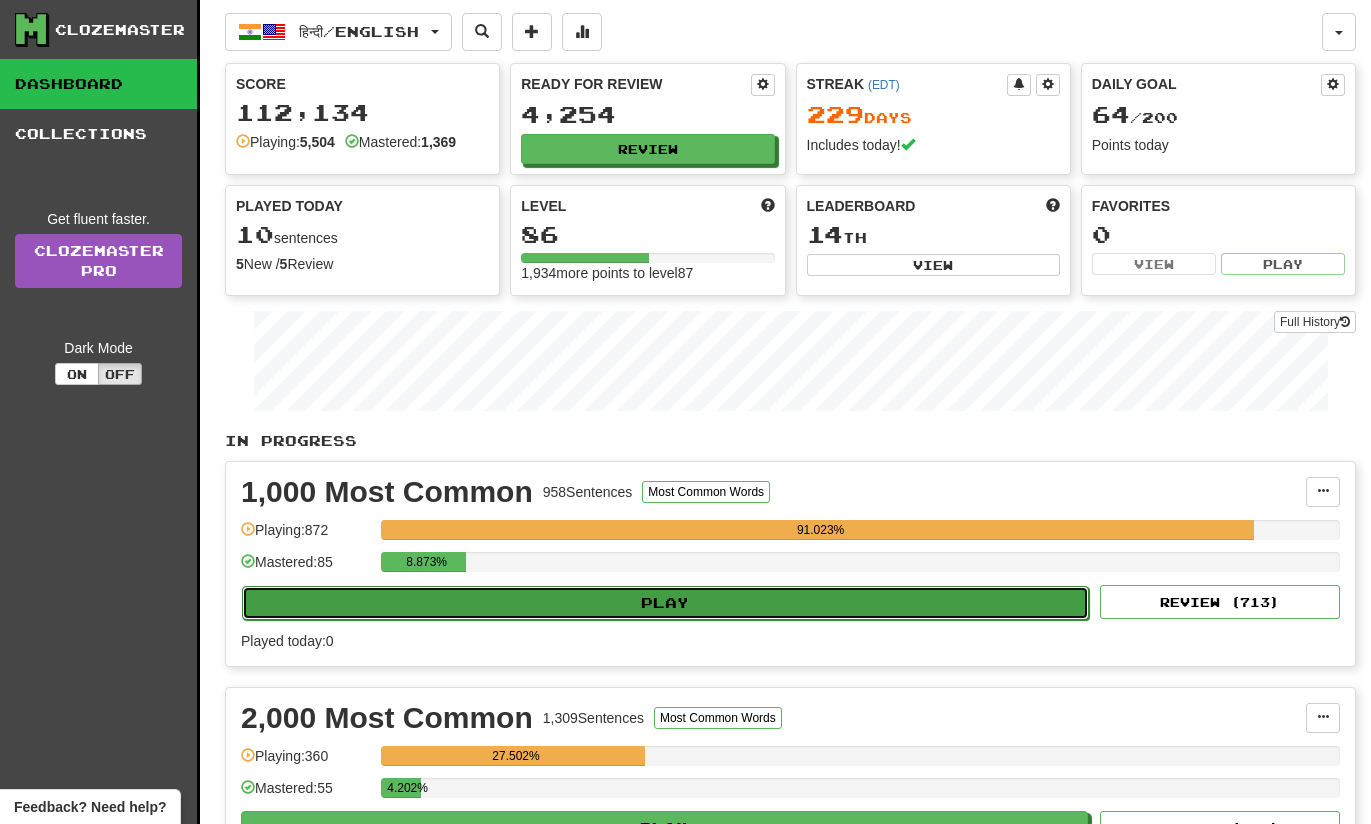 click on "Play" at bounding box center (665, 603) 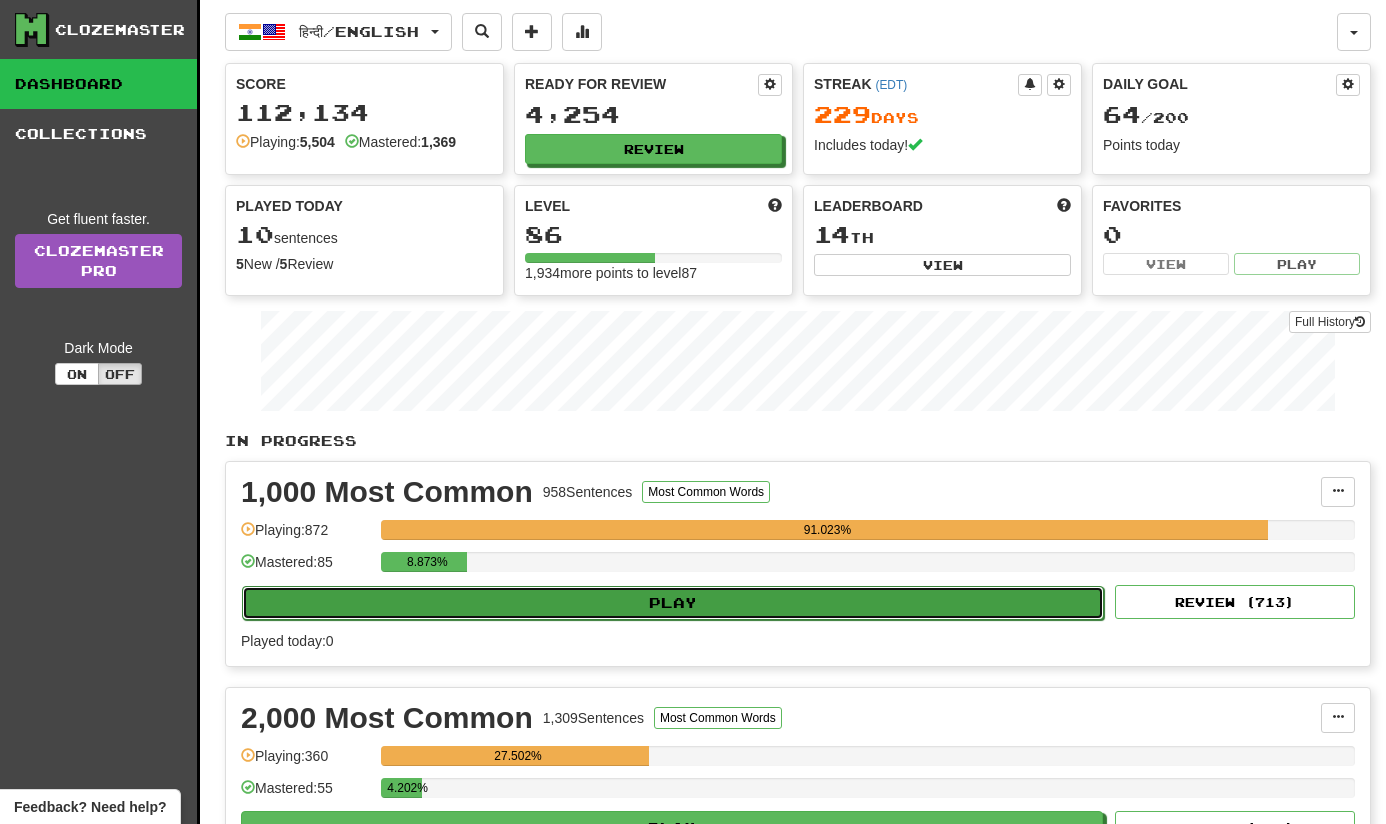 select on "**" 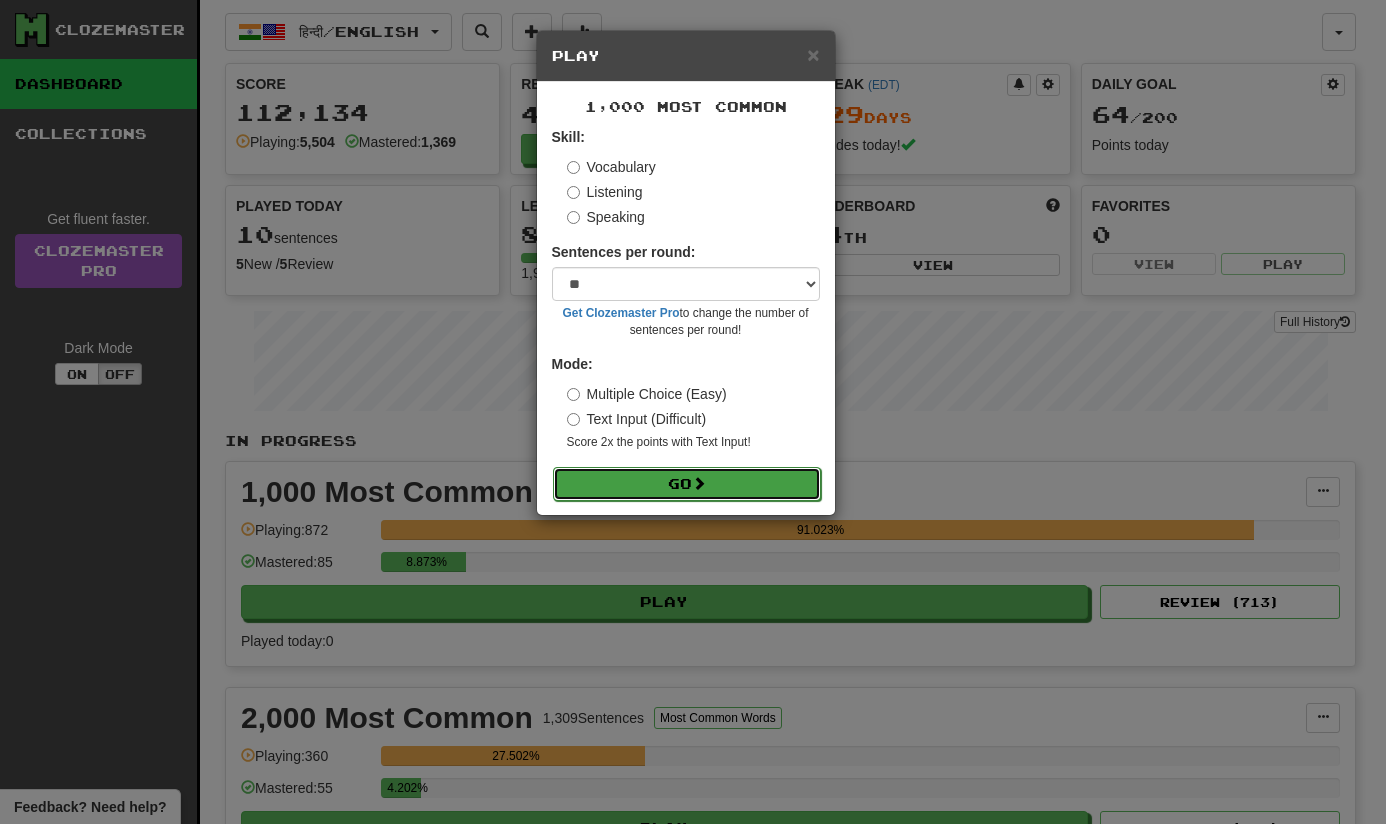 click on "Go" at bounding box center (687, 484) 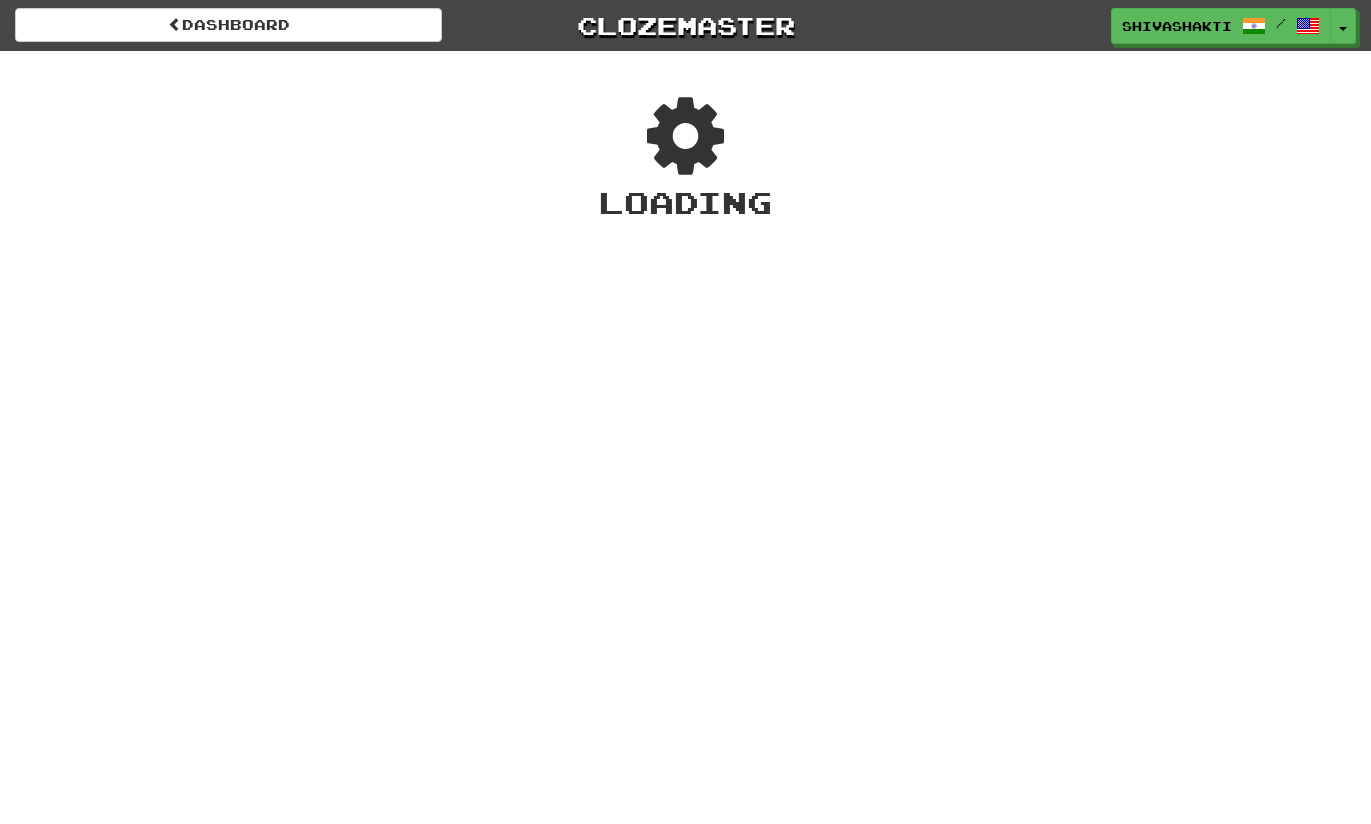 scroll, scrollTop: 0, scrollLeft: 0, axis: both 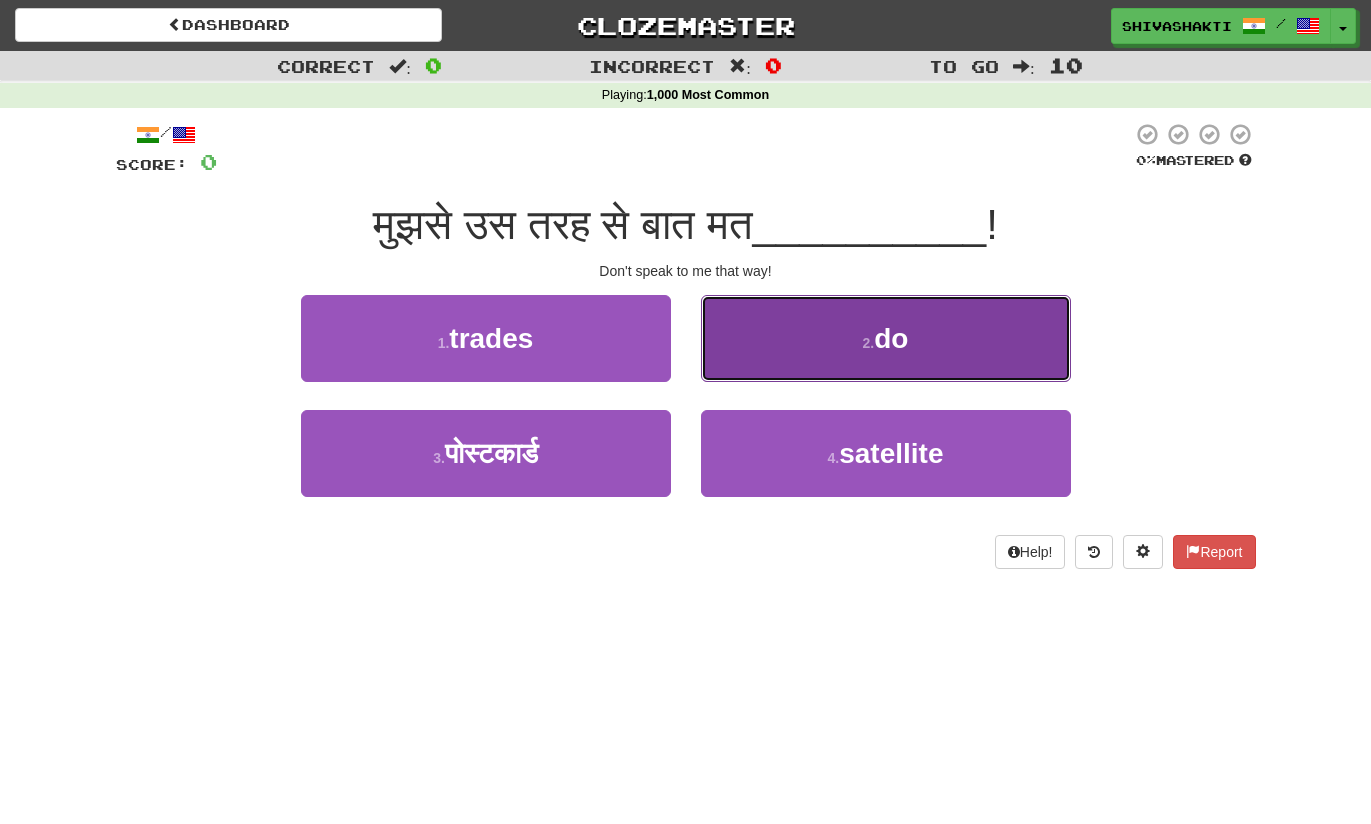 click on "2 .  कीजिए" at bounding box center (886, 338) 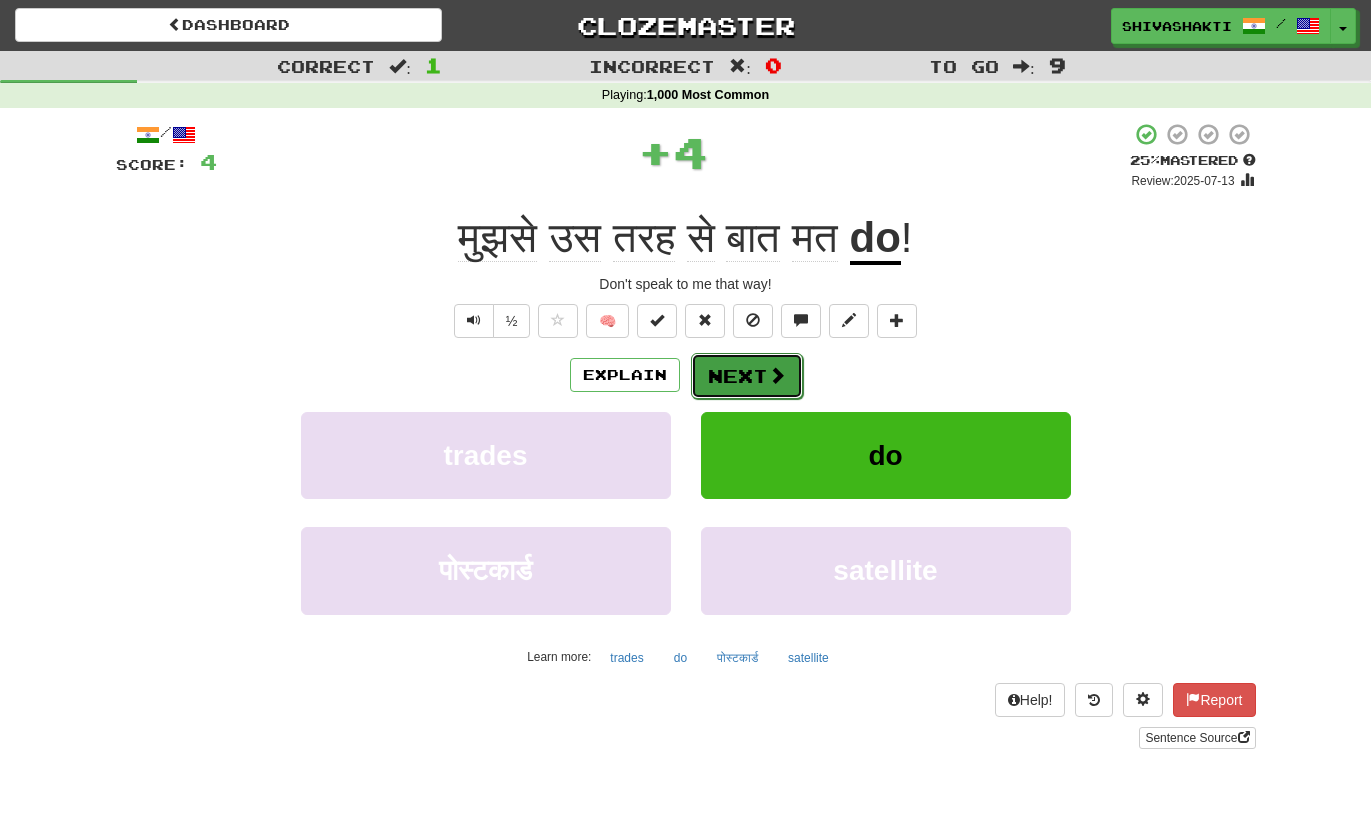 click on "Next" at bounding box center (747, 376) 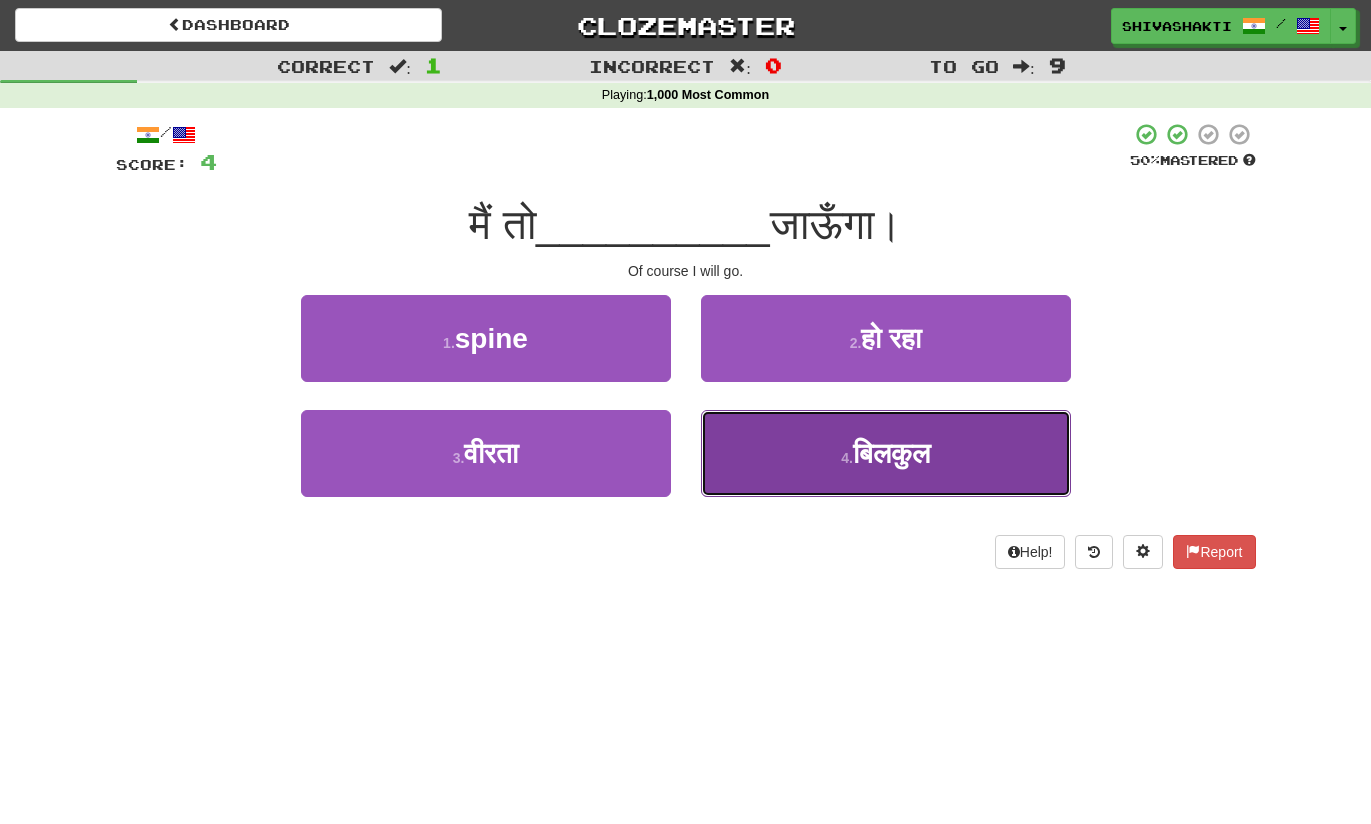 click on "बिलकुल" at bounding box center [891, 453] 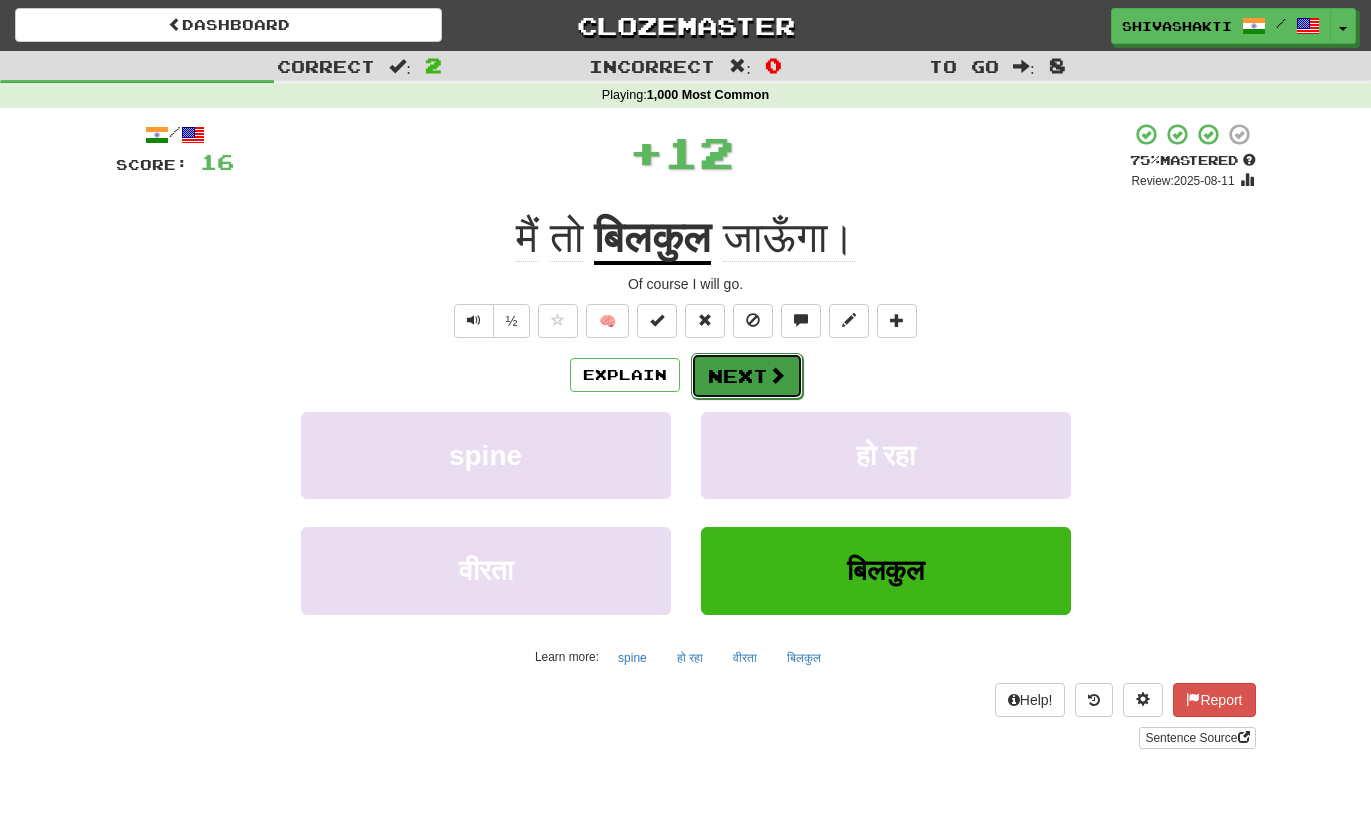 click at bounding box center [777, 375] 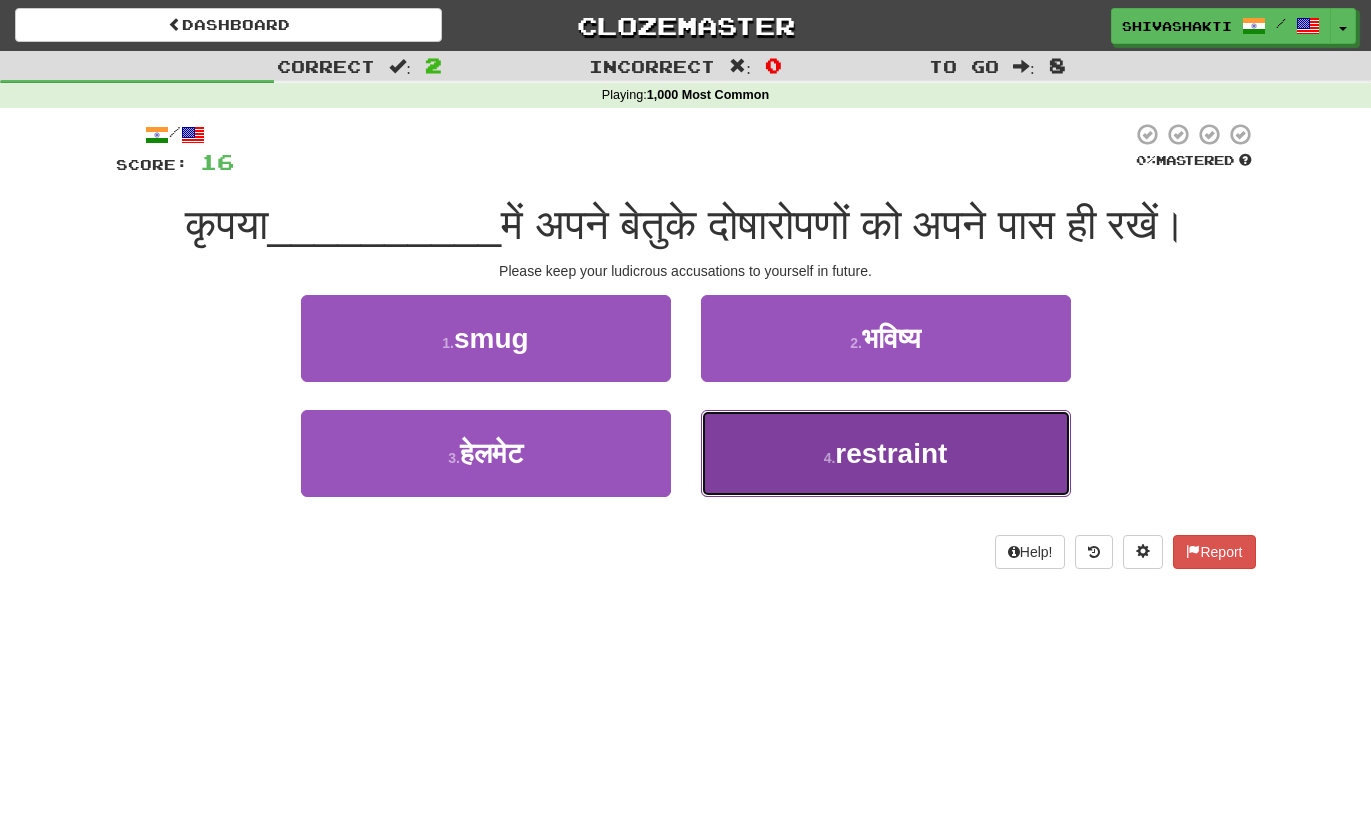 click on "restraint" at bounding box center [891, 453] 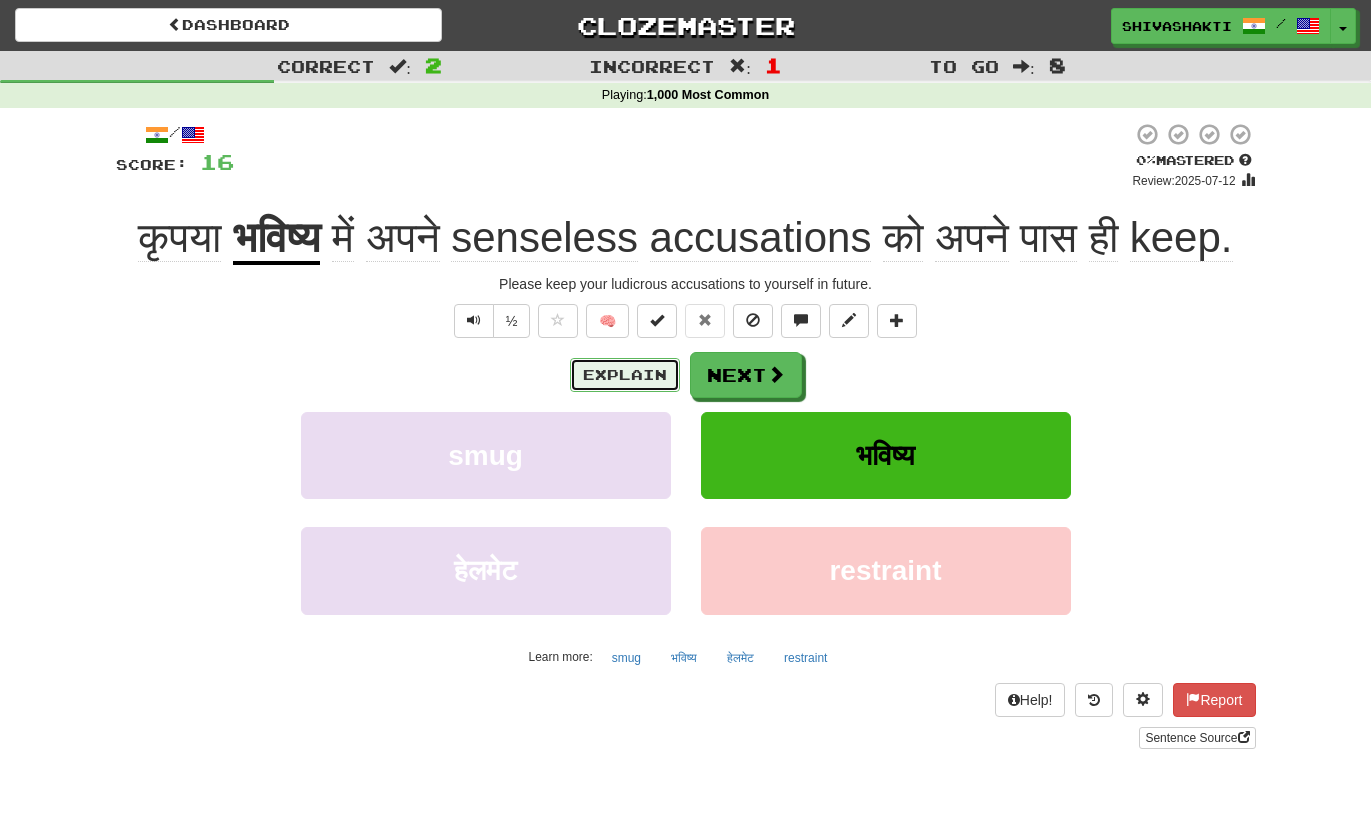 click on "Explain" at bounding box center (625, 375) 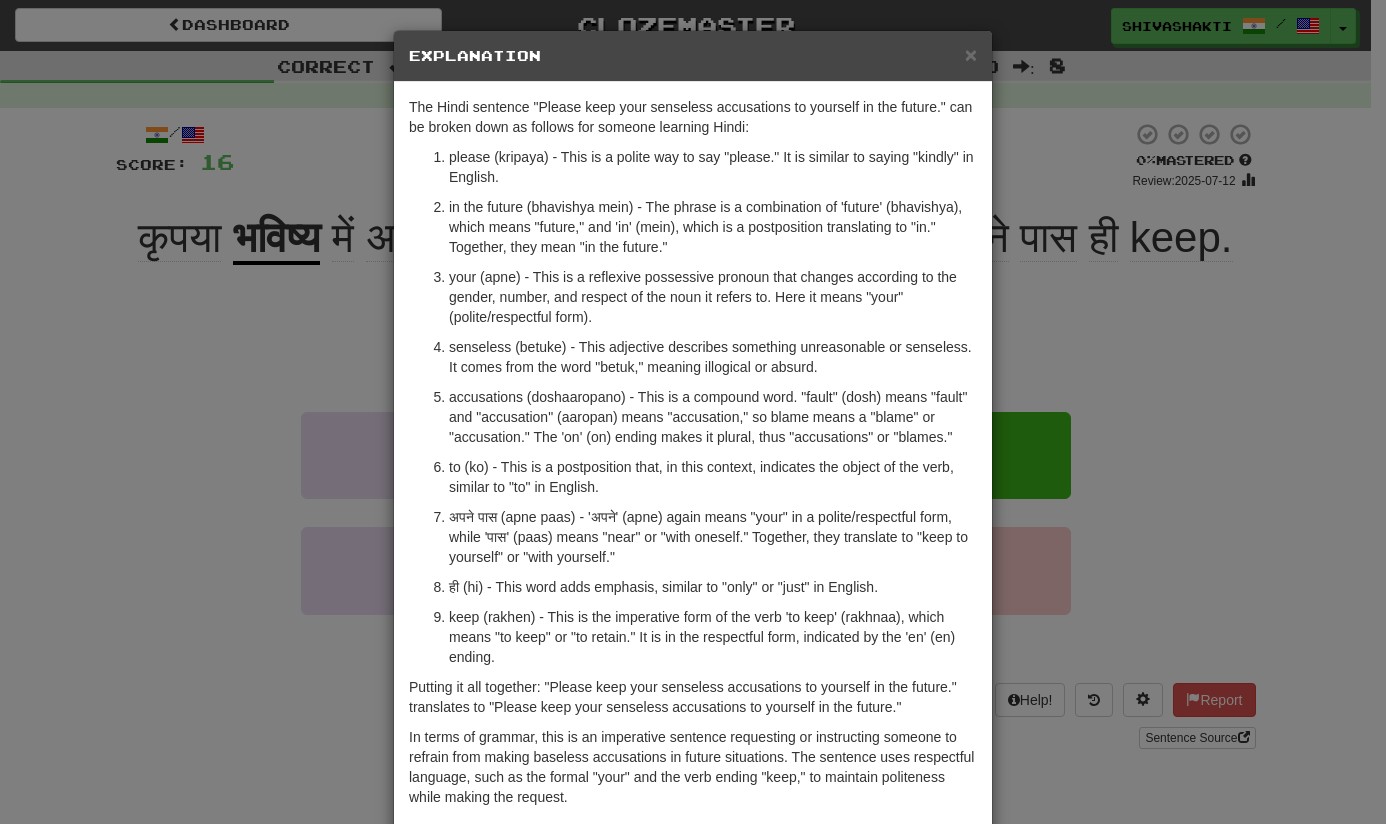 click on "× Explanation The Hindi sentence "Please keep your senseless accusations to yourself in the future." can be broken down as follows for someone learning Hindi:
please (kripaya) - This is a polite way to say "please." It is similar to saying "kindly" in English.
in the future (bhavishya mein) - The phrase is a combination of 'future' (bhavishya), which means "future," and 'in' (mein), which is a postposition translating to "in." Together, they mean "in the future."
your (apne) - This is a reflexive possessive pronoun that changes according to the gender, number, and respect of the noun it refers to. Here it means "your" (polite/respectful form).
senseless (betuke) - This adjective describes something unreasonable or senseless. It comes from the word "betuk," meaning illogical or absurd.
! Close" at bounding box center [693, 412] 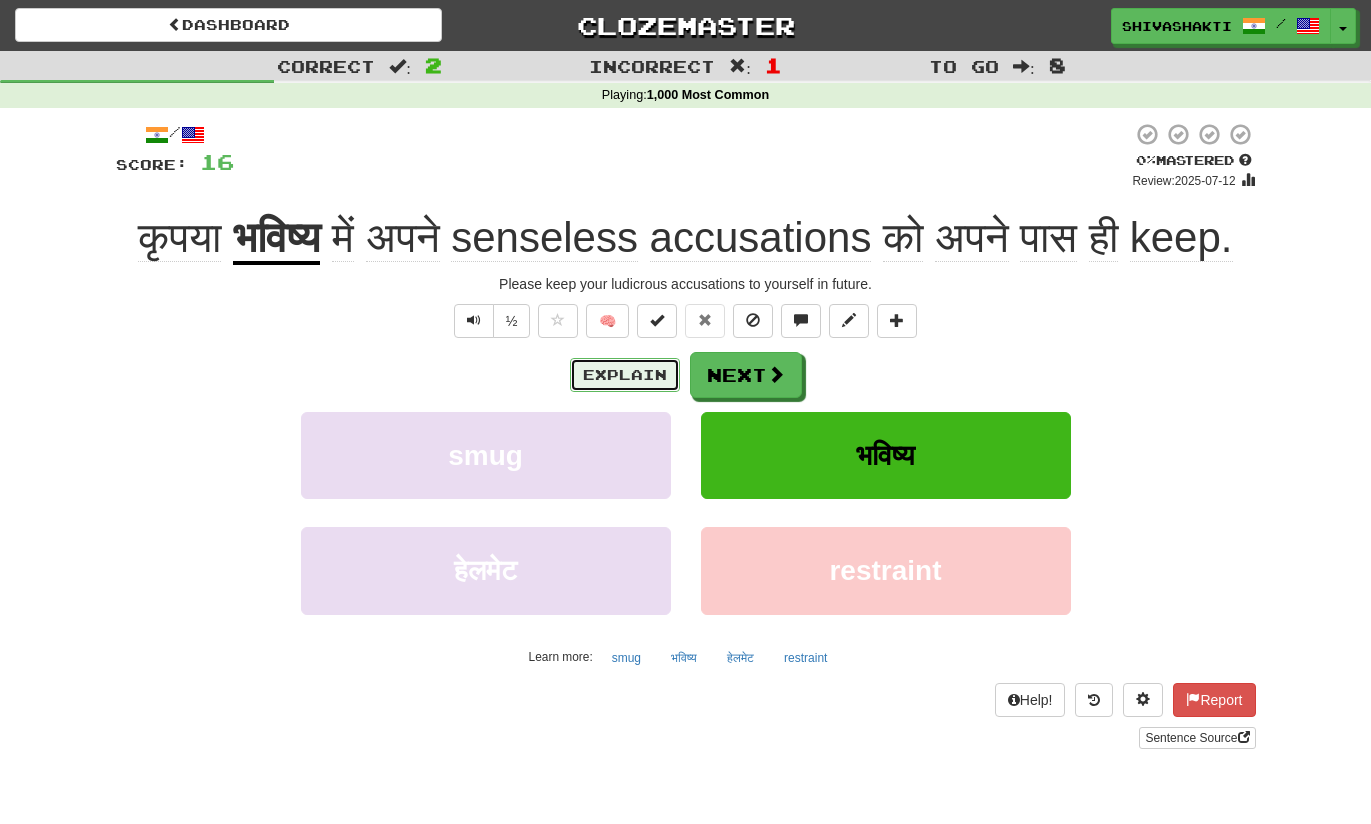 click on "Explain" at bounding box center (625, 375) 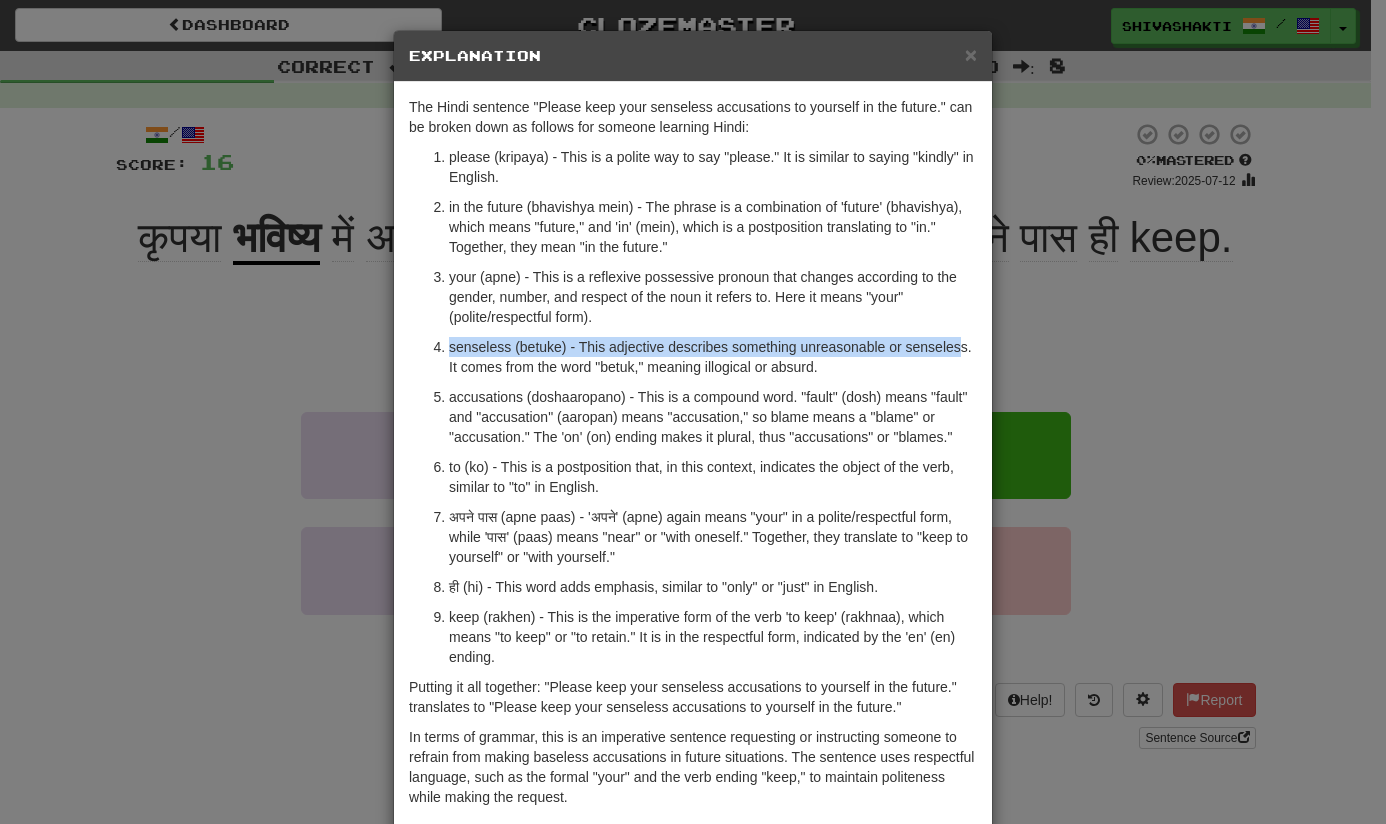 drag, startPoint x: 932, startPoint y: 351, endPoint x: 436, endPoint y: 348, distance: 496.00906 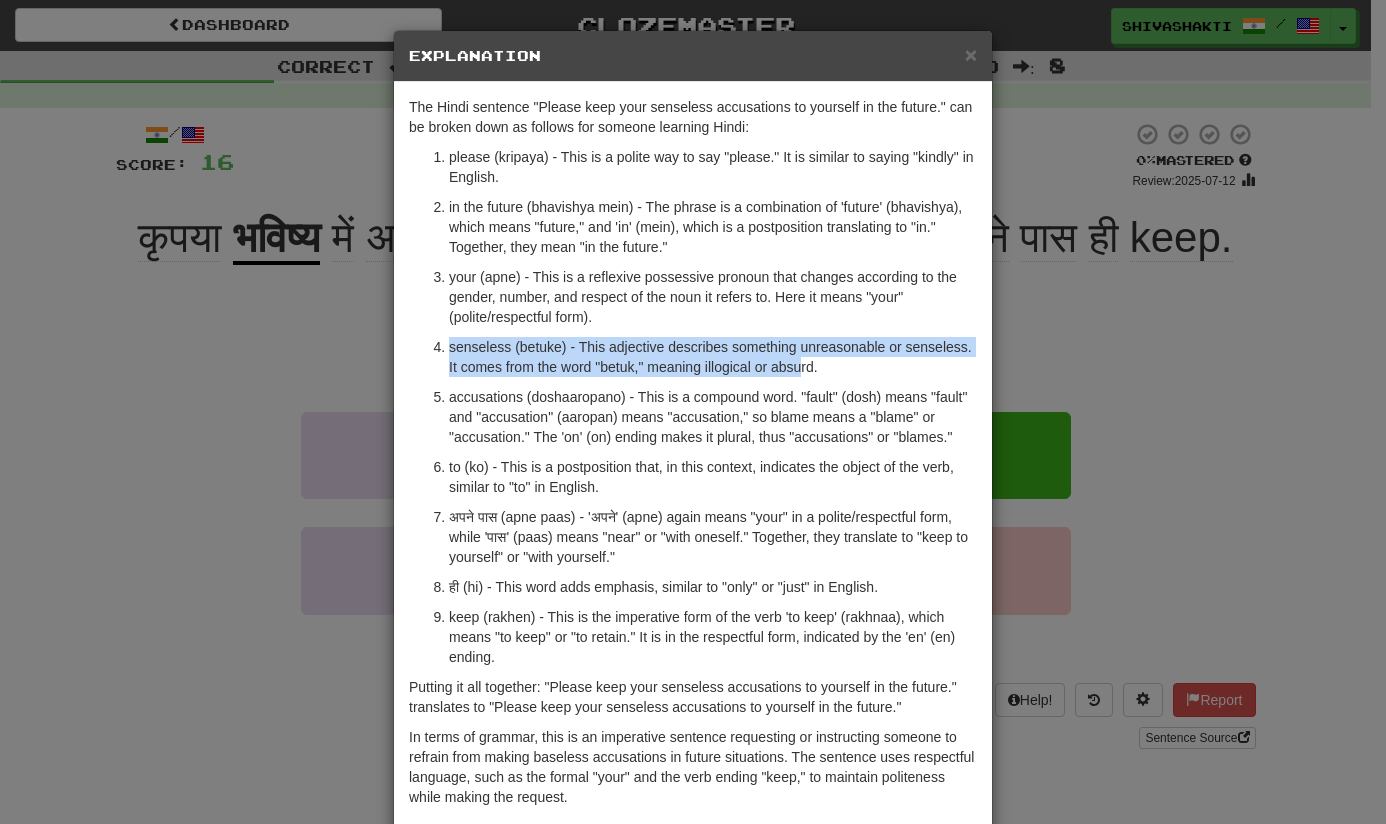 drag, startPoint x: 835, startPoint y: 367, endPoint x: 421, endPoint y: 333, distance: 415.3938 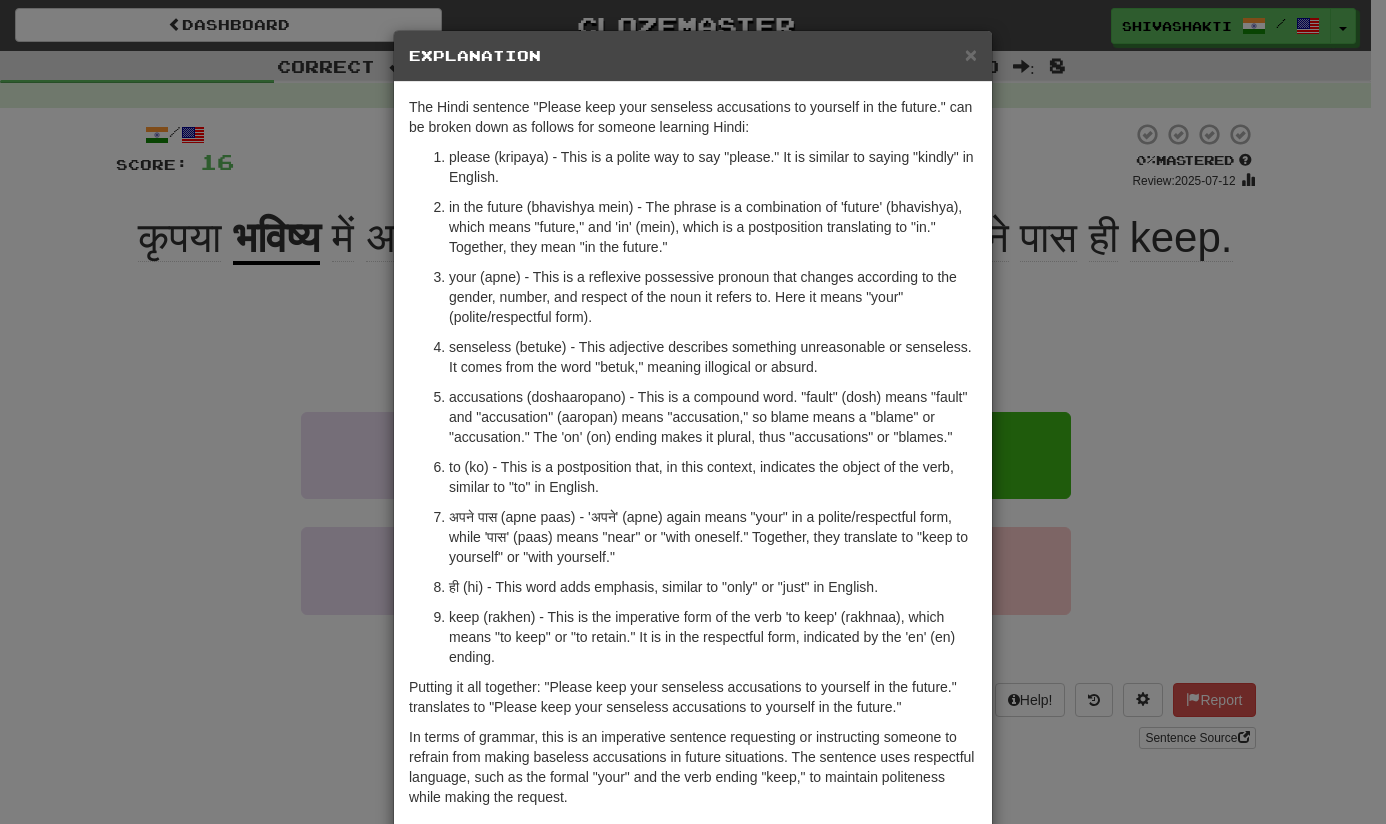 click on "× Explanation The Hindi sentence "कृपया भविष्य में अपने बेतुके दोषारोपणों को अपने पास ही रखें।" can be broken down as follows for someone learning Hindi:
कृपया (kripaya) - This is a polite way to say "please." It is similar to saying "kindly" in English.
भविष्य में (bhavishya mein) - The phrase is a combination of 'भविष्य' (bhavishya), which means "future," and 'में' (mein), which is a postposition translating to "in." Together, they mean "in the future."
अपने (apne) - This is a reflexive possessive pronoun that changes according to the gender, number, and respect of the noun it refers to. Here it means "your" (polite/respectful form).
बेतुके (betuke) - This adjective describes something unreasonable or senseless. It comes from the word "betuk," meaning illogical or absurd.
! Close" at bounding box center (693, 412) 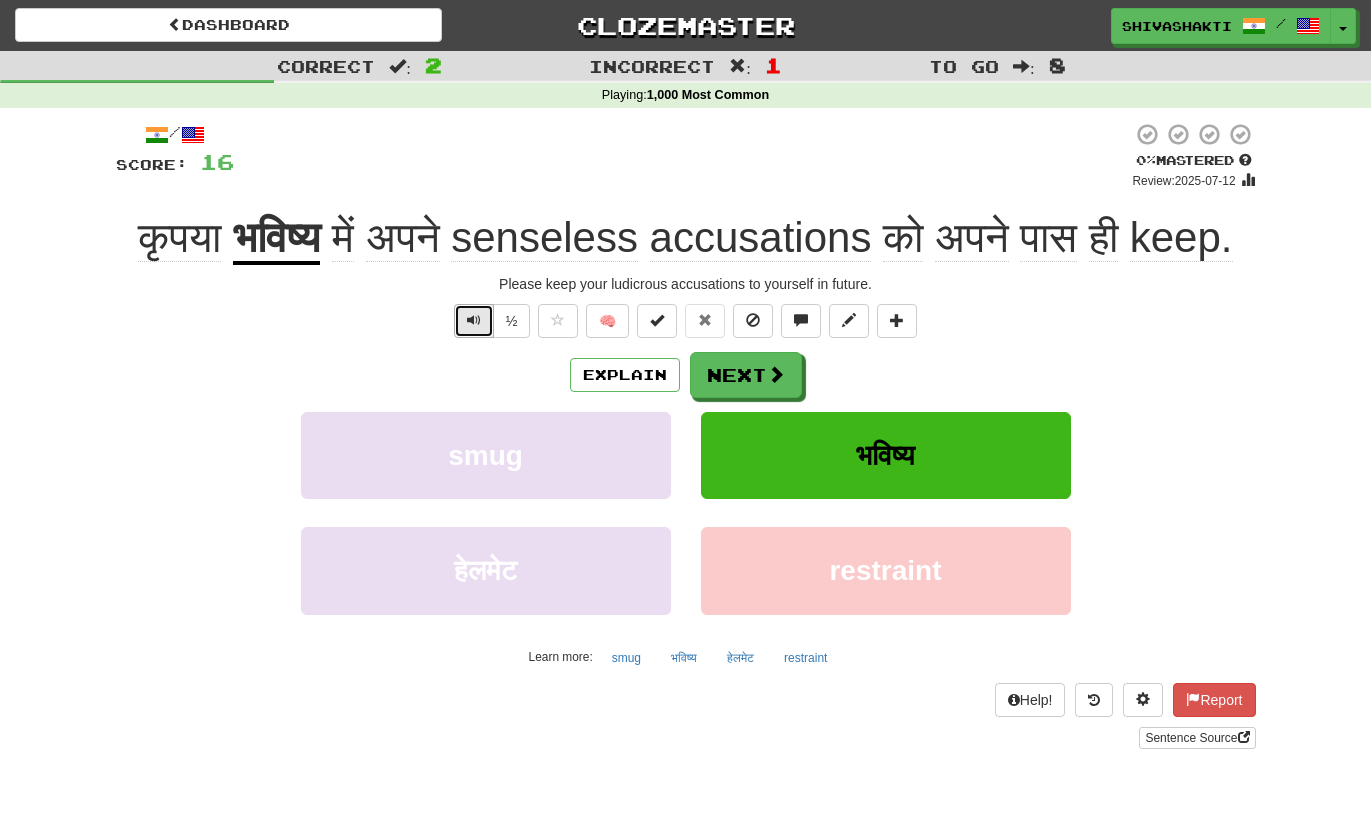 click at bounding box center [474, 321] 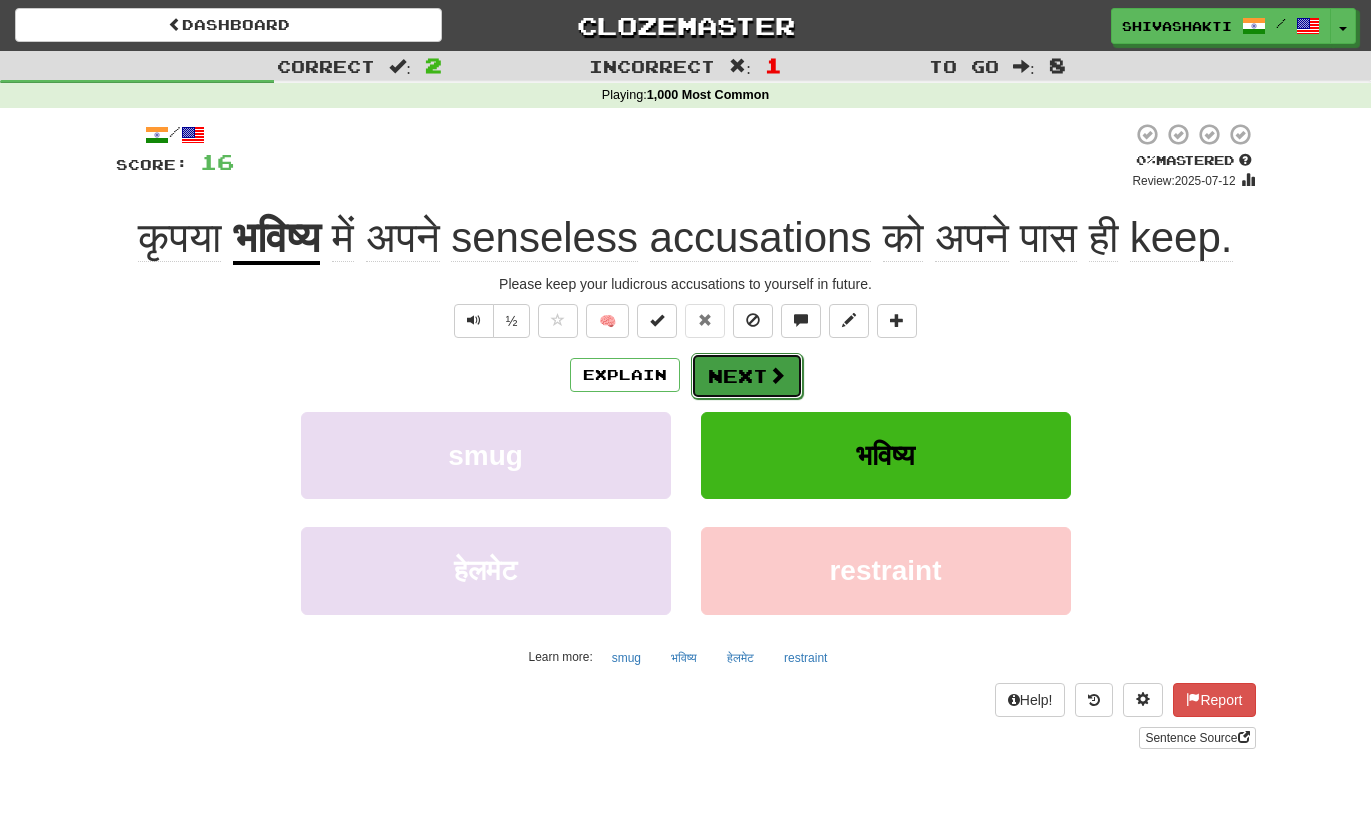 click at bounding box center (777, 375) 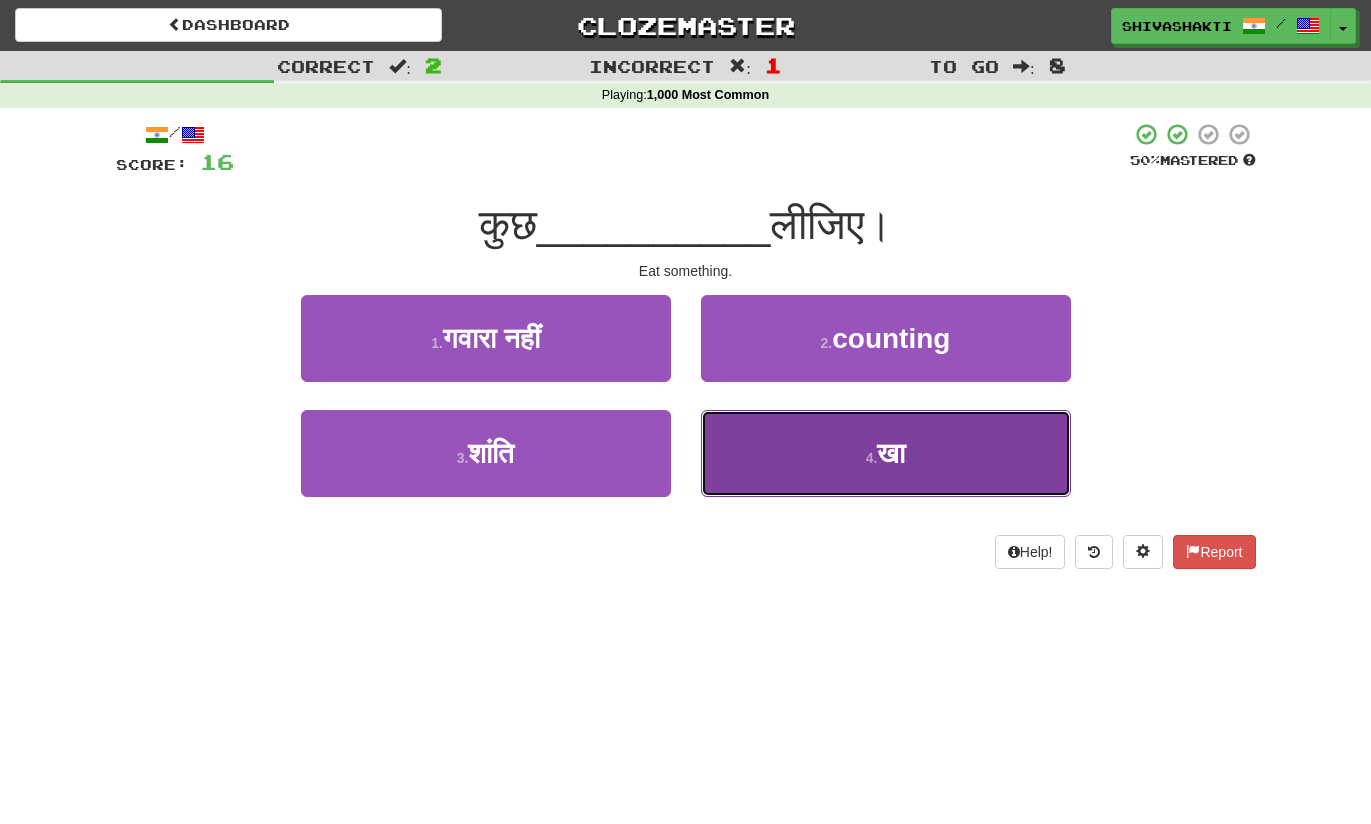 click on "4 .  खा" at bounding box center (886, 453) 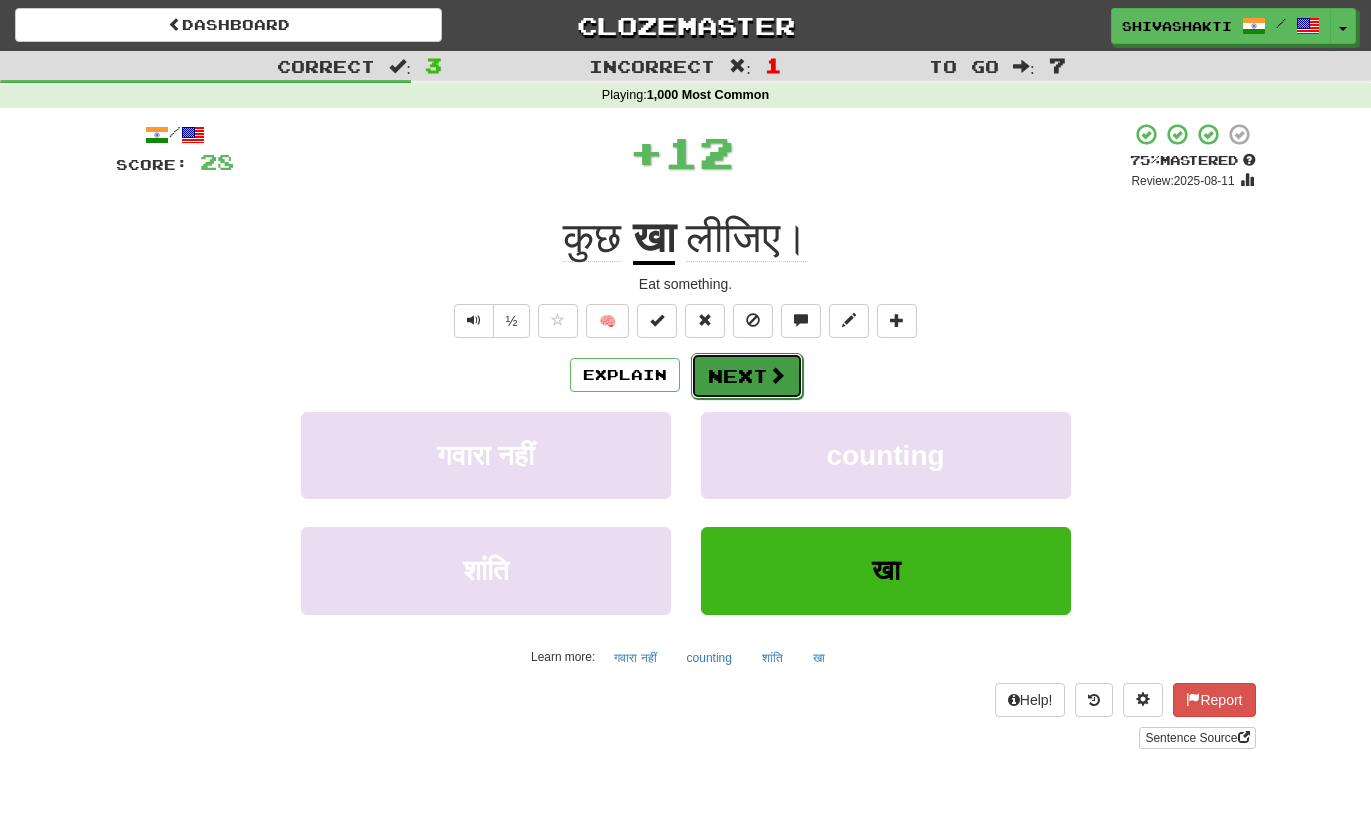 click on "Next" at bounding box center (747, 376) 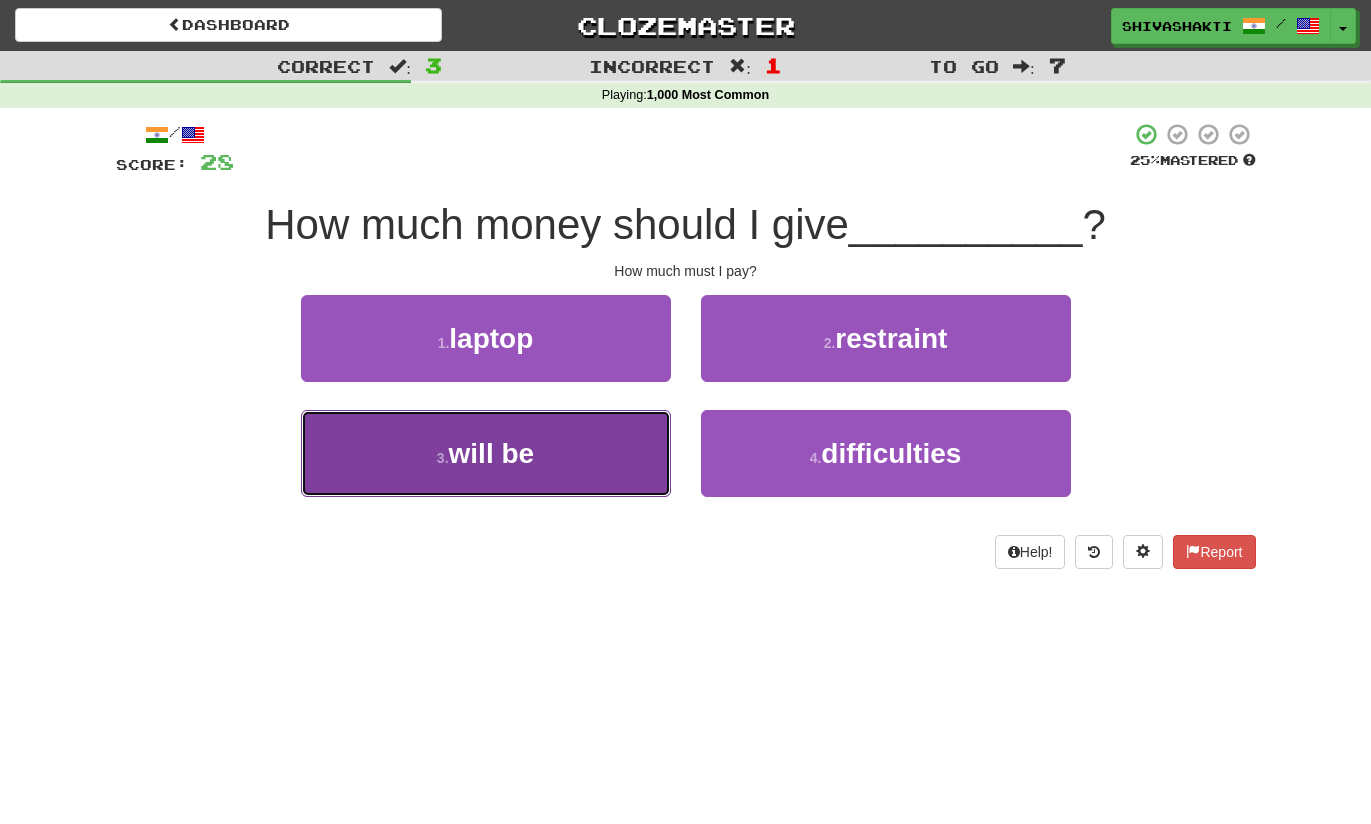 click on "3 .  होंगे" at bounding box center (486, 453) 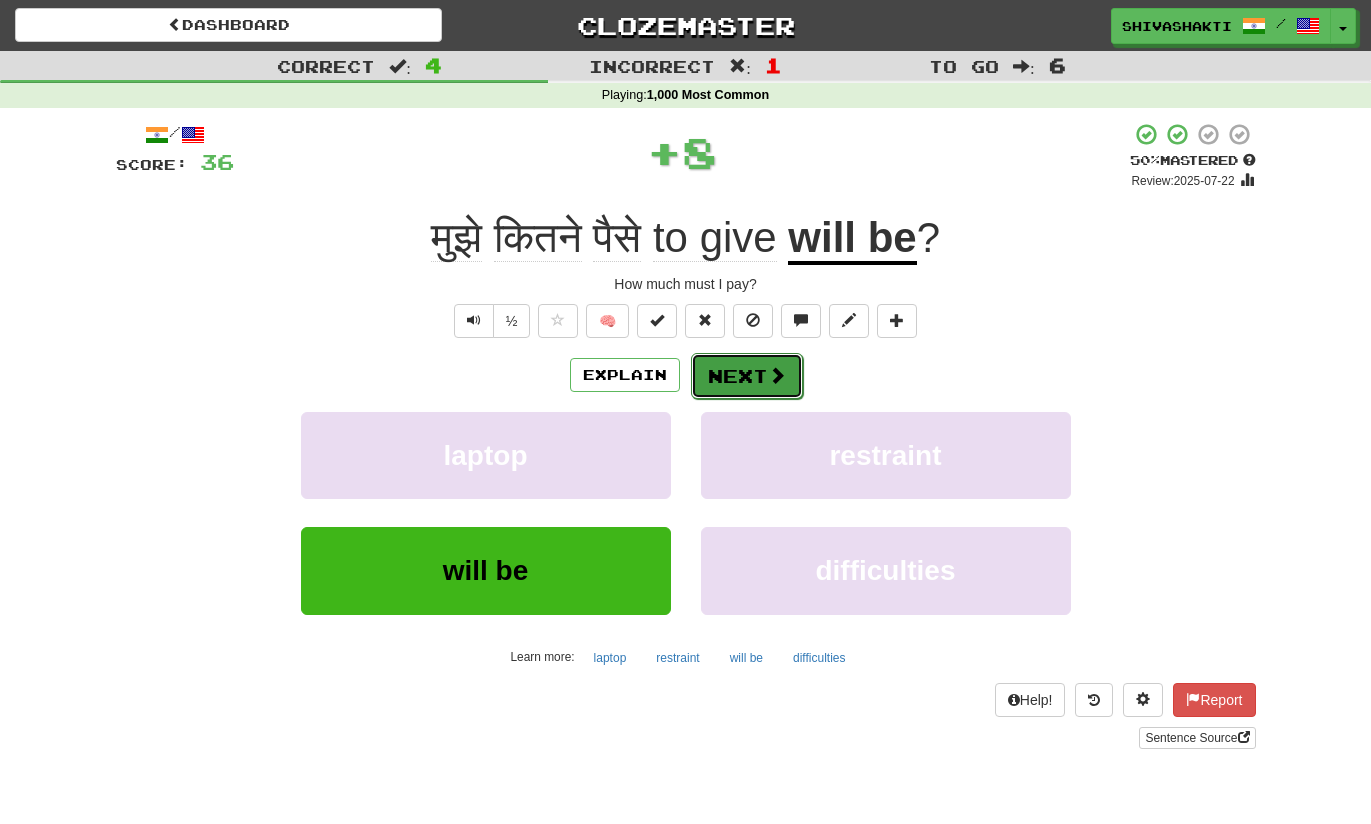 click on "Next" at bounding box center [747, 376] 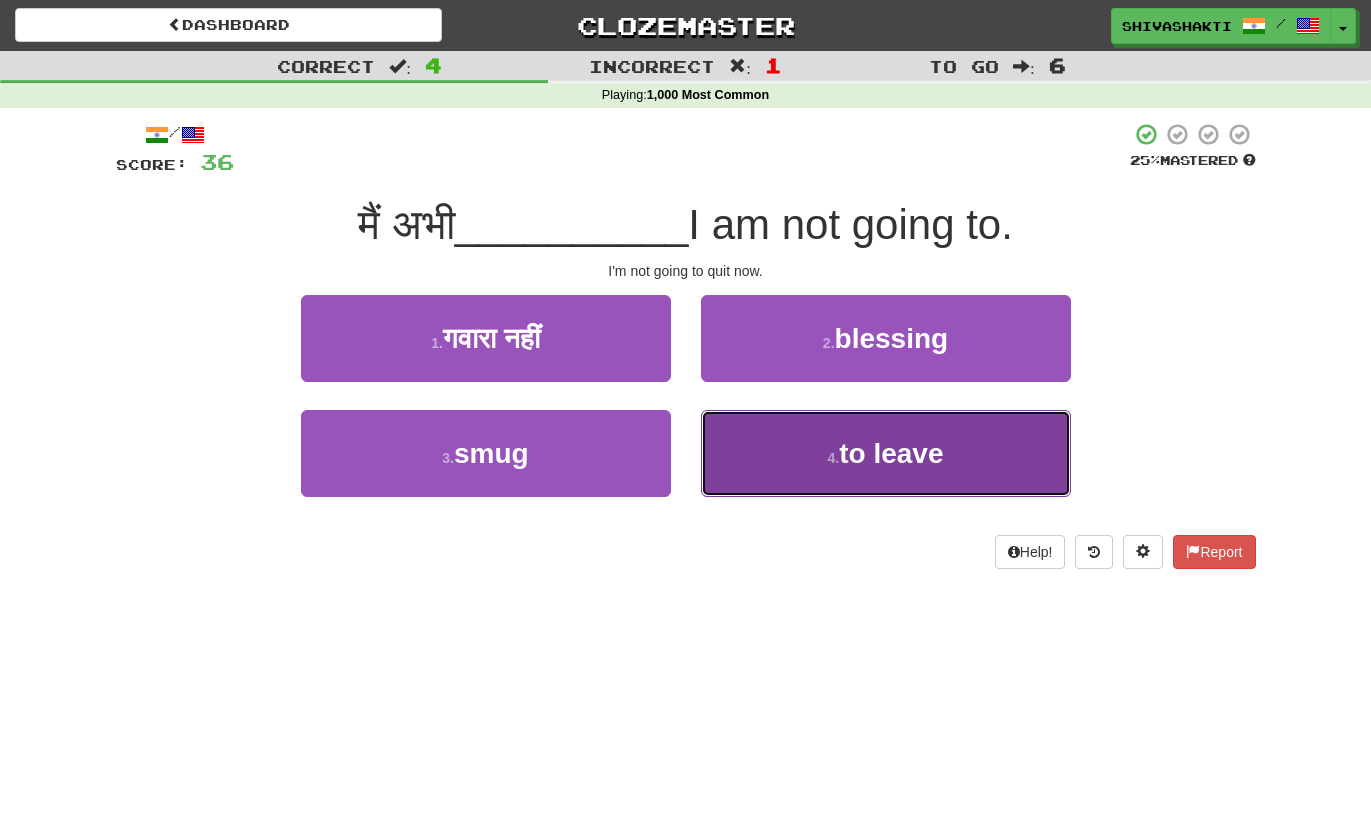 click on "4 ." at bounding box center (834, 458) 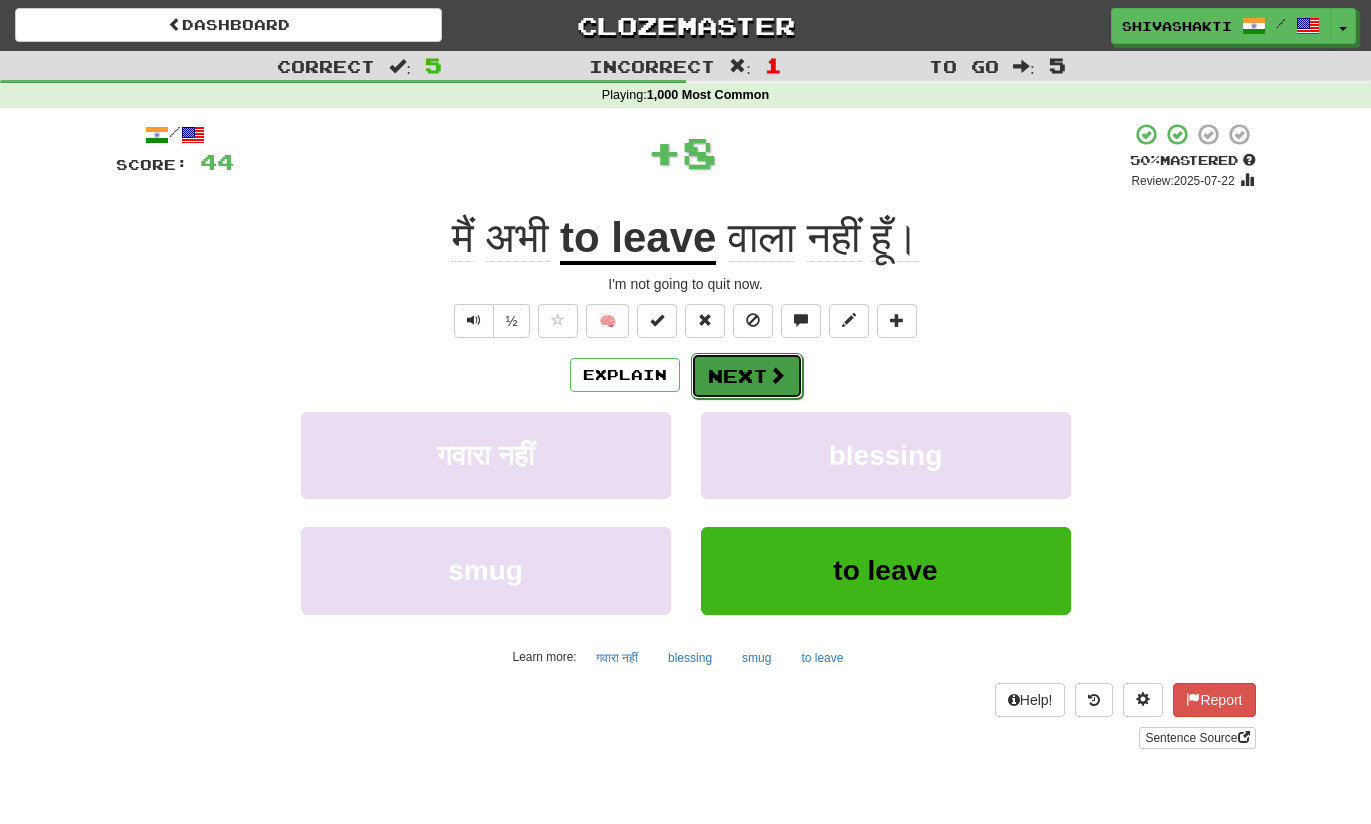 click on "Next" at bounding box center (747, 376) 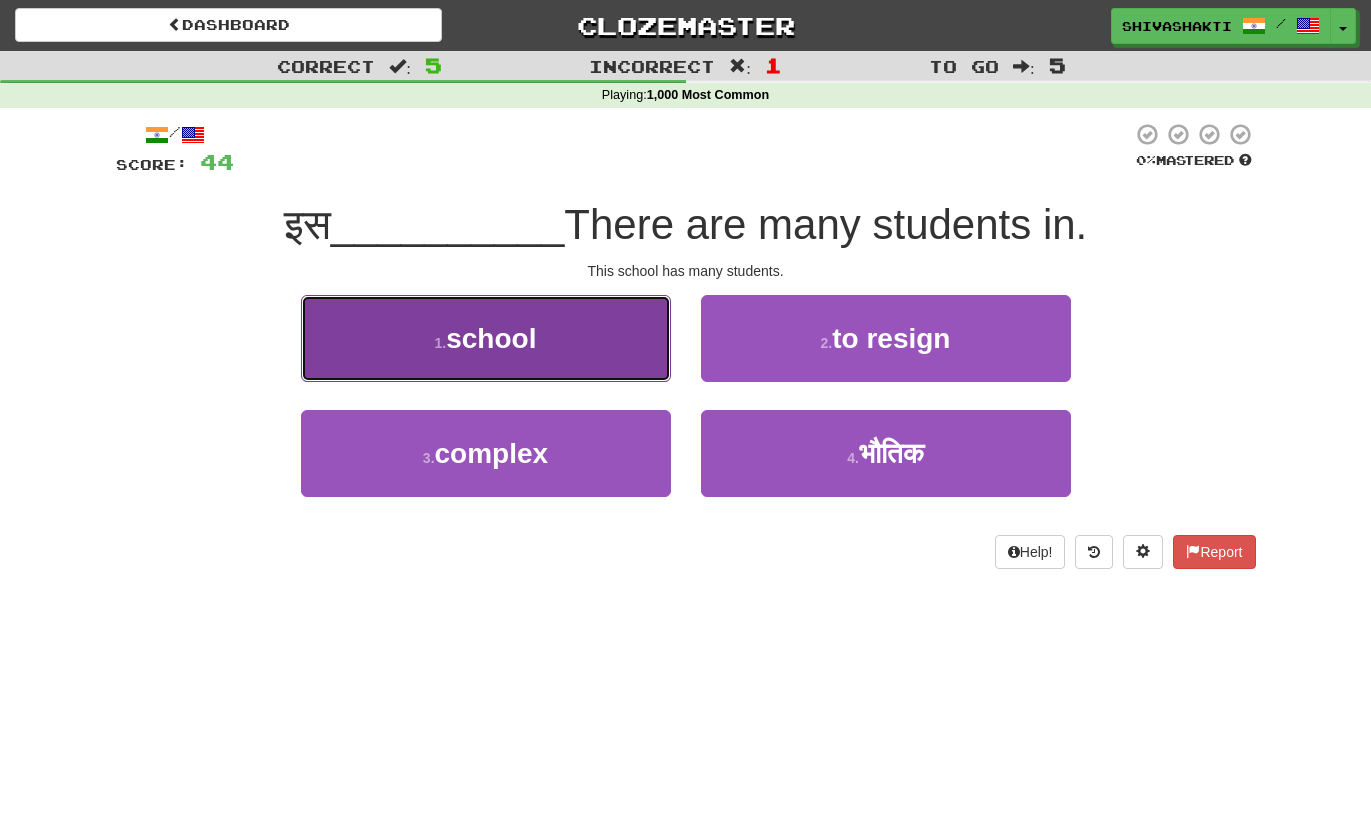 click on "1 .  स्कूल" at bounding box center [486, 338] 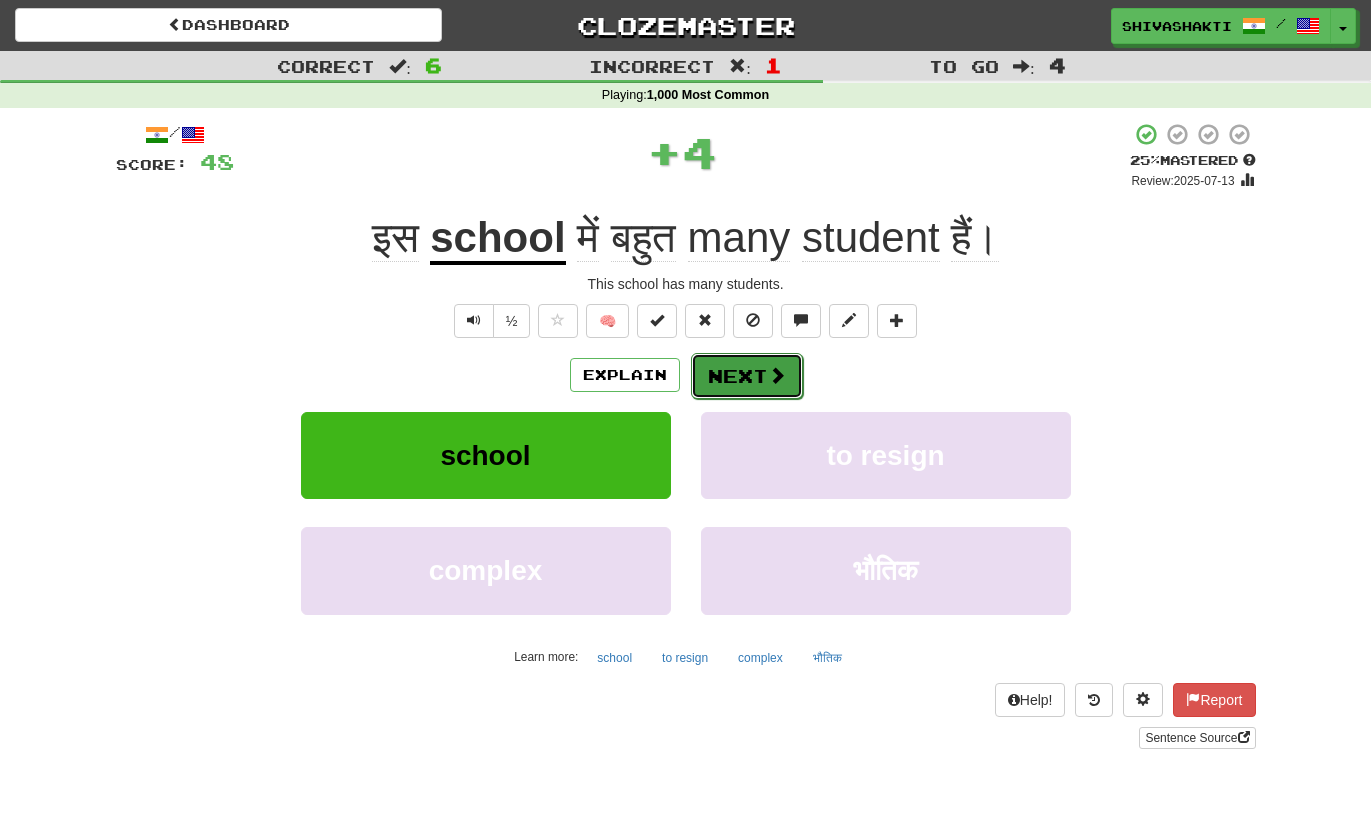 click on "Next" at bounding box center [747, 376] 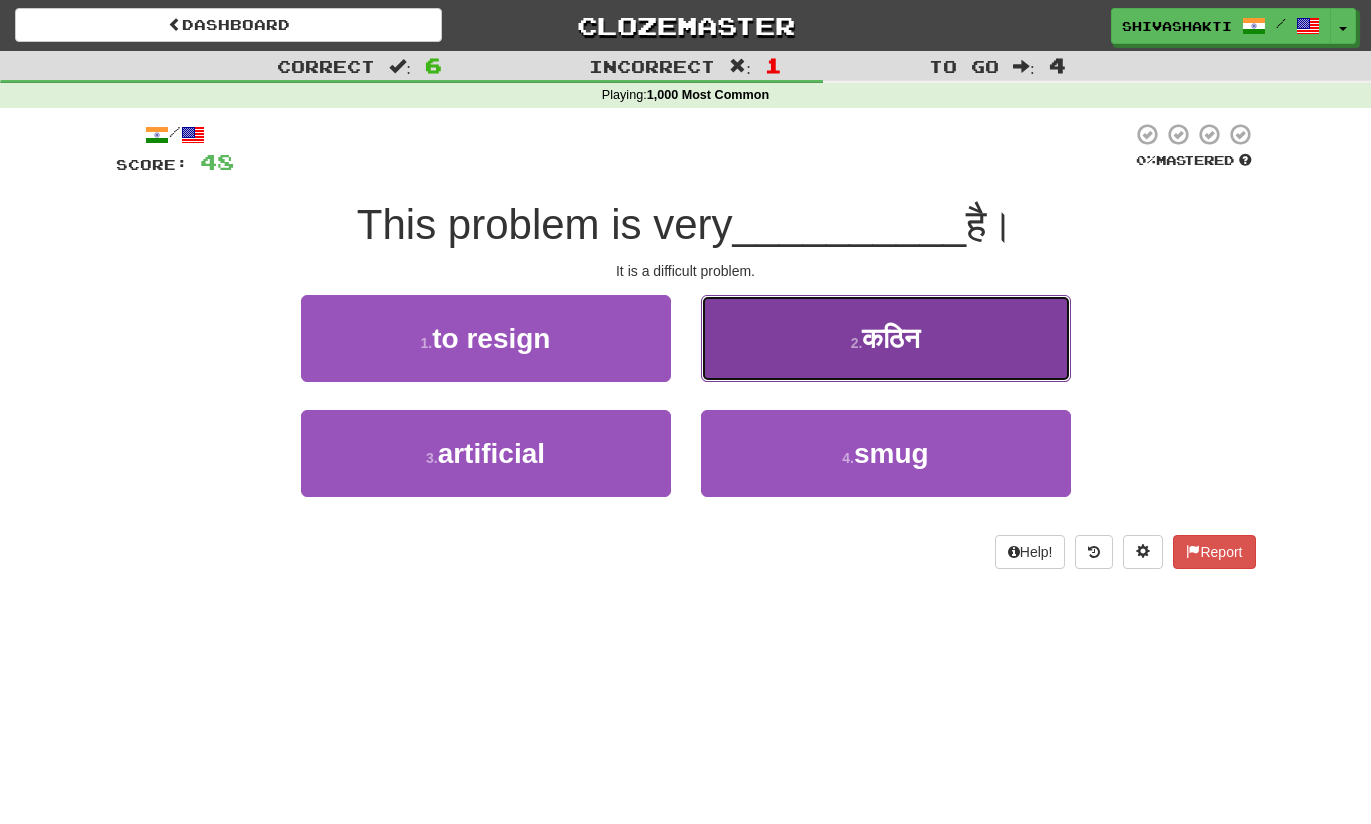 drag, startPoint x: 753, startPoint y: 378, endPoint x: 810, endPoint y: 330, distance: 74.518456 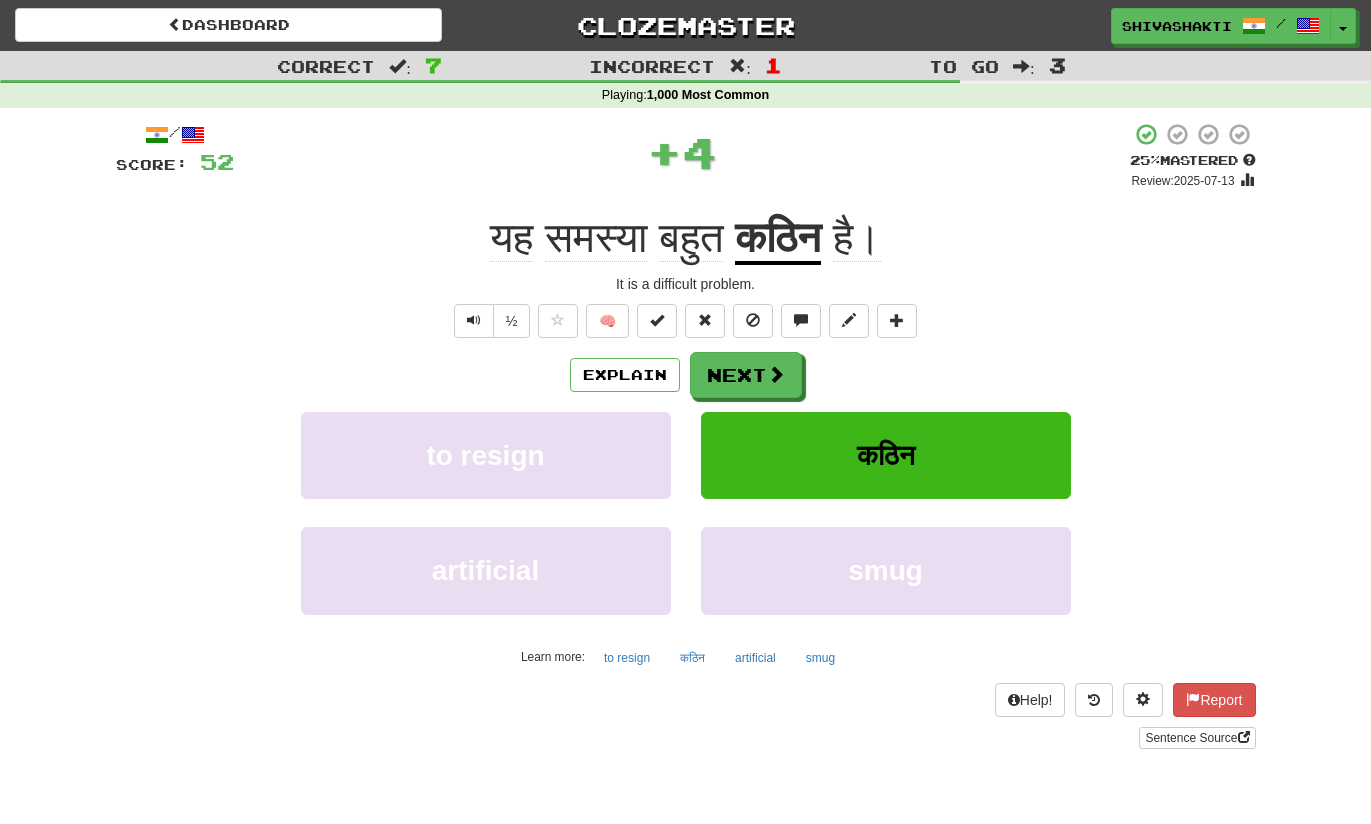 click at bounding box center [801, 321] 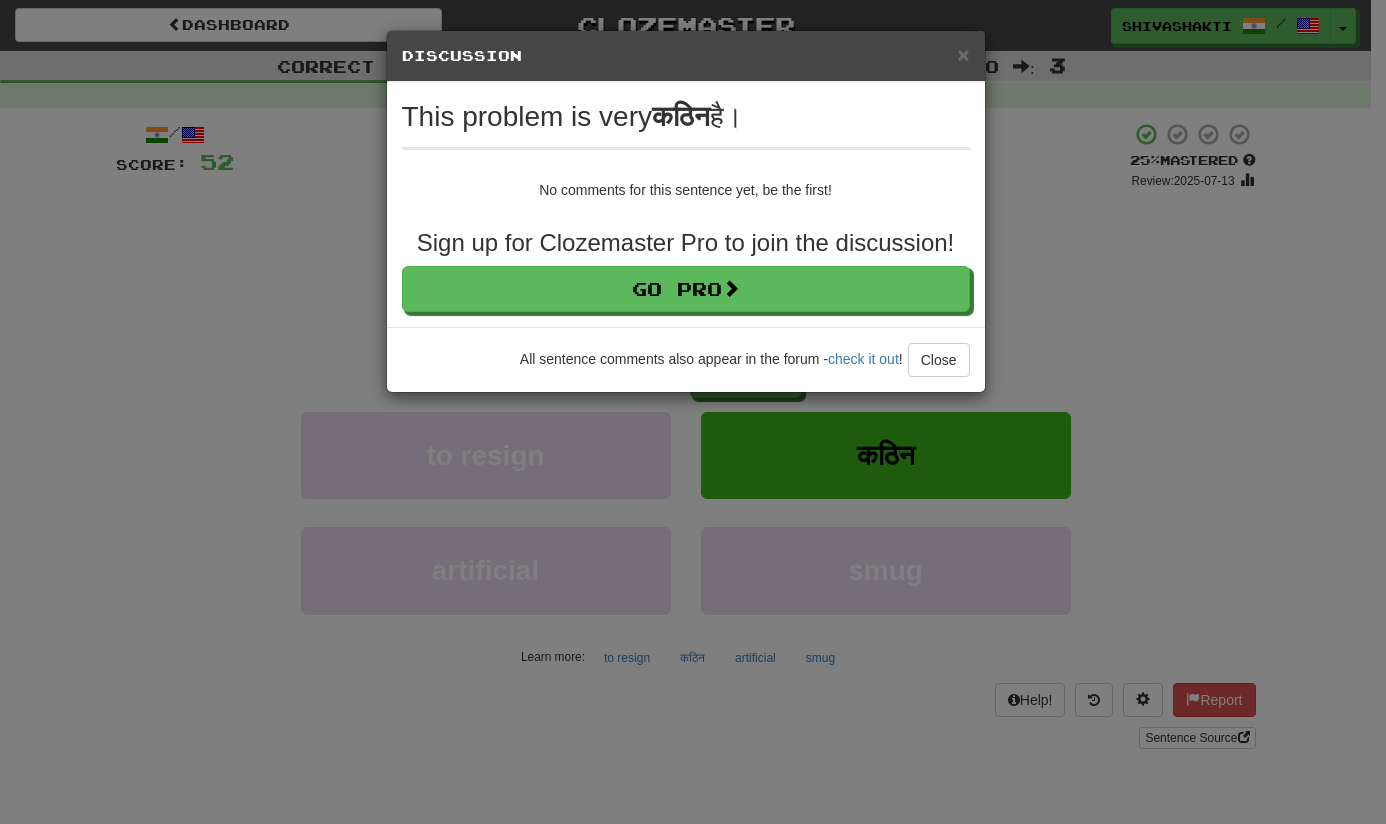 click on "× Discussion View in the forum  यह समस्या बहुत  कठिन  है। No comments for this sentence yet, be the first! Sign up for Clozemaster Pro to join the discussion! Go Pro  All sentence comments also appear in the forum -  check it out ! Close Loading ..." at bounding box center (693, 412) 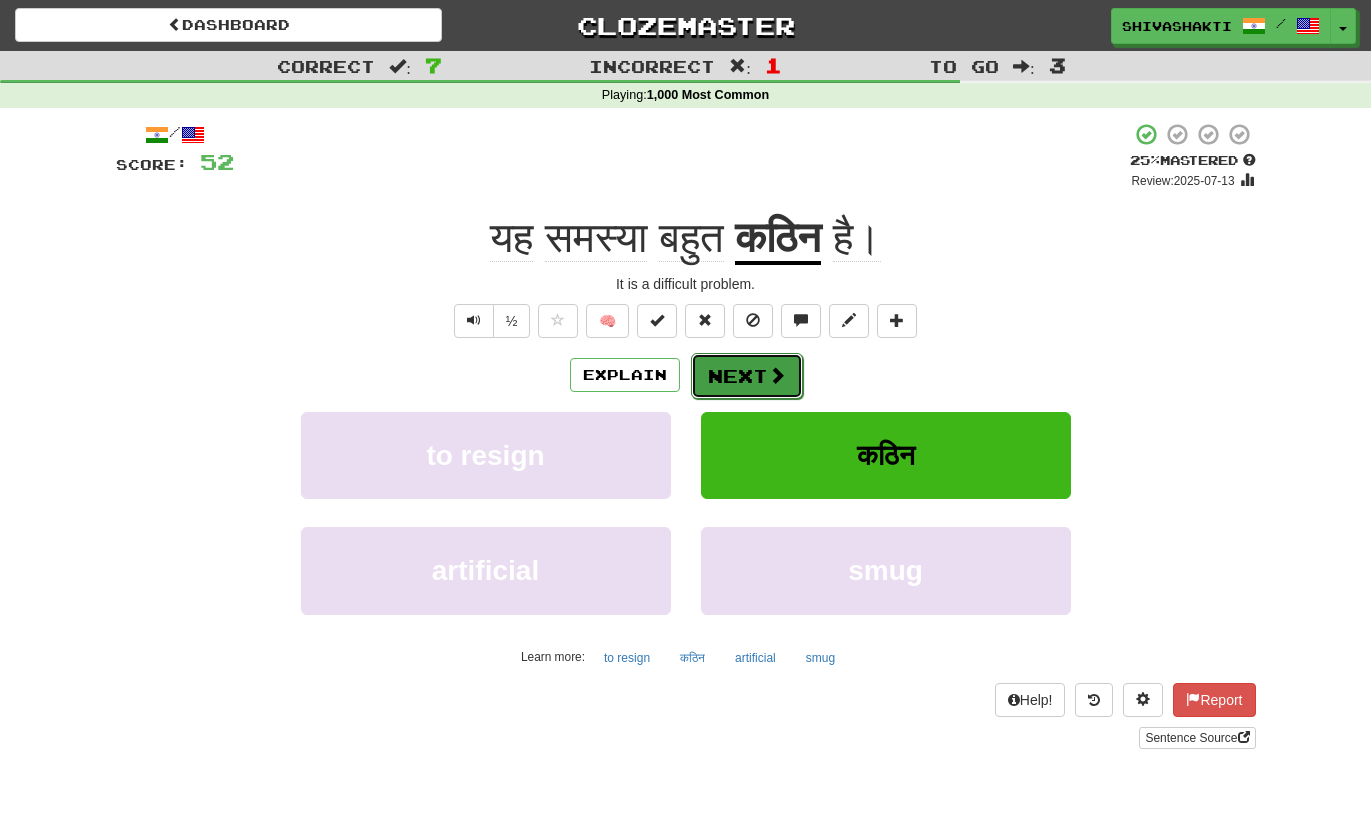 click on "Next" at bounding box center [747, 376] 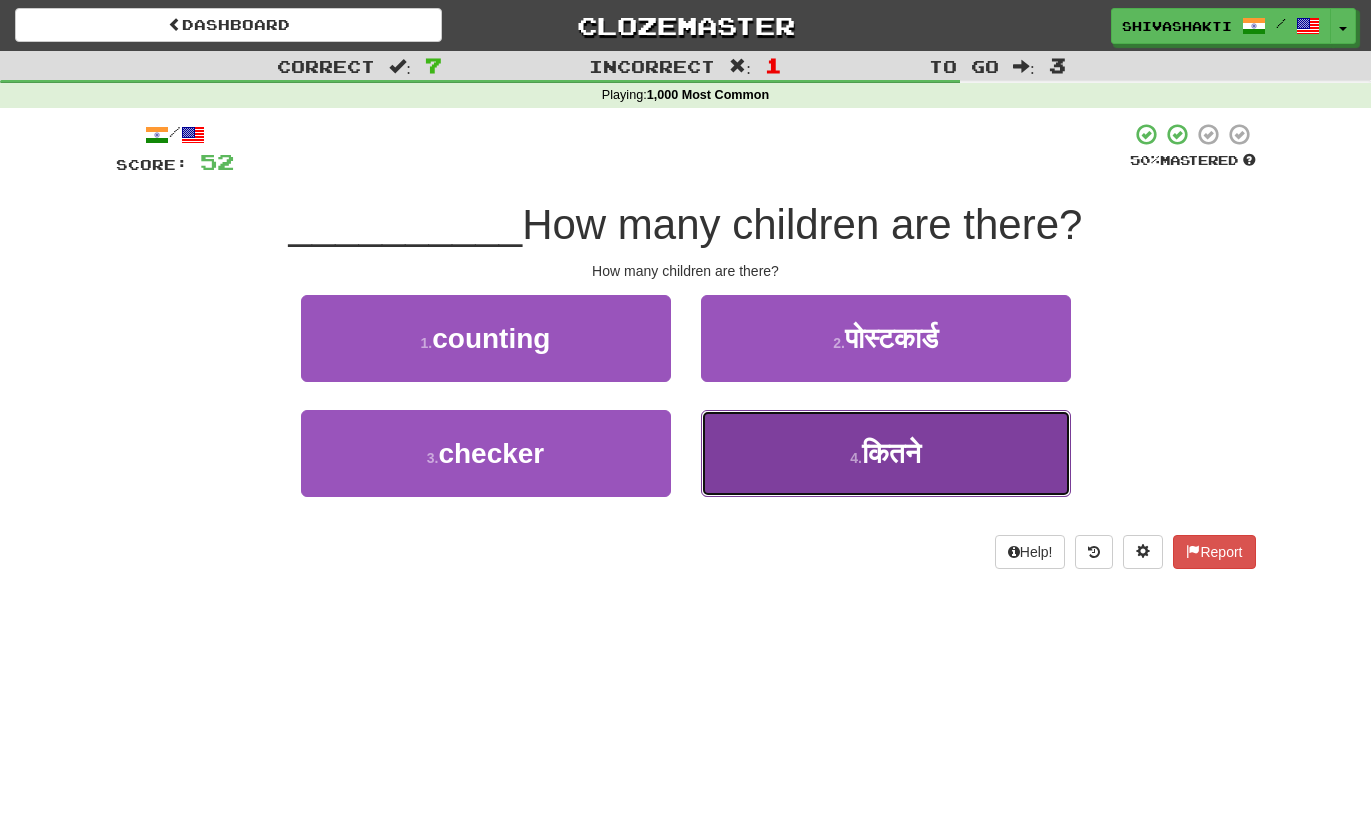click on "कितने" at bounding box center (891, 453) 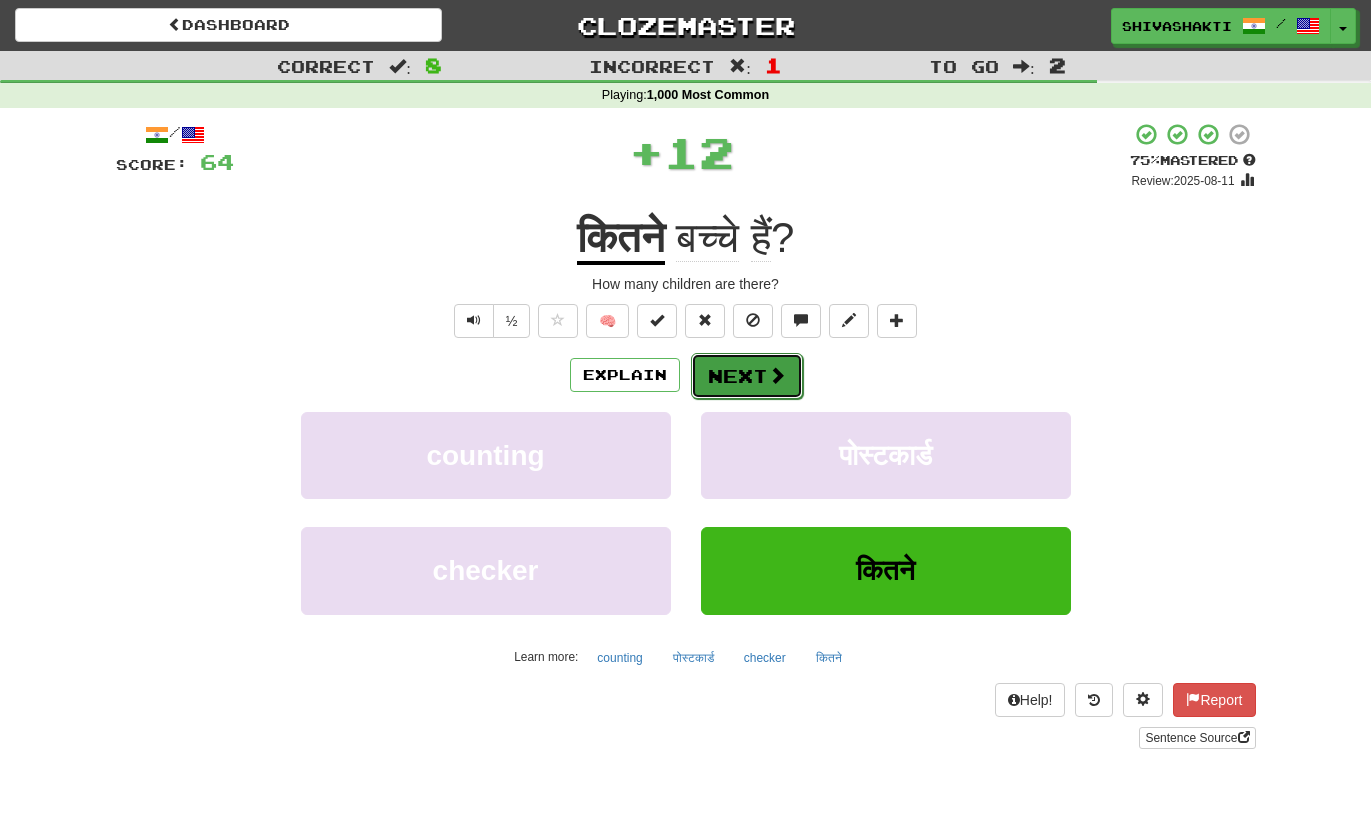 click on "Next" at bounding box center [747, 376] 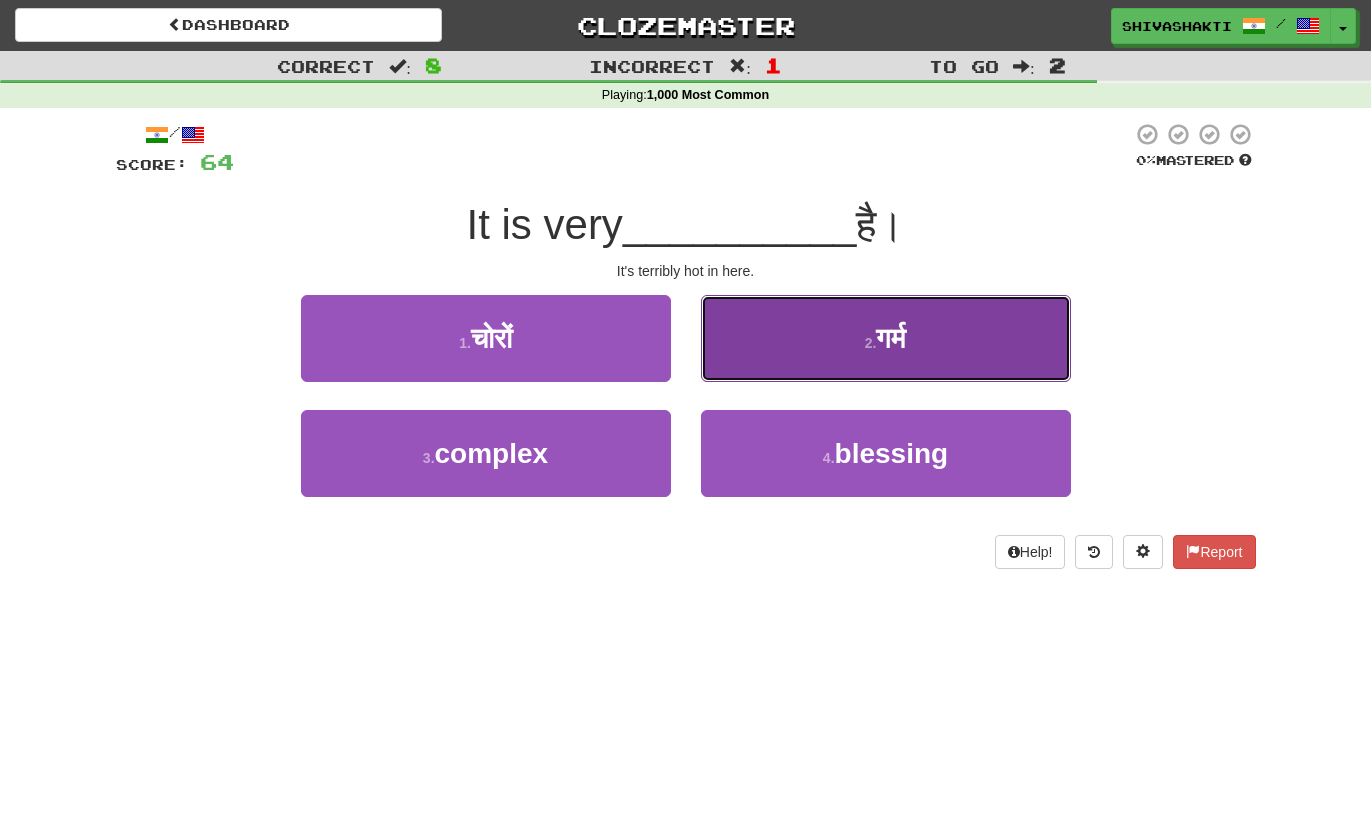 click on "2 .  गर्म" at bounding box center [886, 338] 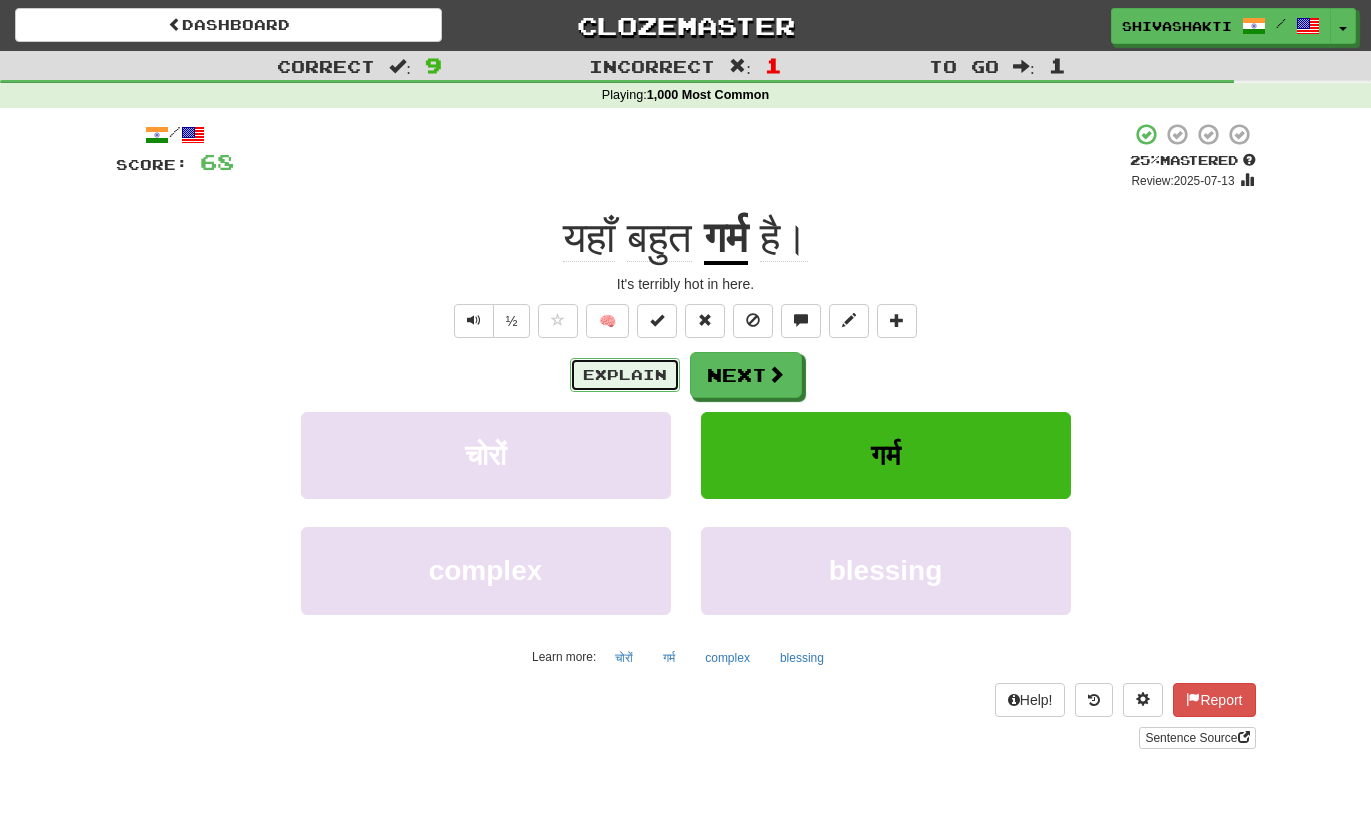 click on "Explain" at bounding box center [625, 375] 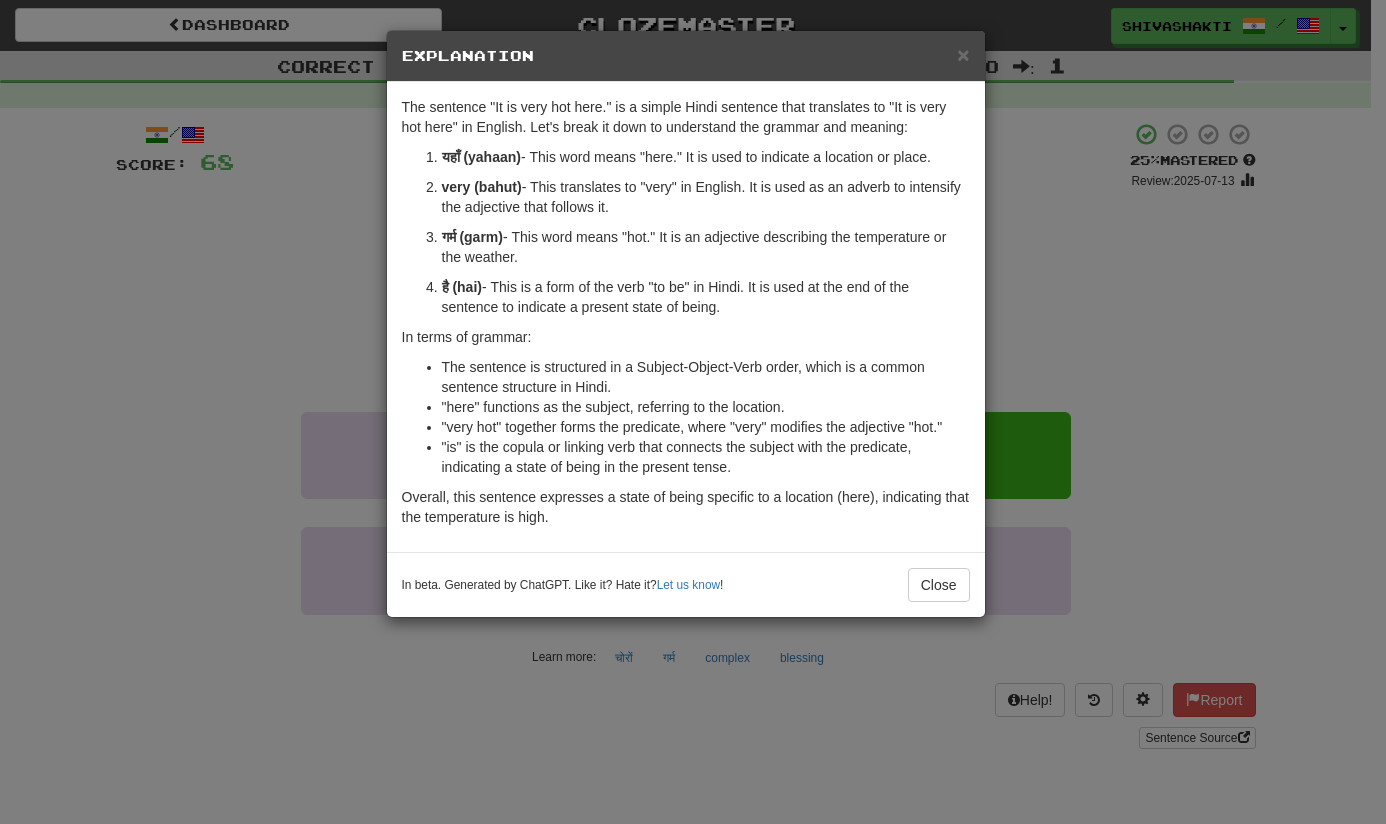 click on "× Explanation The sentence "यहाँ बहुत गर्म है।" is a simple Hindi sentence that translates to "It is very hot here" in English. Let's break it down to understand the grammar and meaning:
यहाँ (yahaan)  - This word means "here." It is used to indicate a location or place.
बहुत (bahut)  - This translates to "very" in English. It is used as an adverb to intensify the adjective that follows it.
गर्म (garm)  - This word means "hot." It is an adjective describing the temperature or the weather.
है (hai)  - This is a form of the verb "to be" in Hindi. It is used at the end of the sentence to indicate a present state of being.
In terms of grammar:
The sentence is structured in a Subject-Object-Verb order, which is a common sentence structure in Hindi.
"यहाँ" functions as the subject, referring to the location.
In beta. Generated by ChatGPT. Like it? Hate it?  Let us know ! Close" at bounding box center [693, 412] 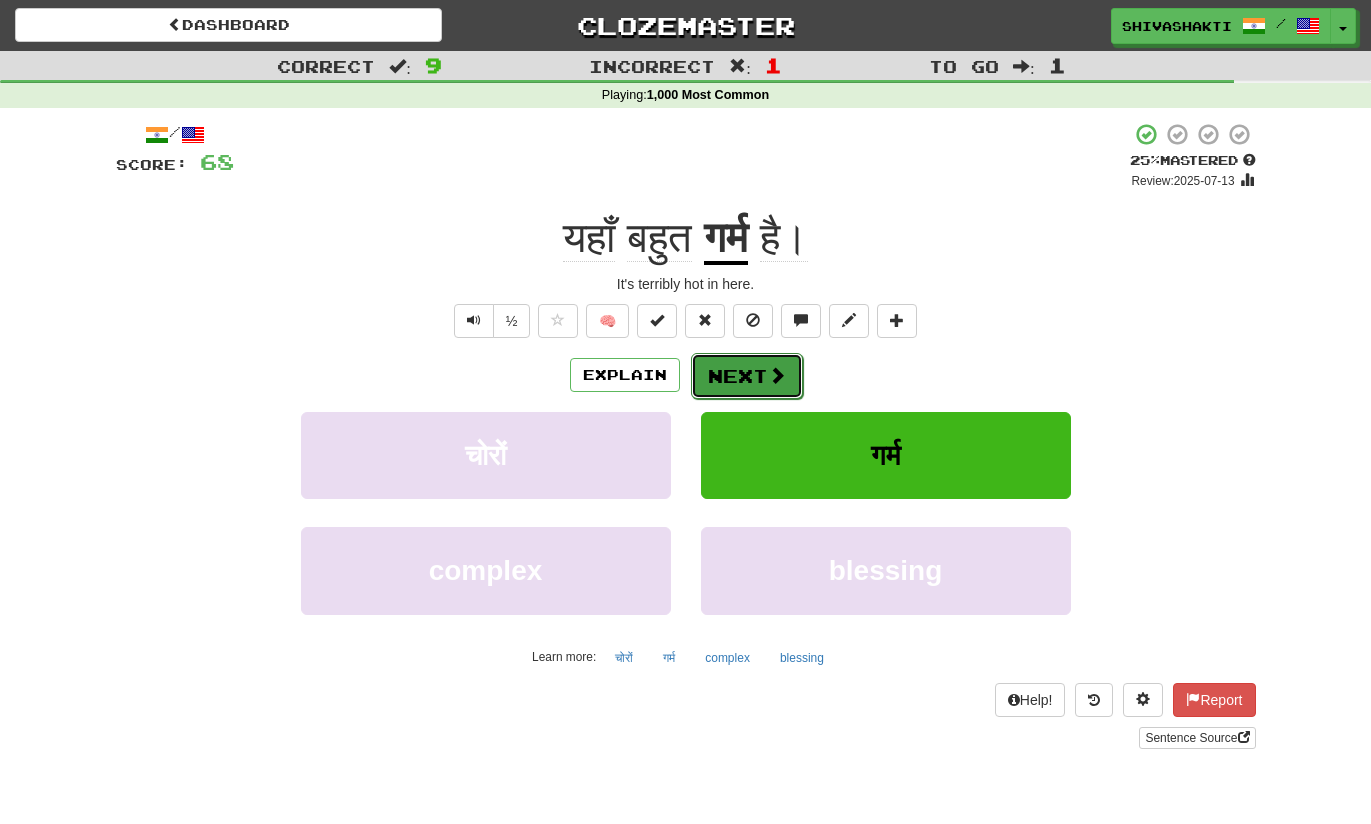 click on "Next" at bounding box center [747, 376] 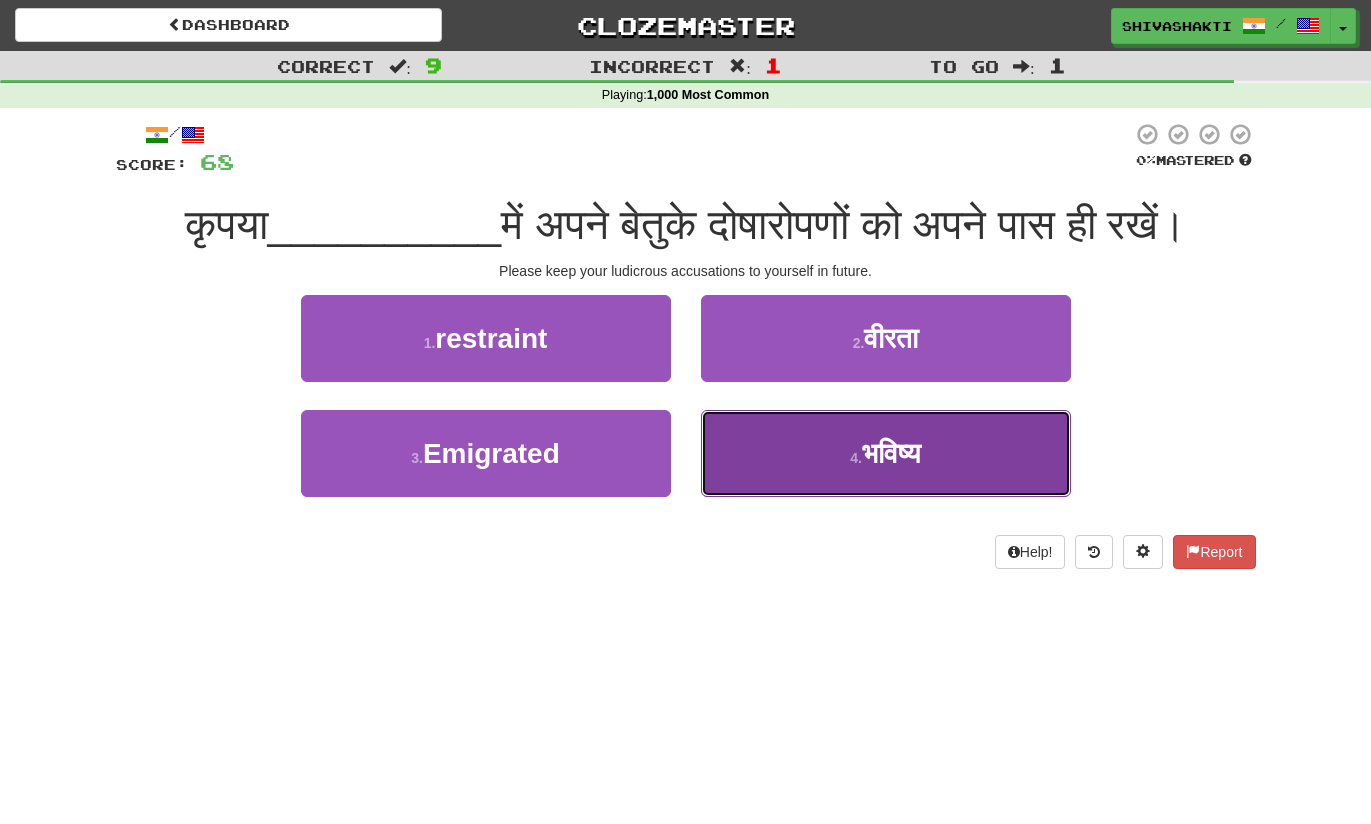 click on "4 .  भविष्य" at bounding box center [886, 453] 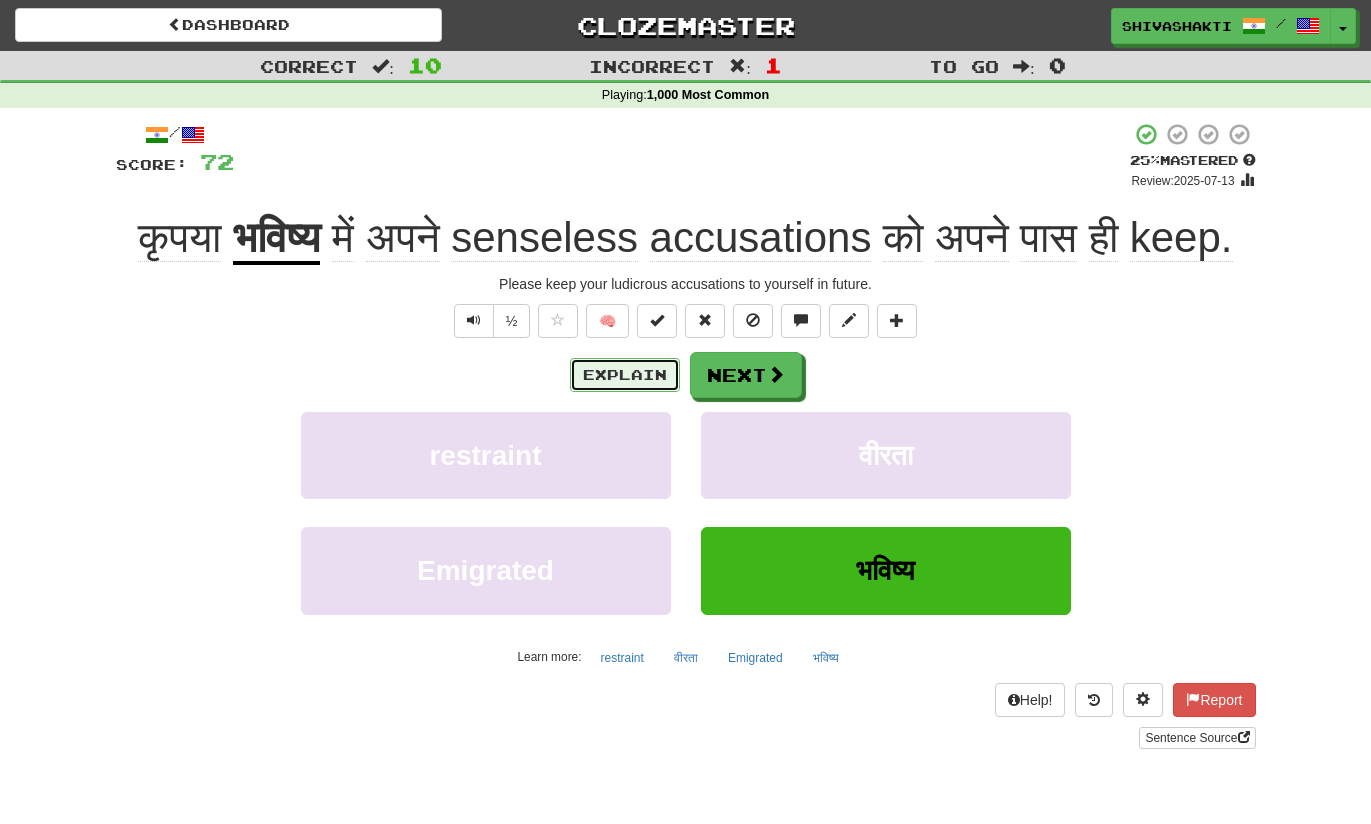 click on "Explain" at bounding box center [625, 375] 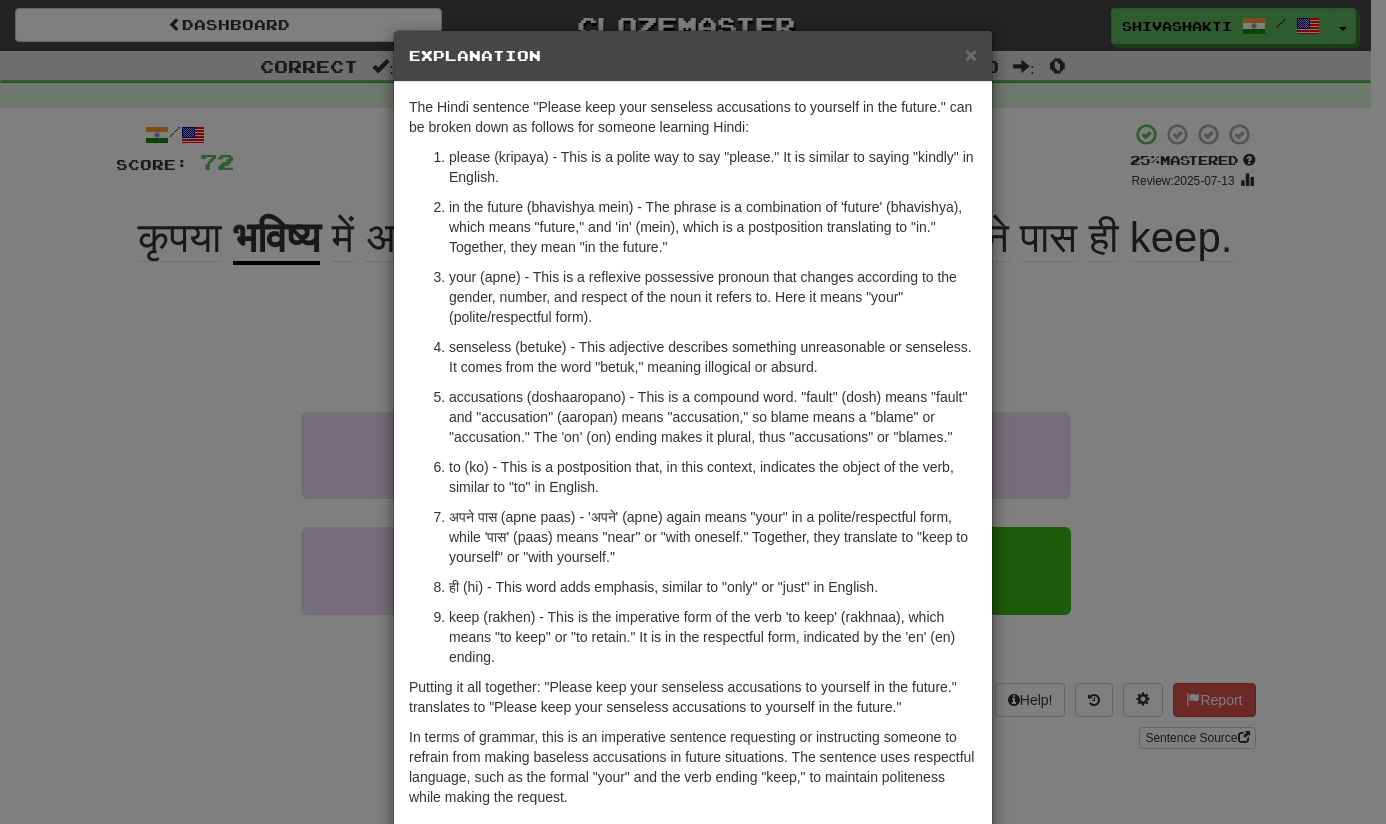 click on "× Explanation The Hindi sentence "कृपया भविष्य में अपने बेतुके दोषारोपणों को अपने पास ही रखें।" can be broken down as follows for someone learning Hindi:
कृपया (kripaya) - This is a polite way to say "please." It is similar to saying "kindly" in English.
भविष्य में (bhavishya mein) - The phrase is a combination of 'भविष्य' (bhavishya), which means "future," and 'में' (mein), which is a postposition translating to "in." Together, they mean "in the future."
अपने (apne) - This is a reflexive possessive pronoun that changes according to the gender, number, and respect of the noun it refers to. Here it means "your" (polite/respectful form).
बेतुके (betuke) - This adjective describes something unreasonable or senseless. It comes from the word "betuk," meaning illogical or absurd.
! Close" at bounding box center [693, 412] 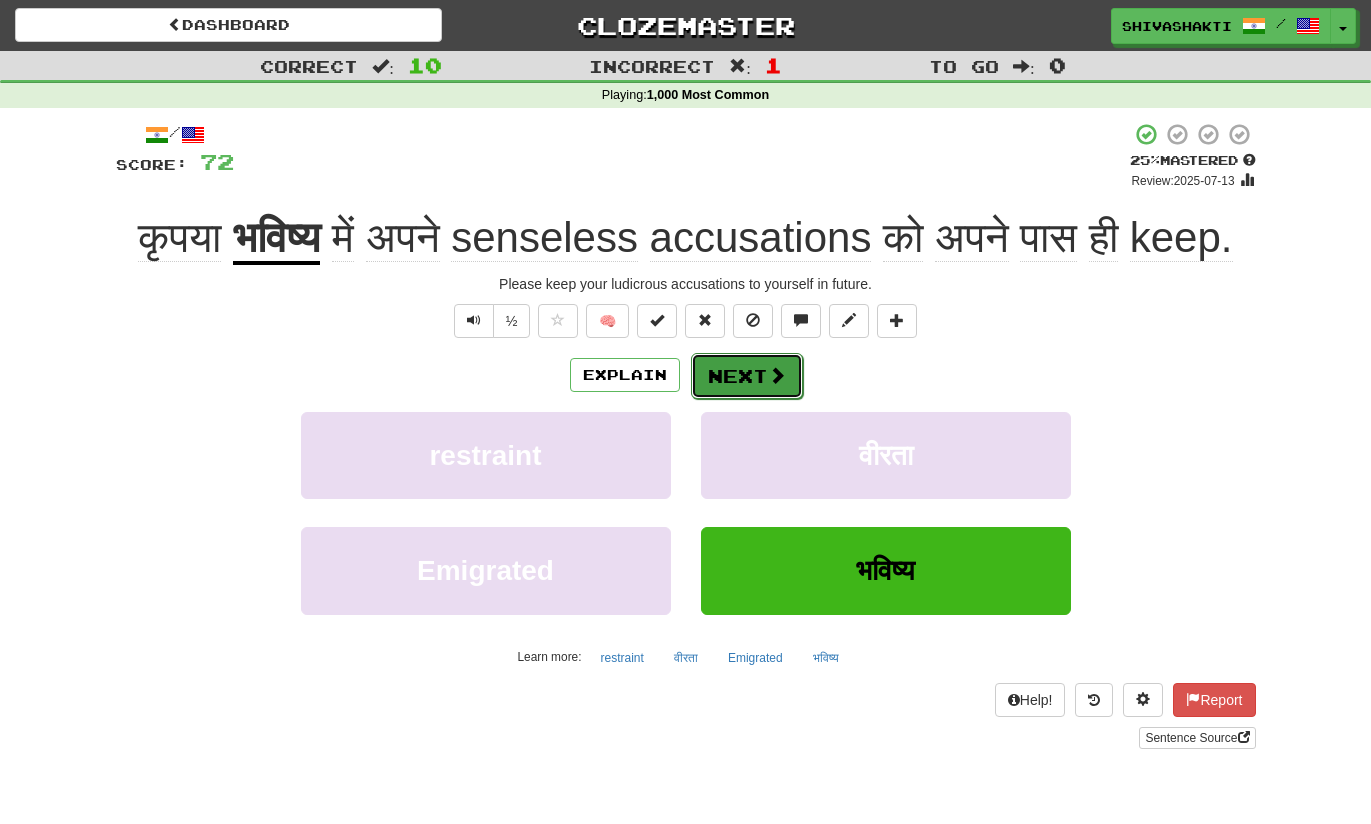 click on "Next" at bounding box center [747, 376] 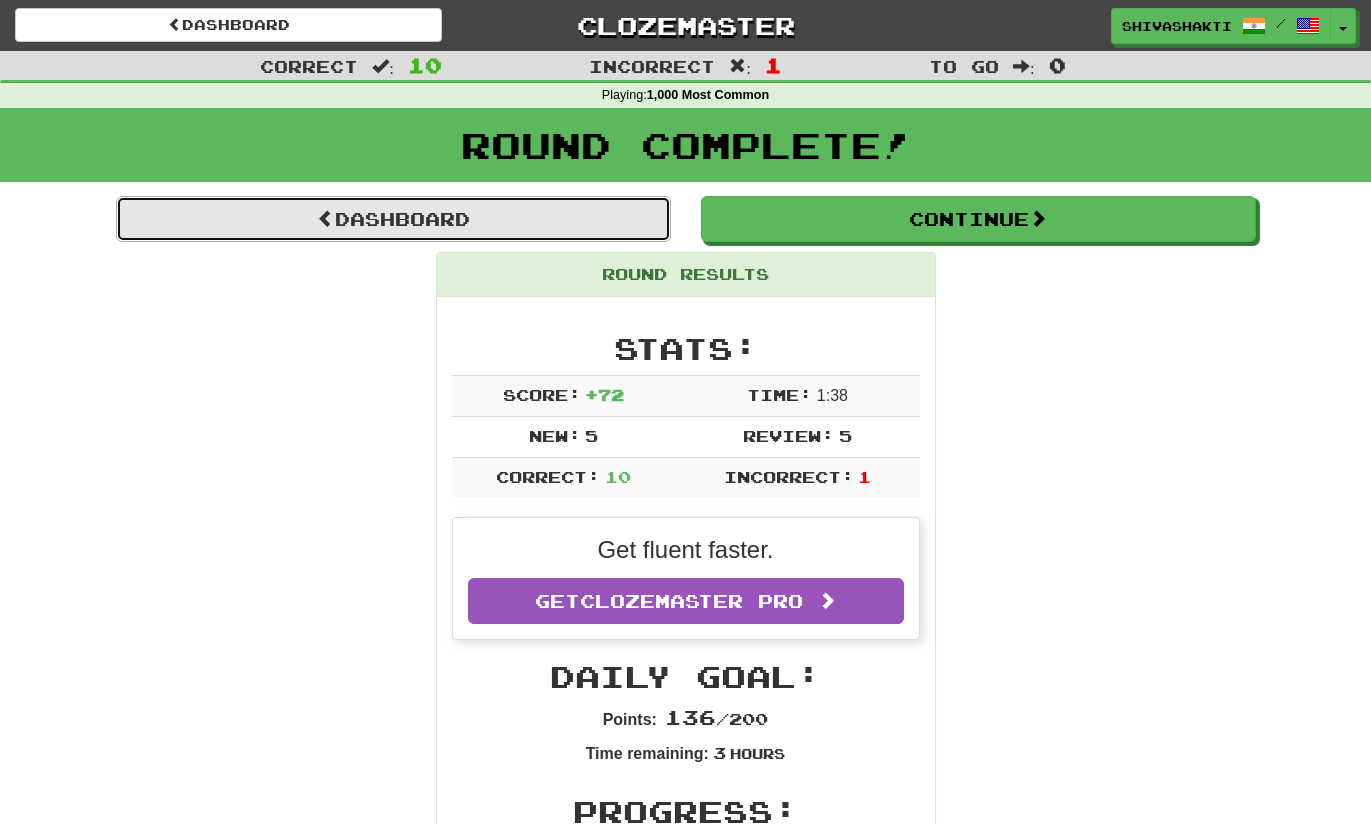 click on "Dashboard" at bounding box center [393, 219] 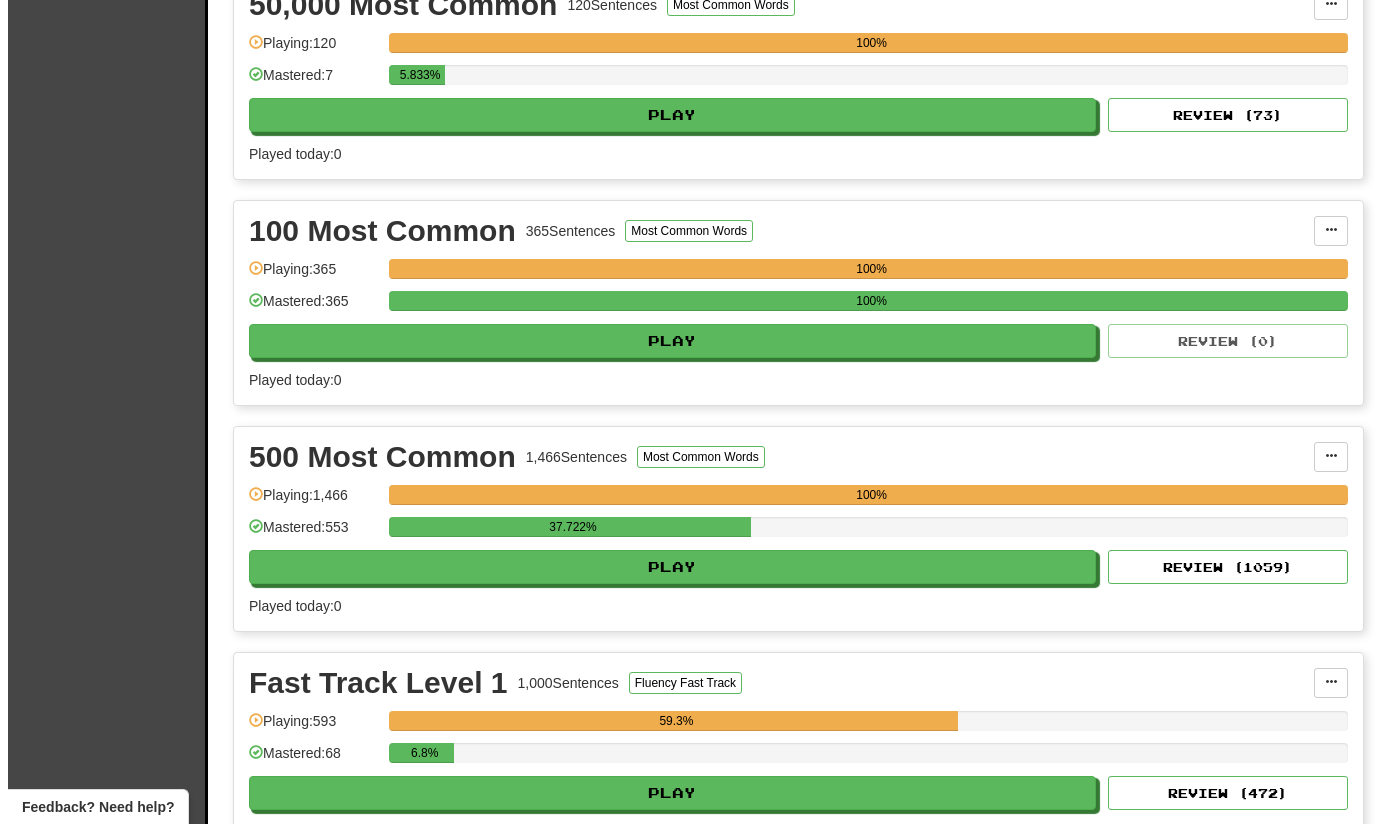 scroll, scrollTop: 2077, scrollLeft: 0, axis: vertical 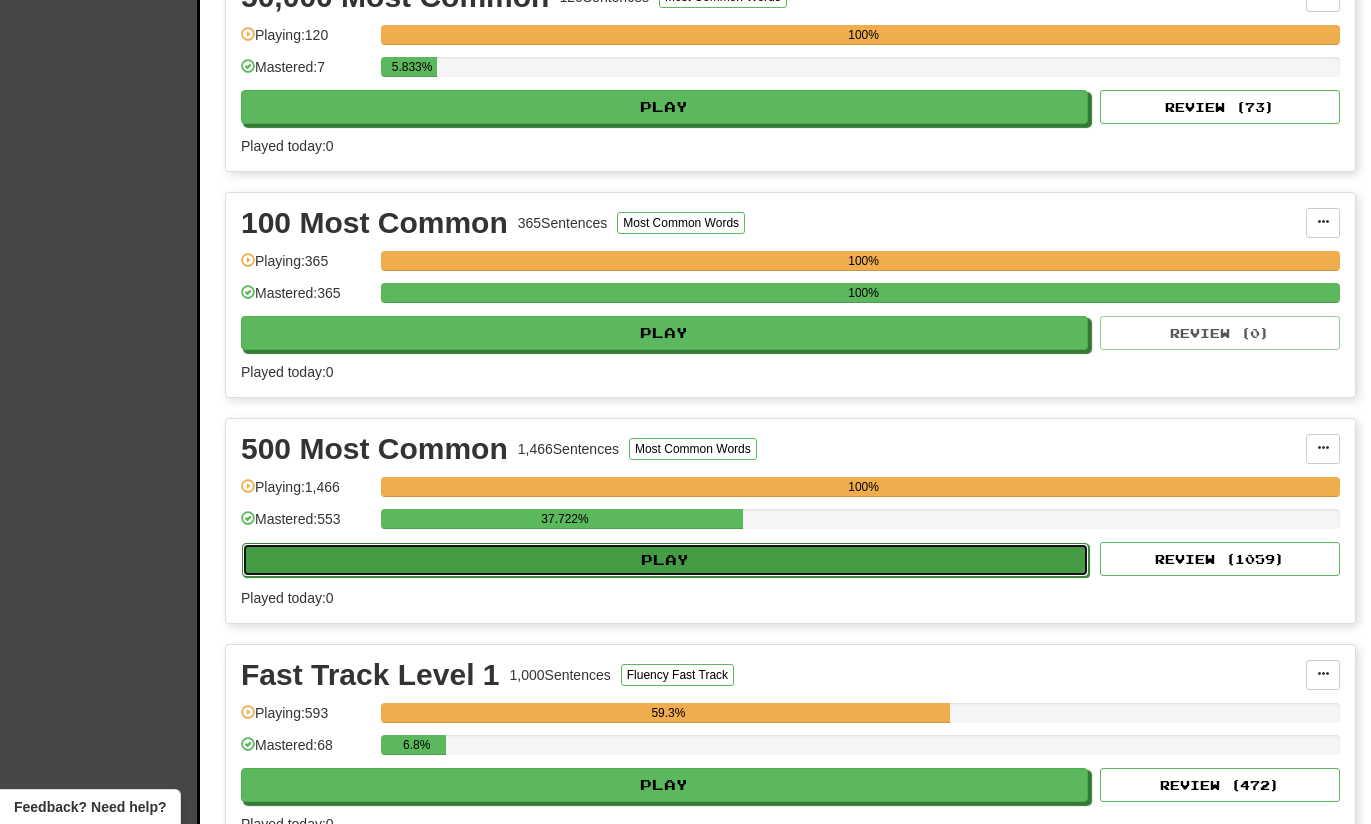 click on "Play" at bounding box center [665, 560] 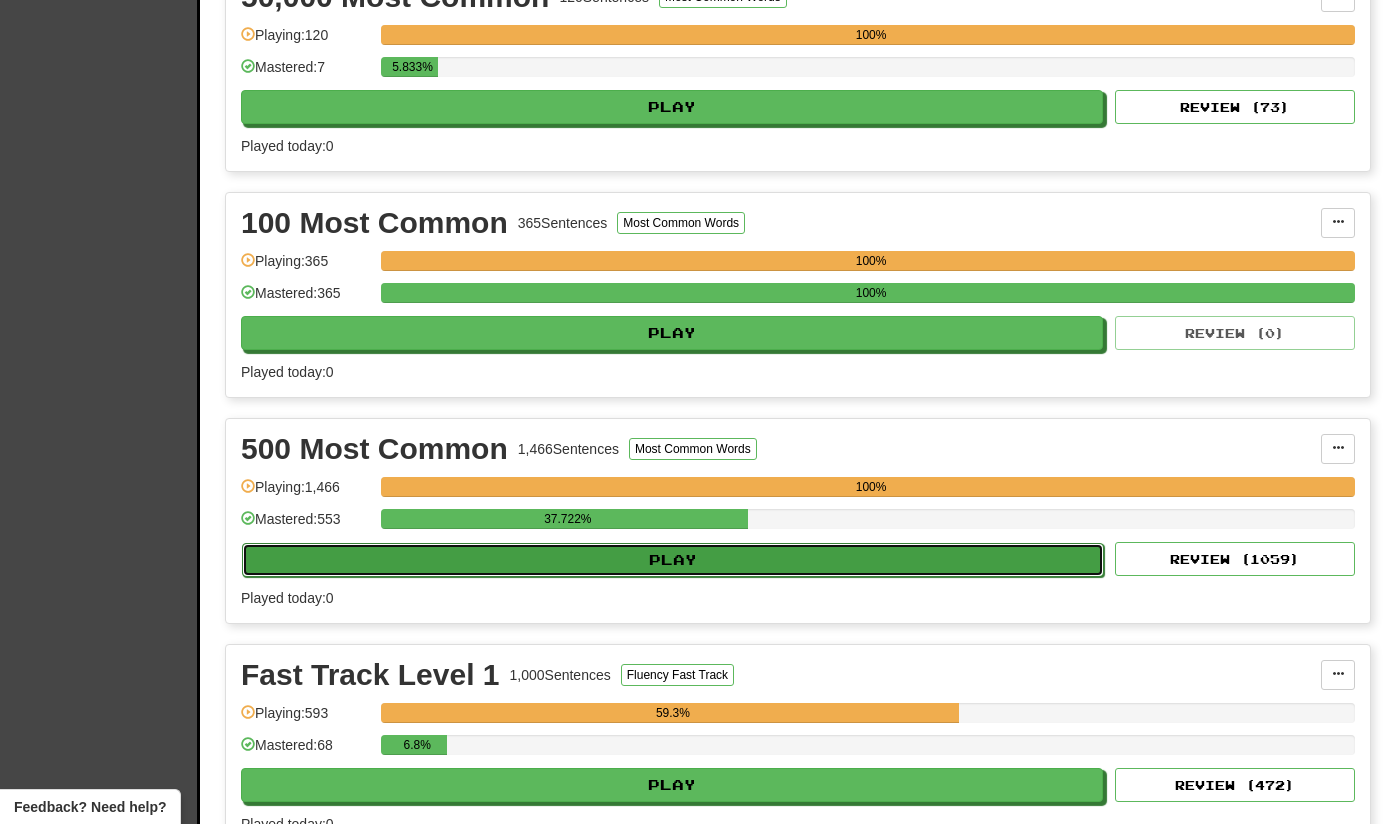 select on "**" 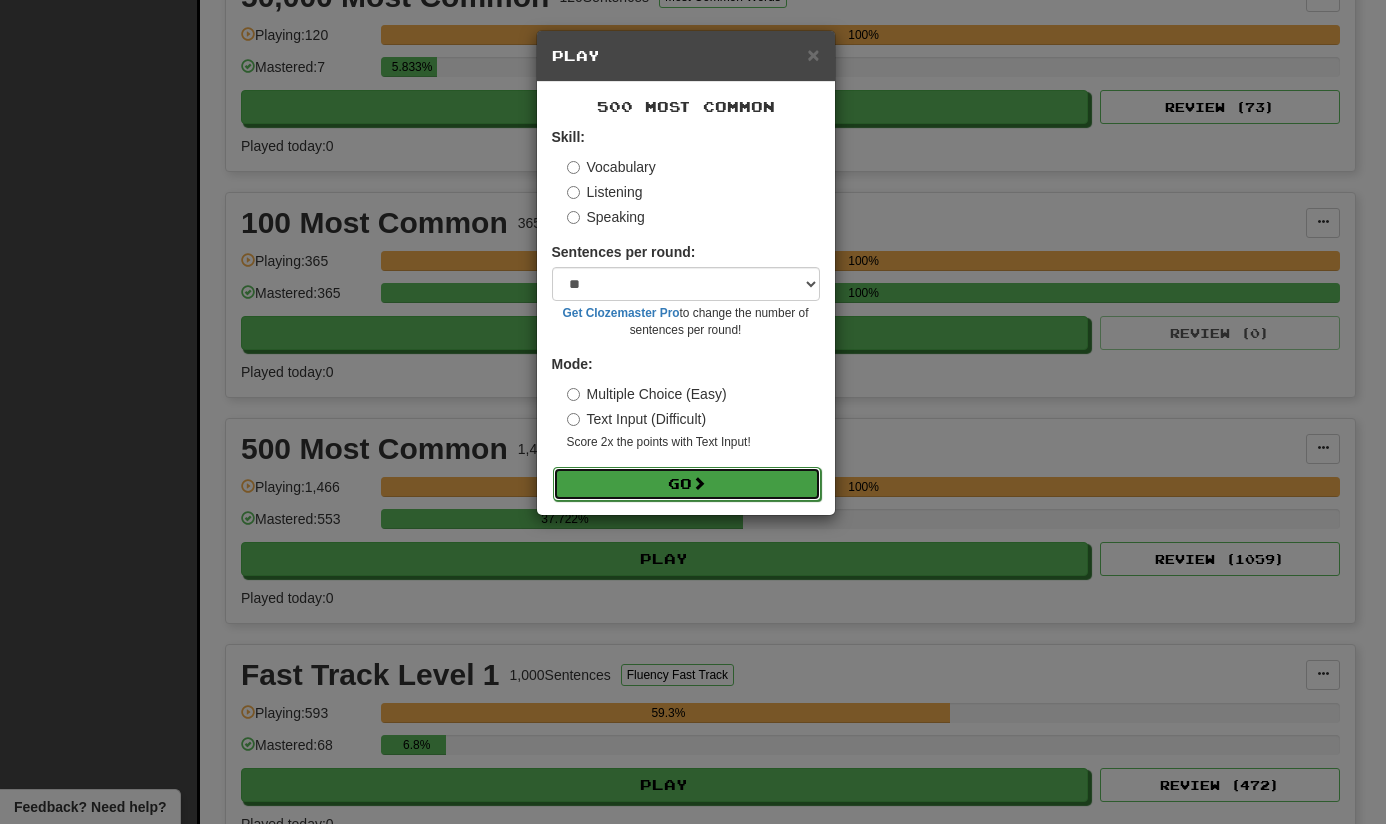 click on "Go" at bounding box center [687, 484] 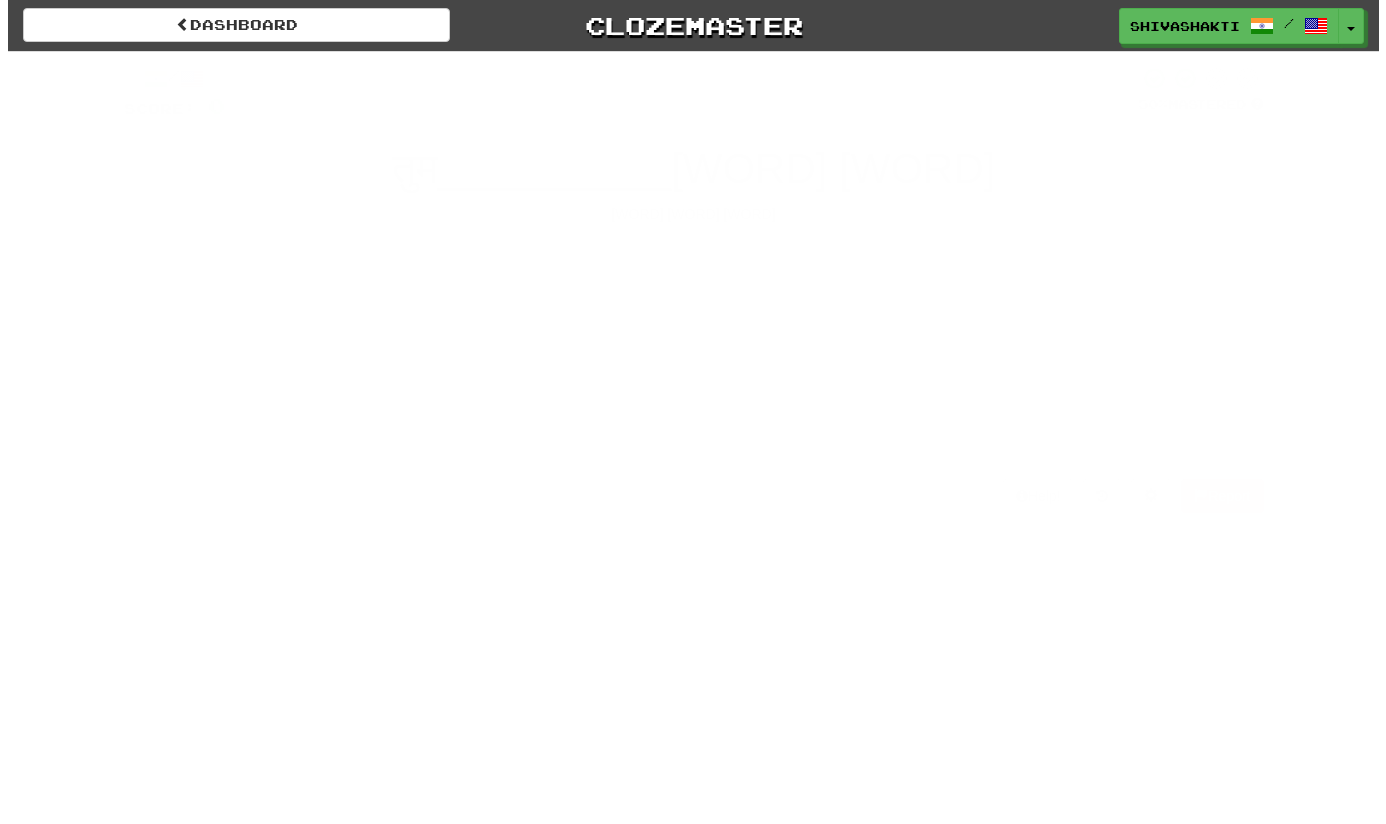 scroll, scrollTop: 0, scrollLeft: 0, axis: both 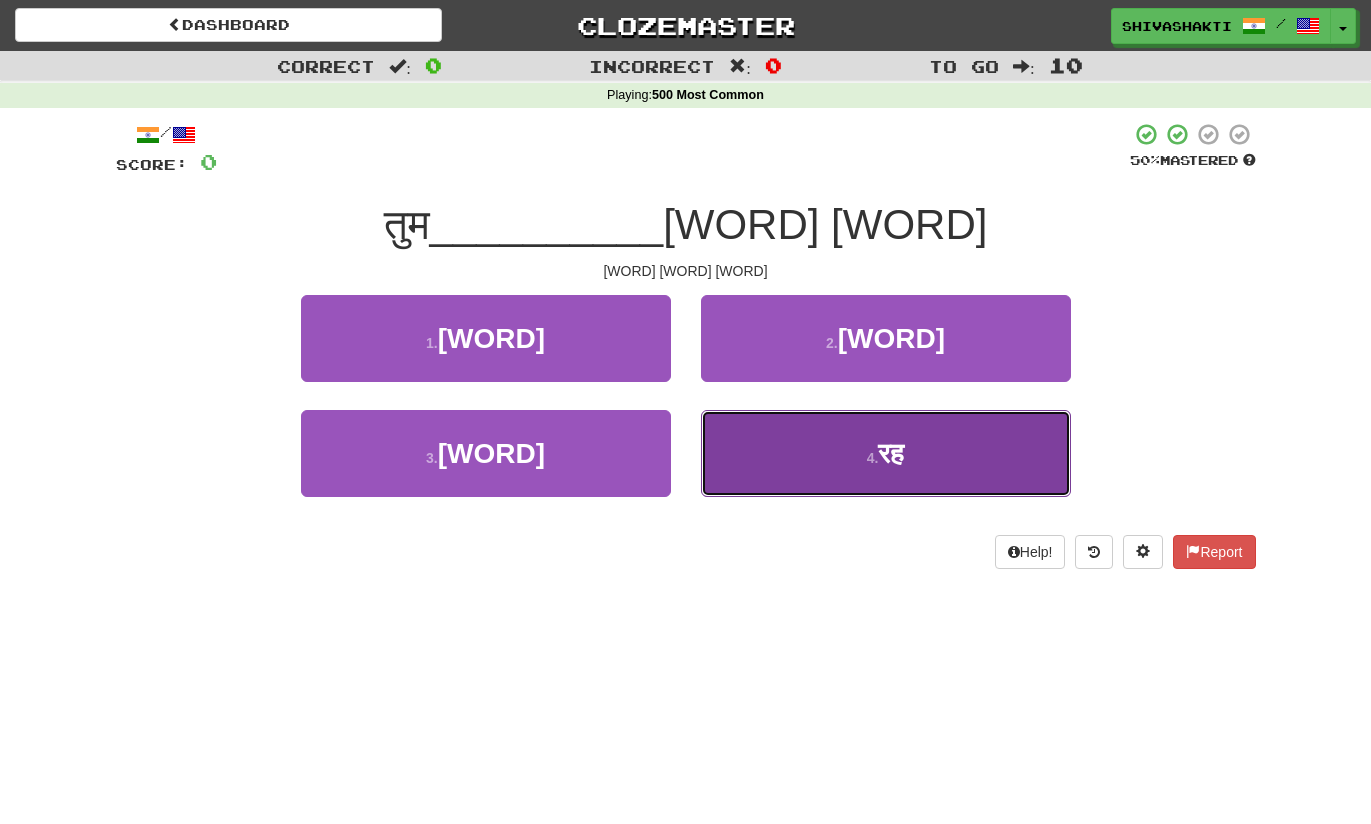 click on "[NUMBER] .  [WORD]" at bounding box center [886, 453] 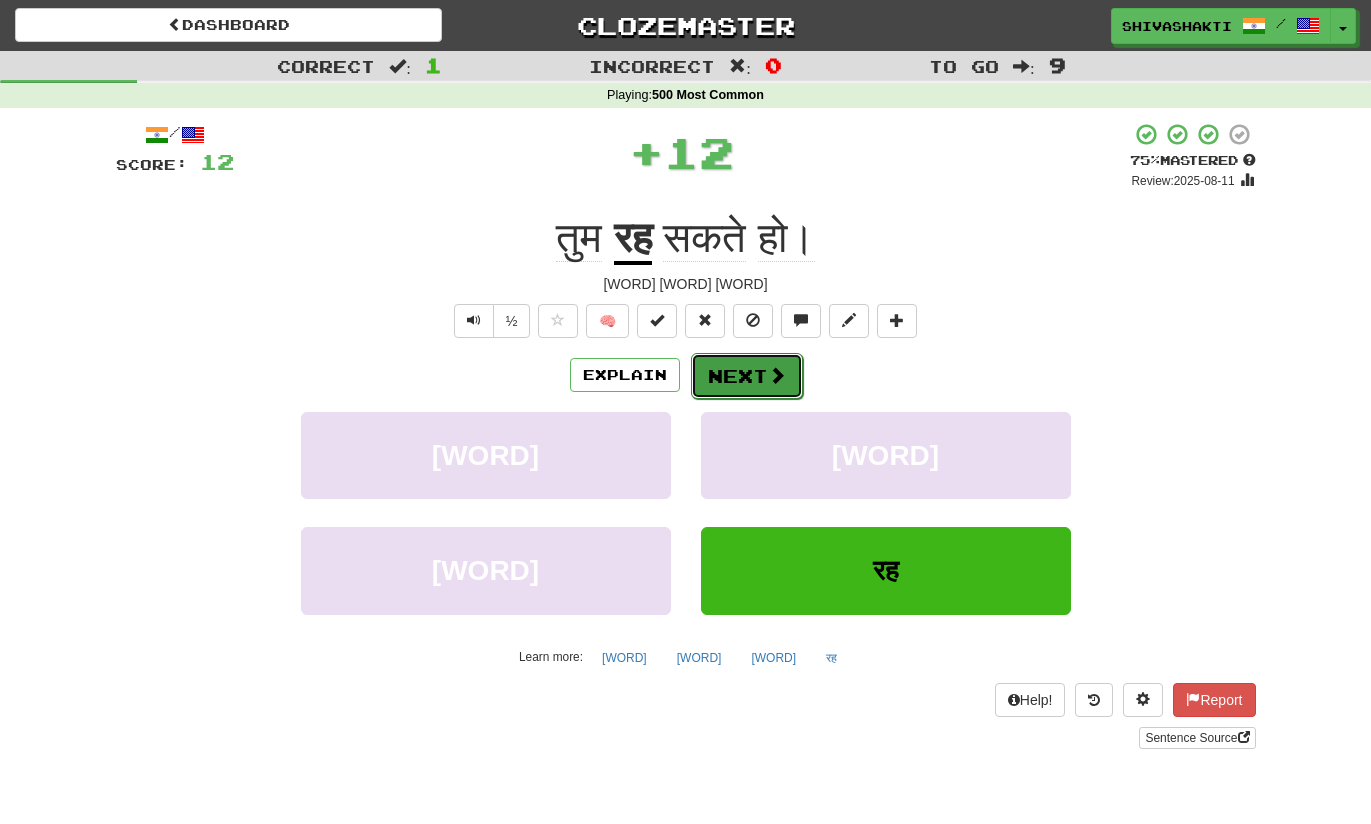 click on "Next" at bounding box center [747, 376] 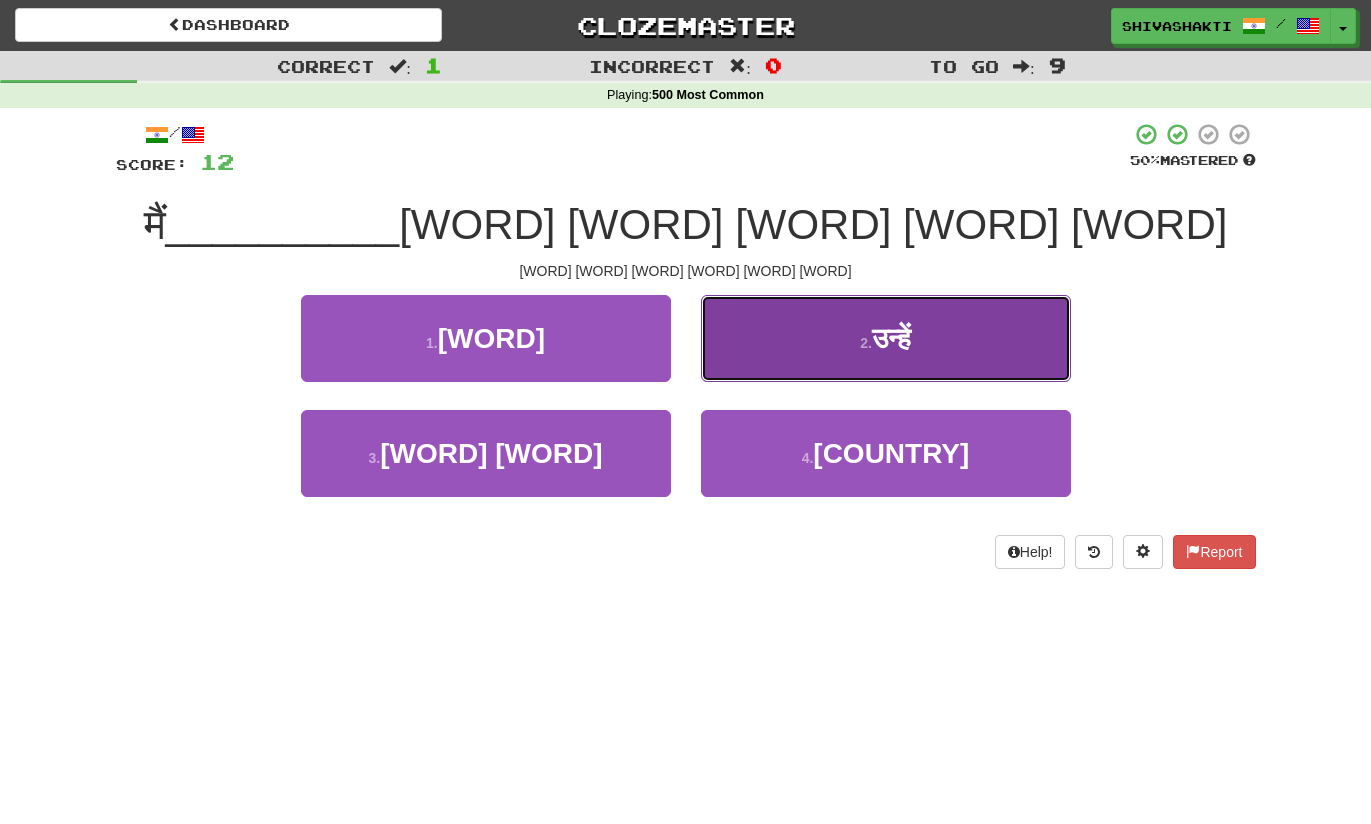 click on "[NUMBER] .  [WORD]" at bounding box center (886, 338) 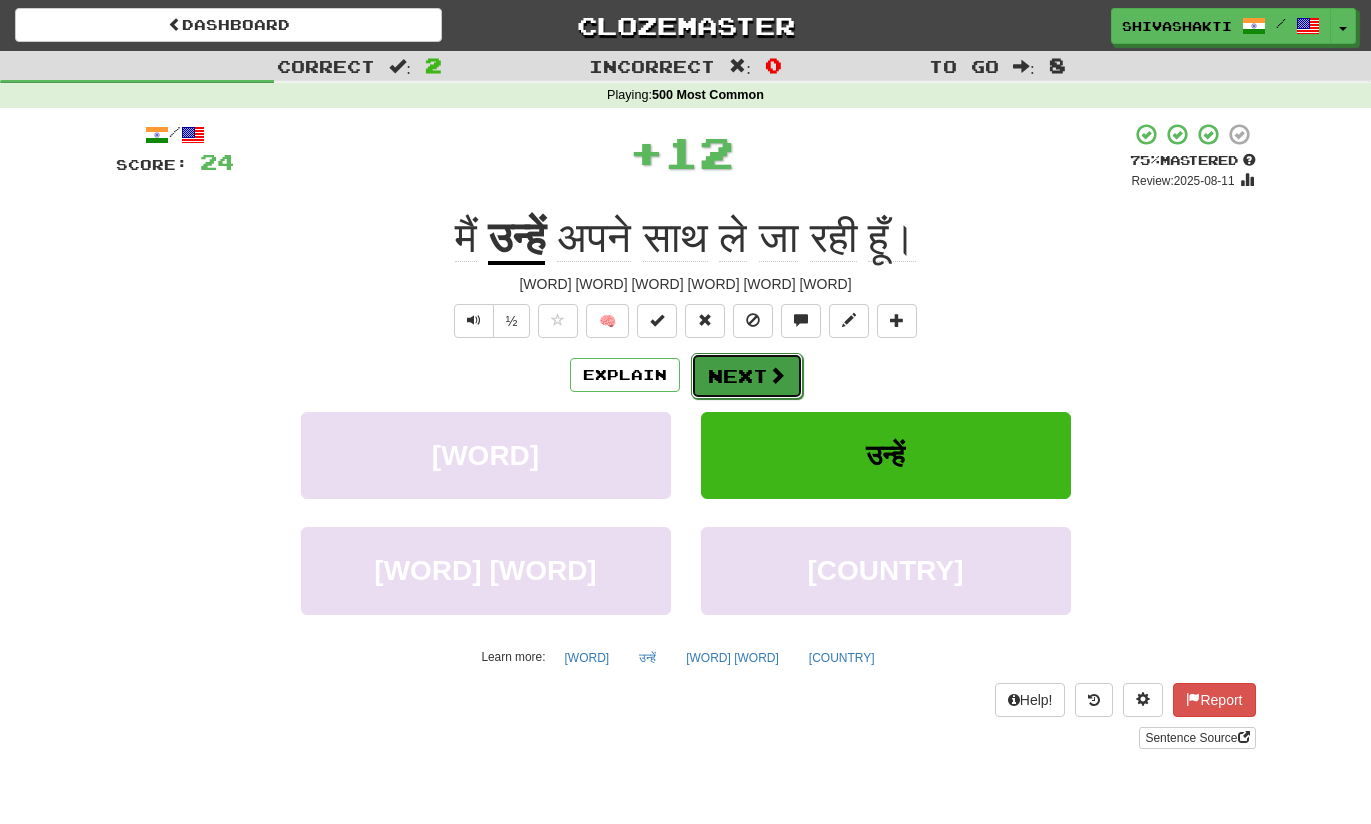 click on "Next" at bounding box center [747, 376] 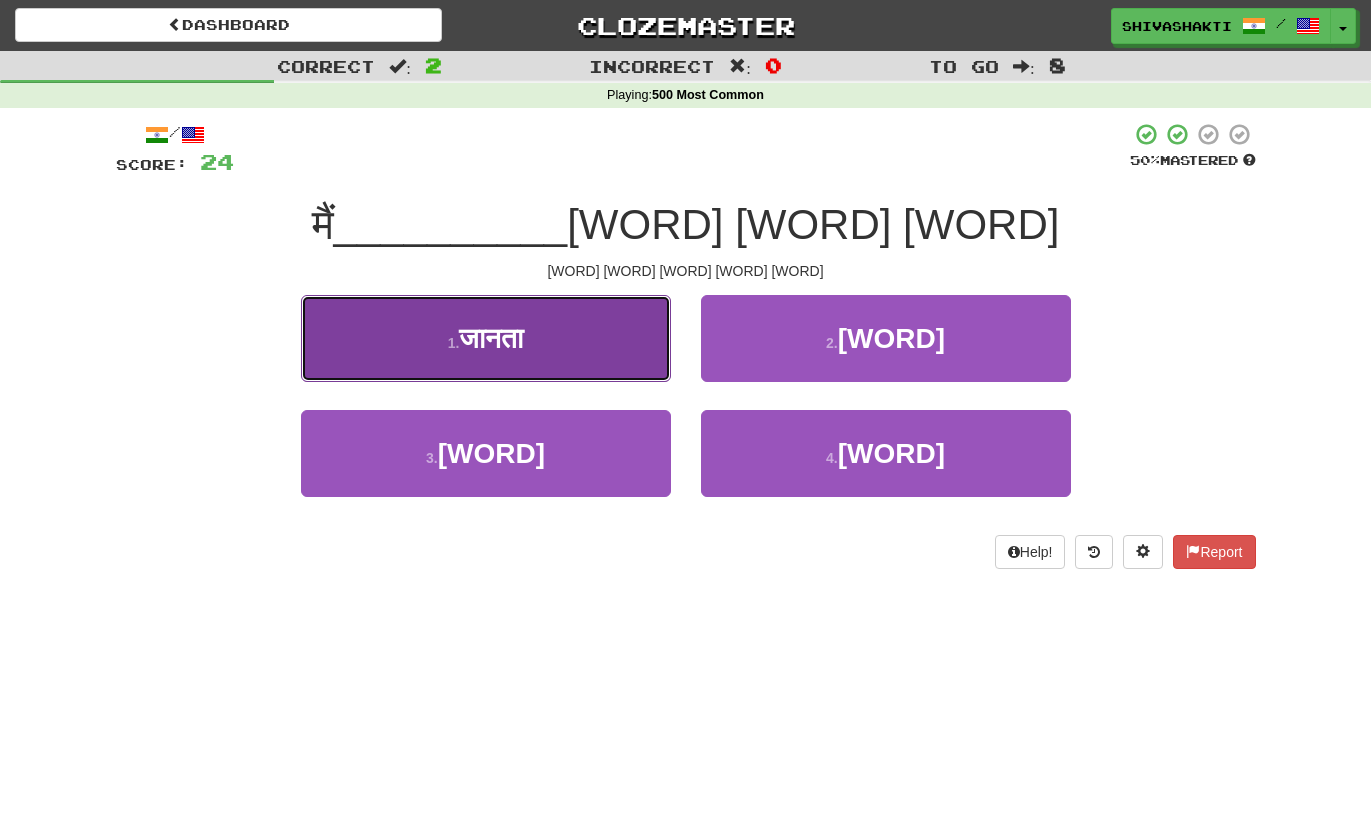 click on "जानता" at bounding box center (491, 338) 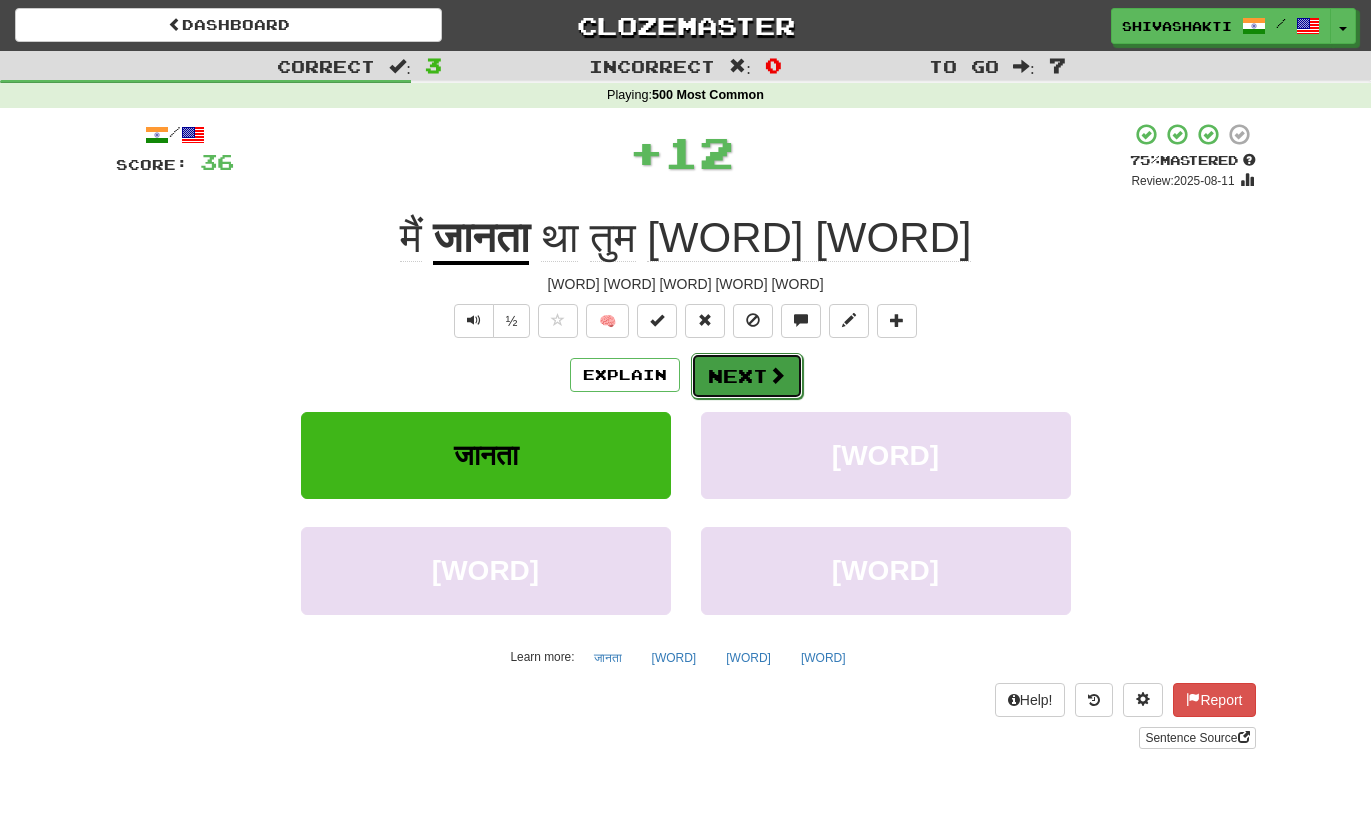 click on "Next" at bounding box center (747, 376) 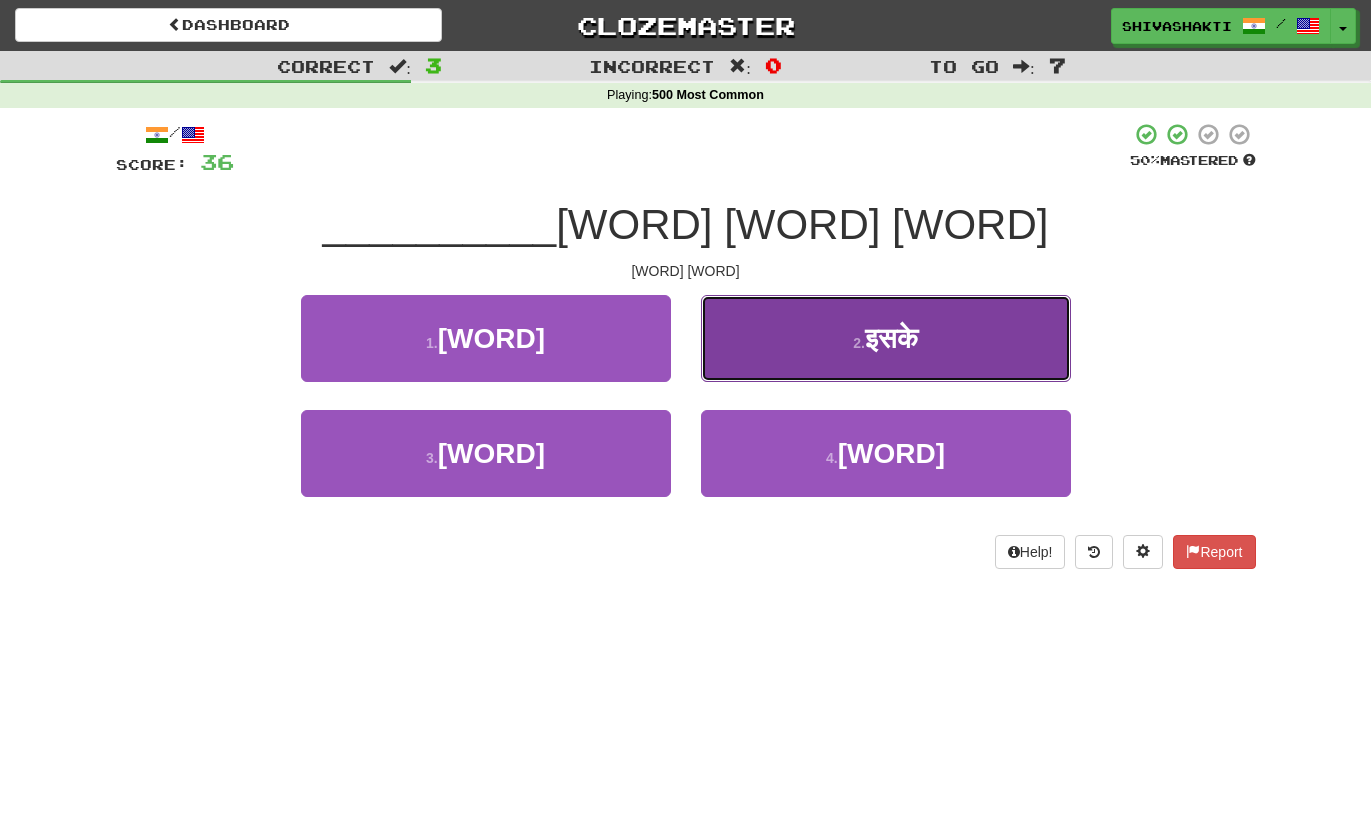 click on "[NUMBER] .  [WORD]" at bounding box center [886, 338] 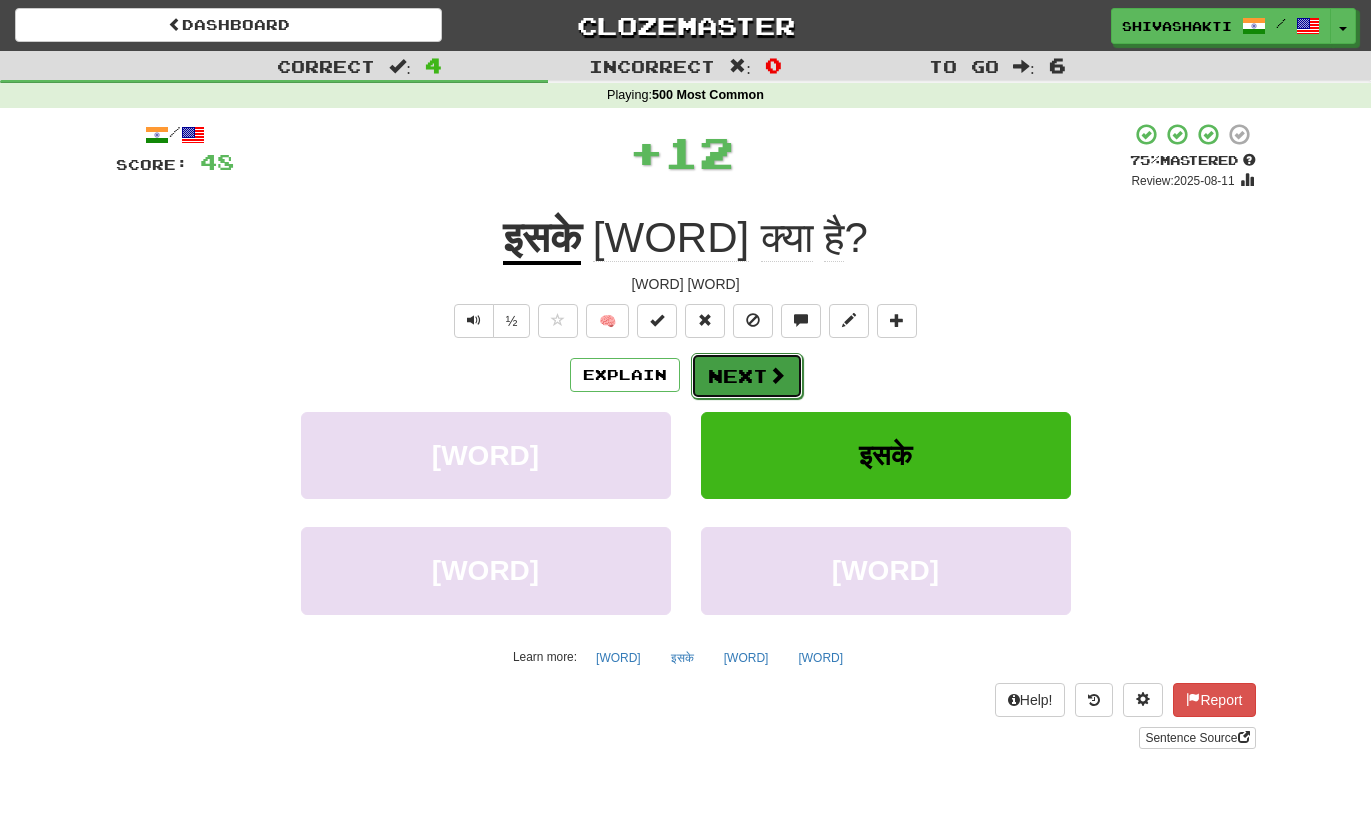 click on "Next" at bounding box center [747, 376] 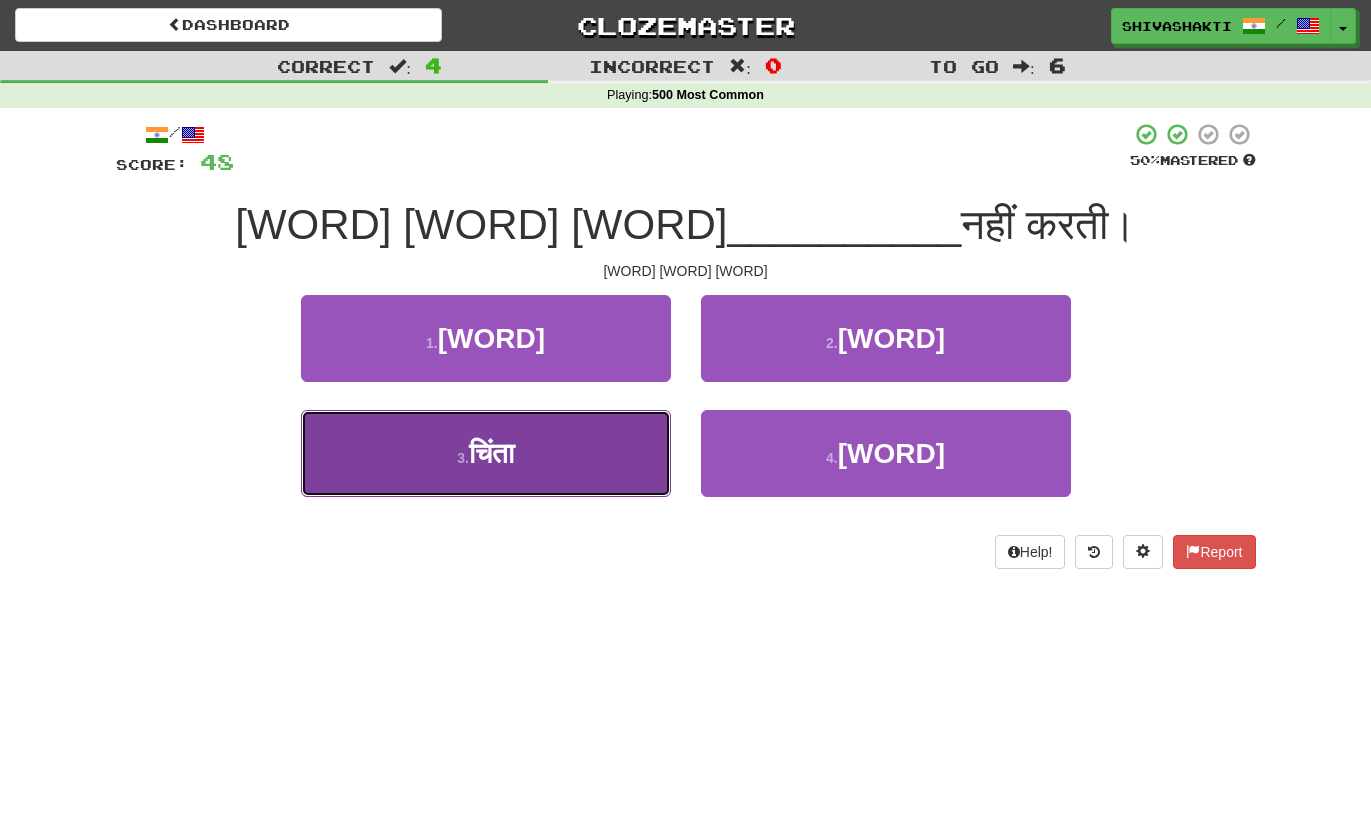 click on "[NUMBER] .  [WORD]" at bounding box center [486, 453] 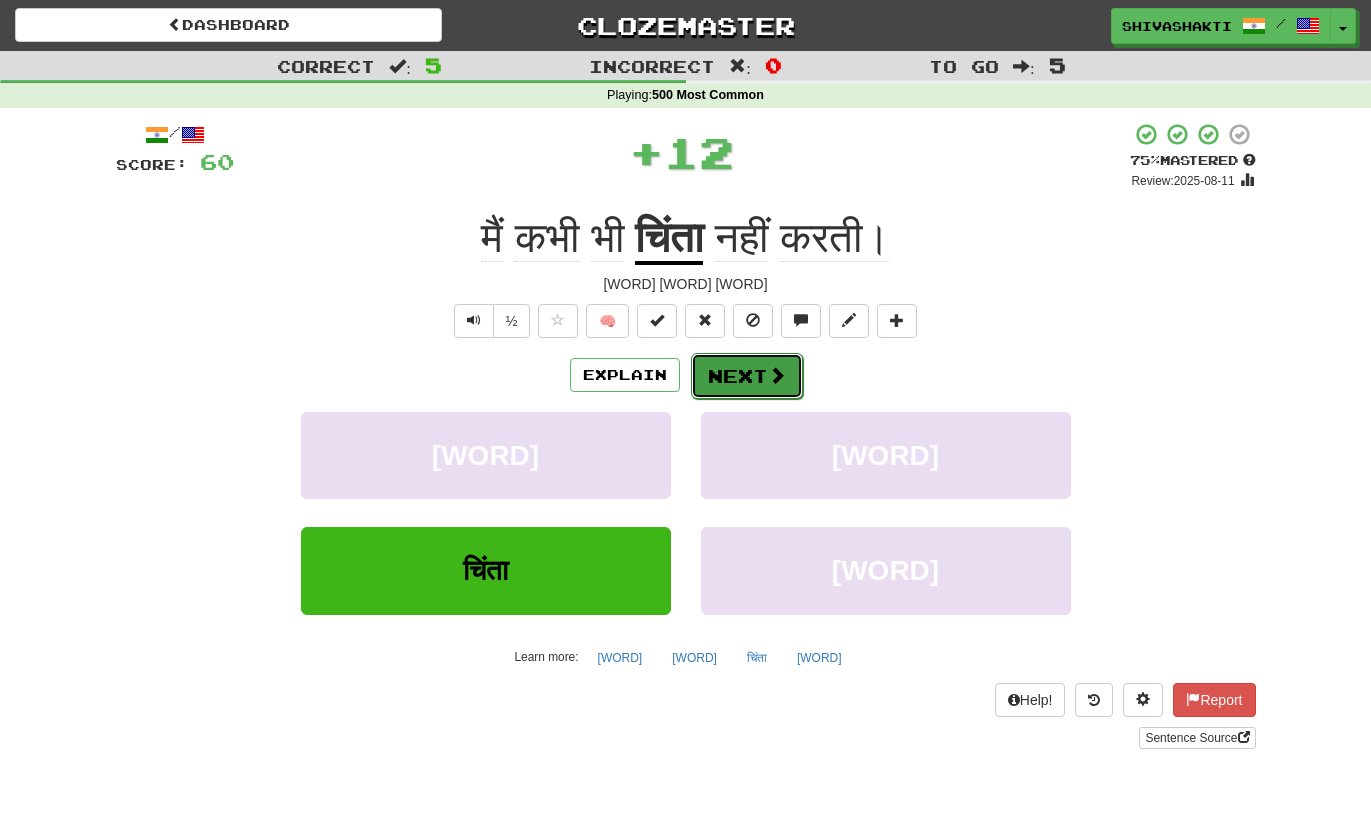 click on "Next" at bounding box center [747, 376] 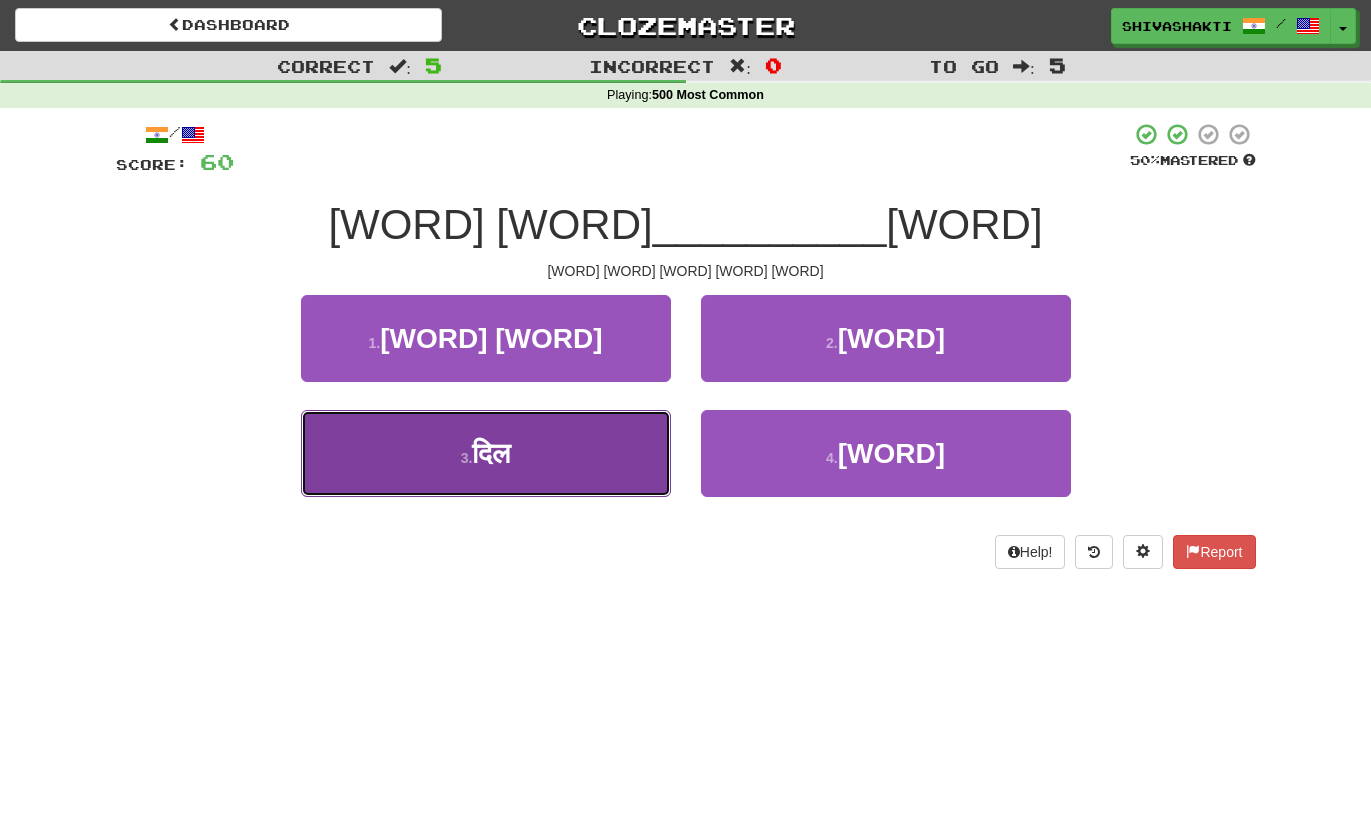 click on "[NUMBER] .  [WORD]" at bounding box center (486, 453) 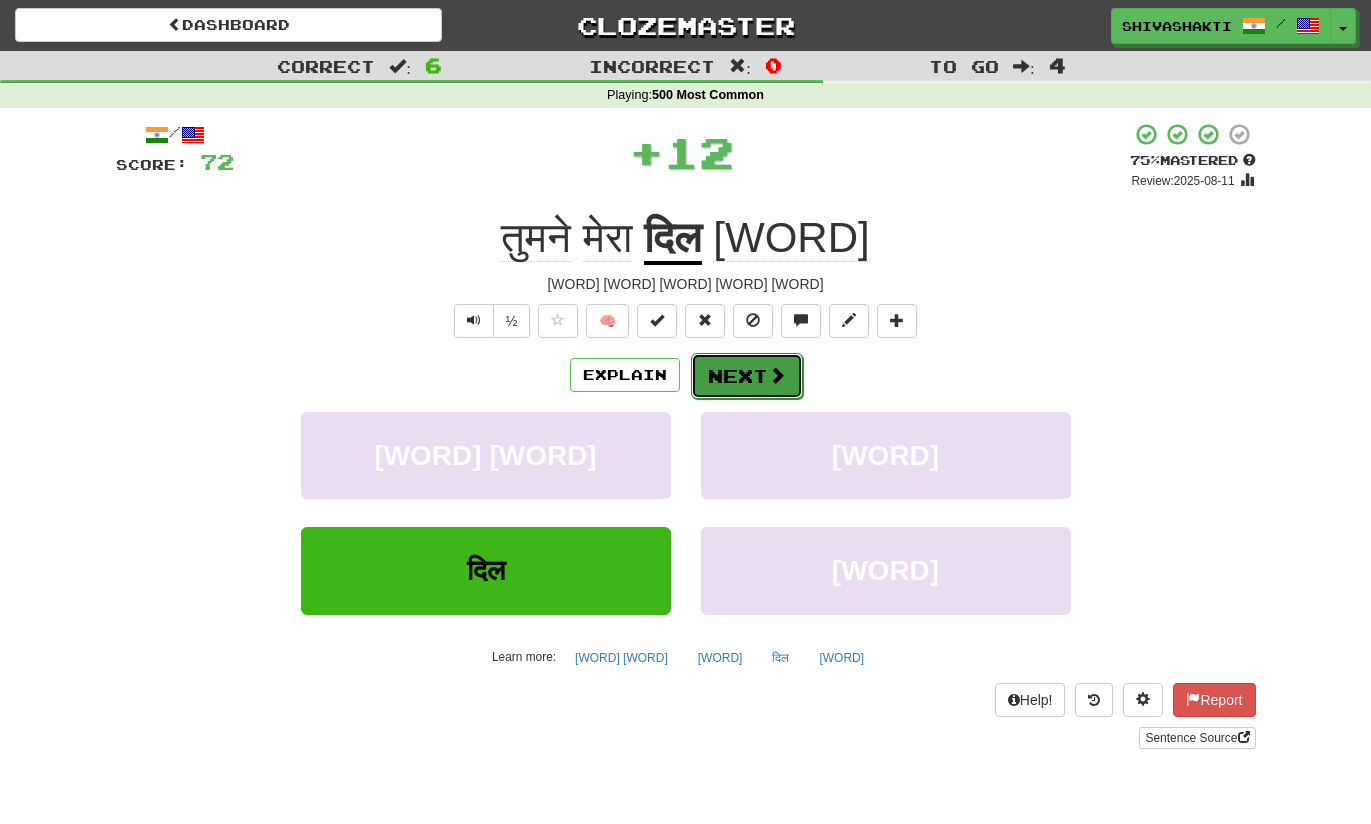 click on "Next" at bounding box center [747, 376] 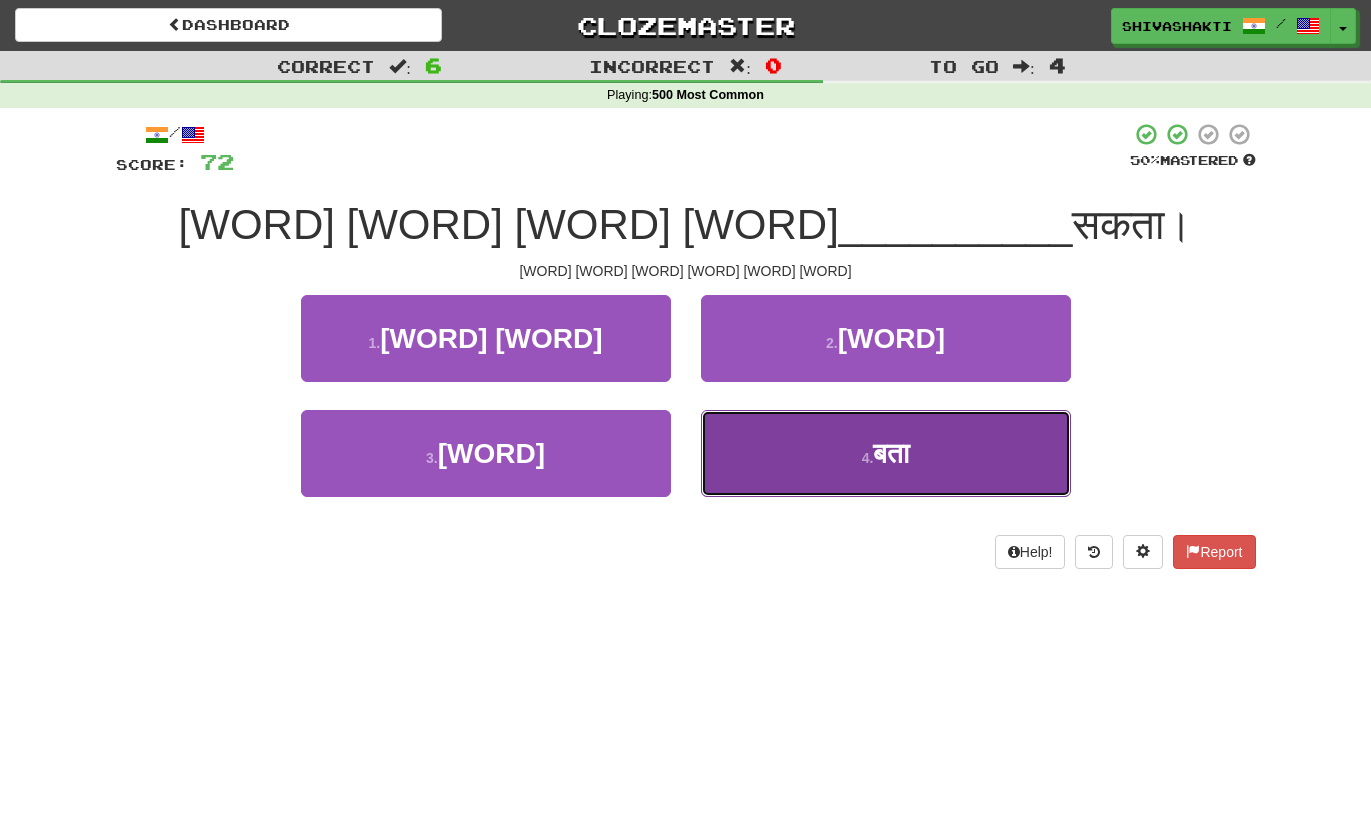 click on "बता" at bounding box center (891, 453) 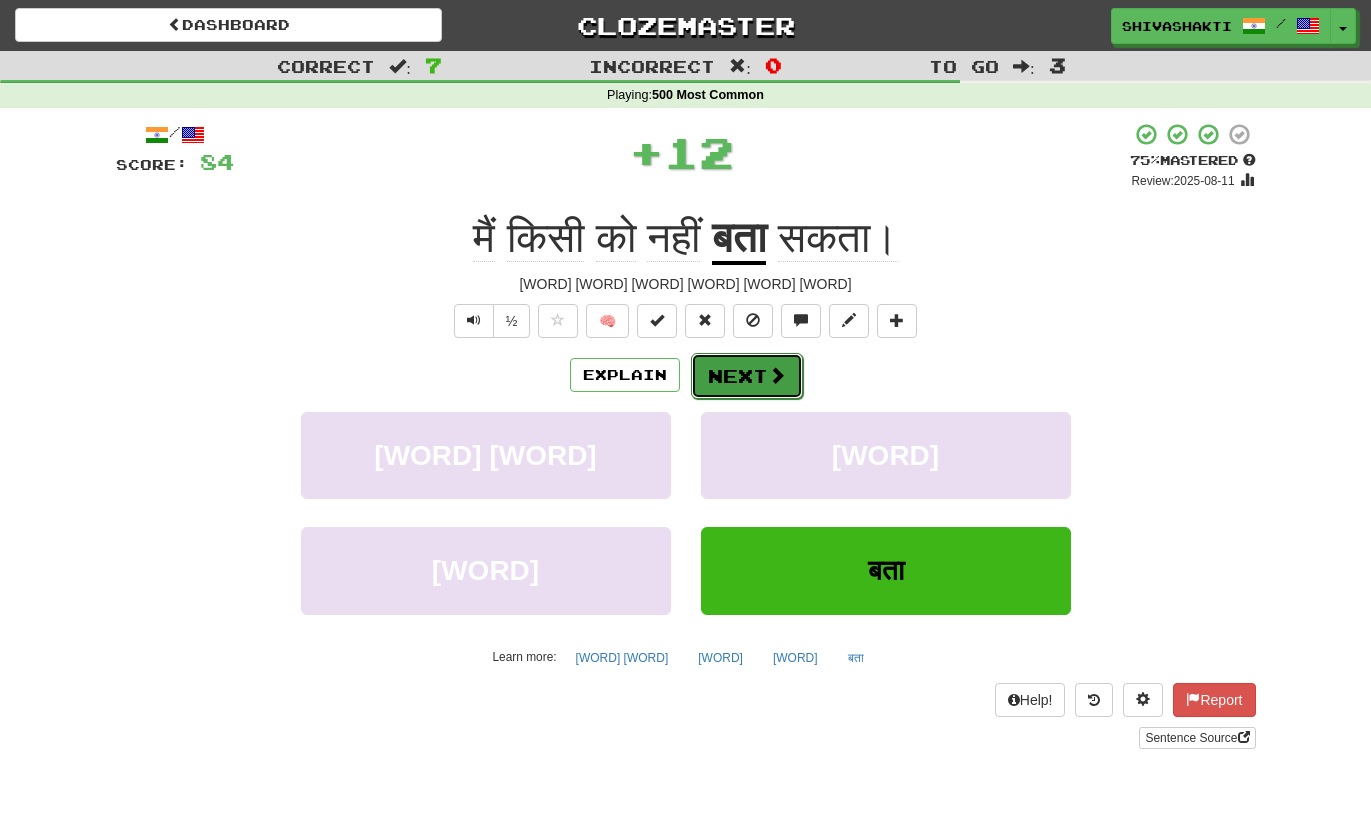 click on "Next" at bounding box center [747, 376] 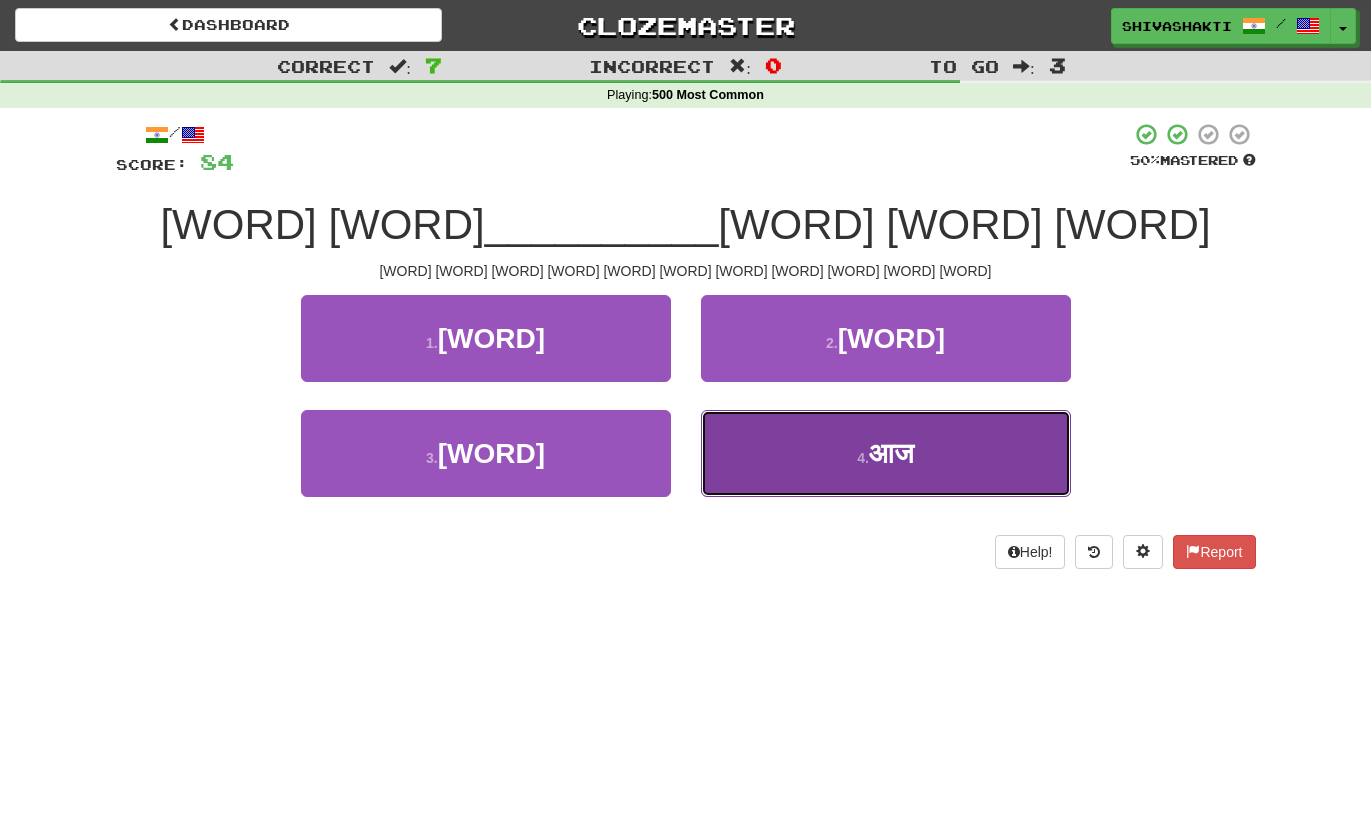 click on "आज" at bounding box center [891, 453] 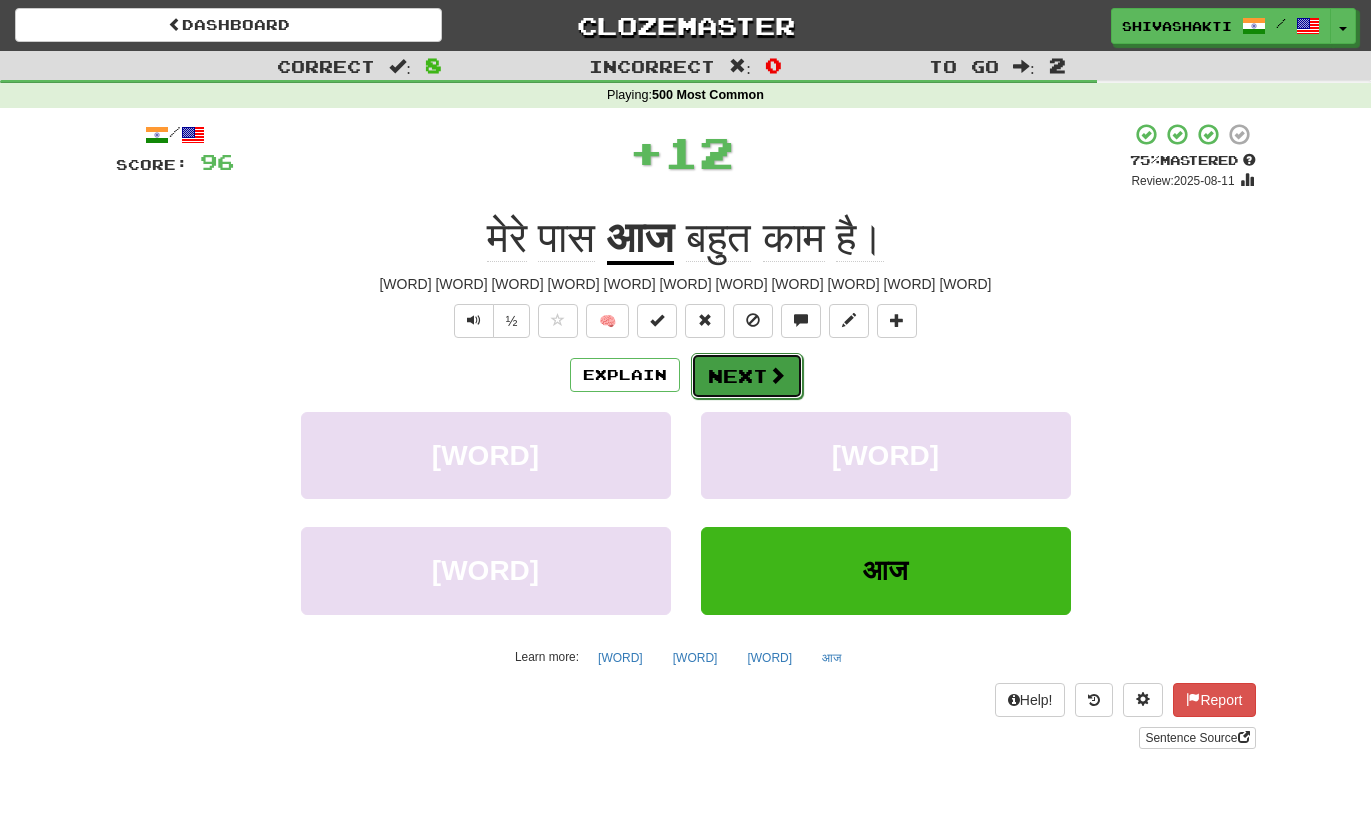 click at bounding box center (777, 375) 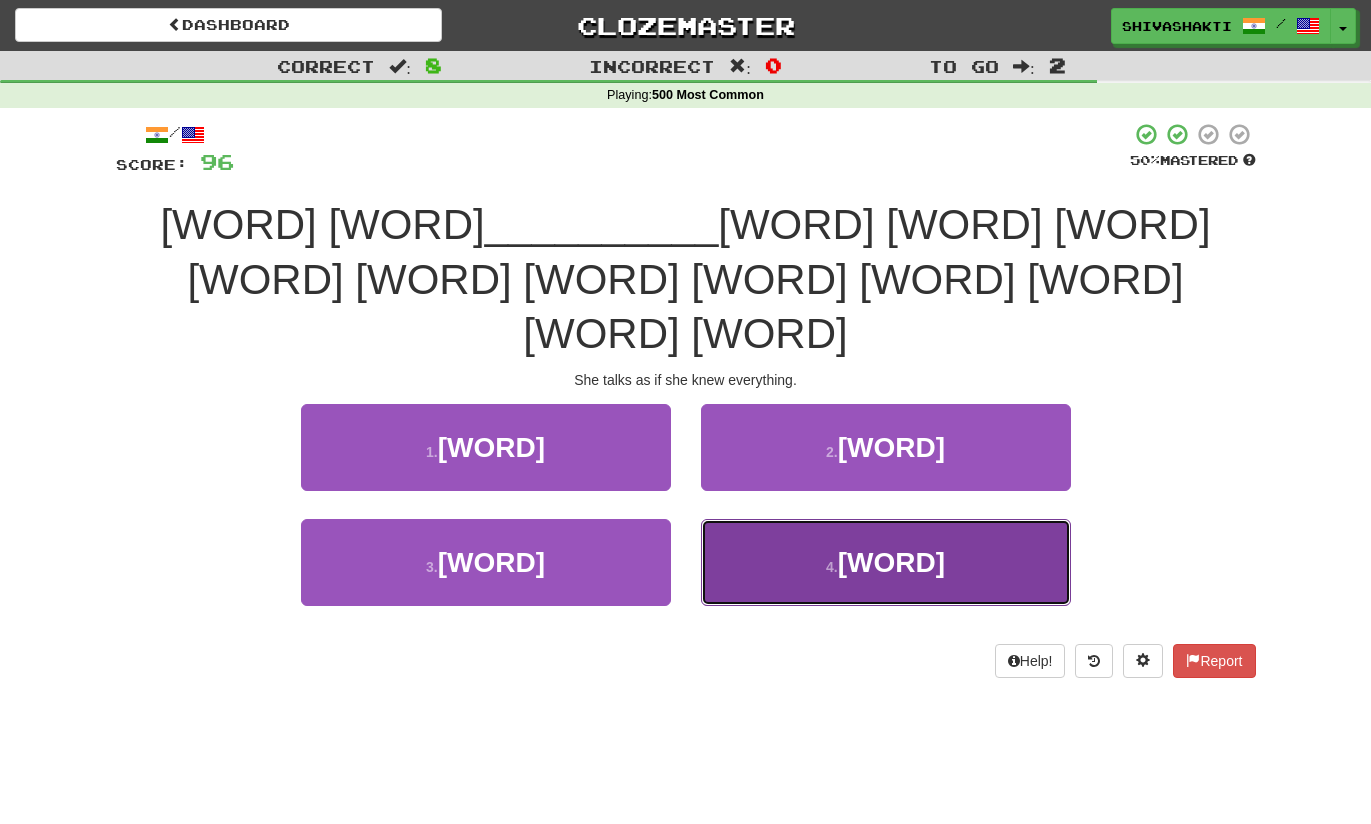 click on "[WORD]" at bounding box center [891, 562] 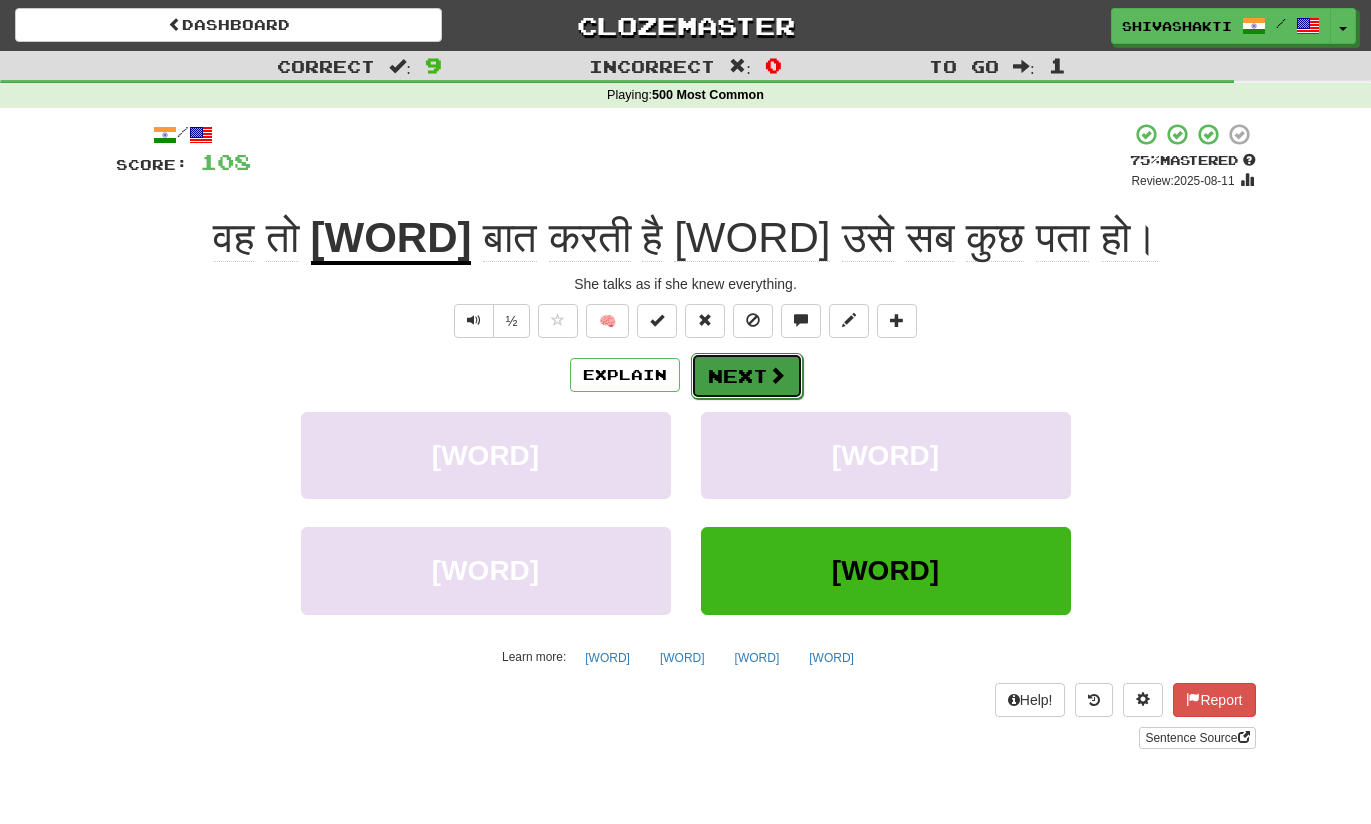 click on "Next" at bounding box center (747, 376) 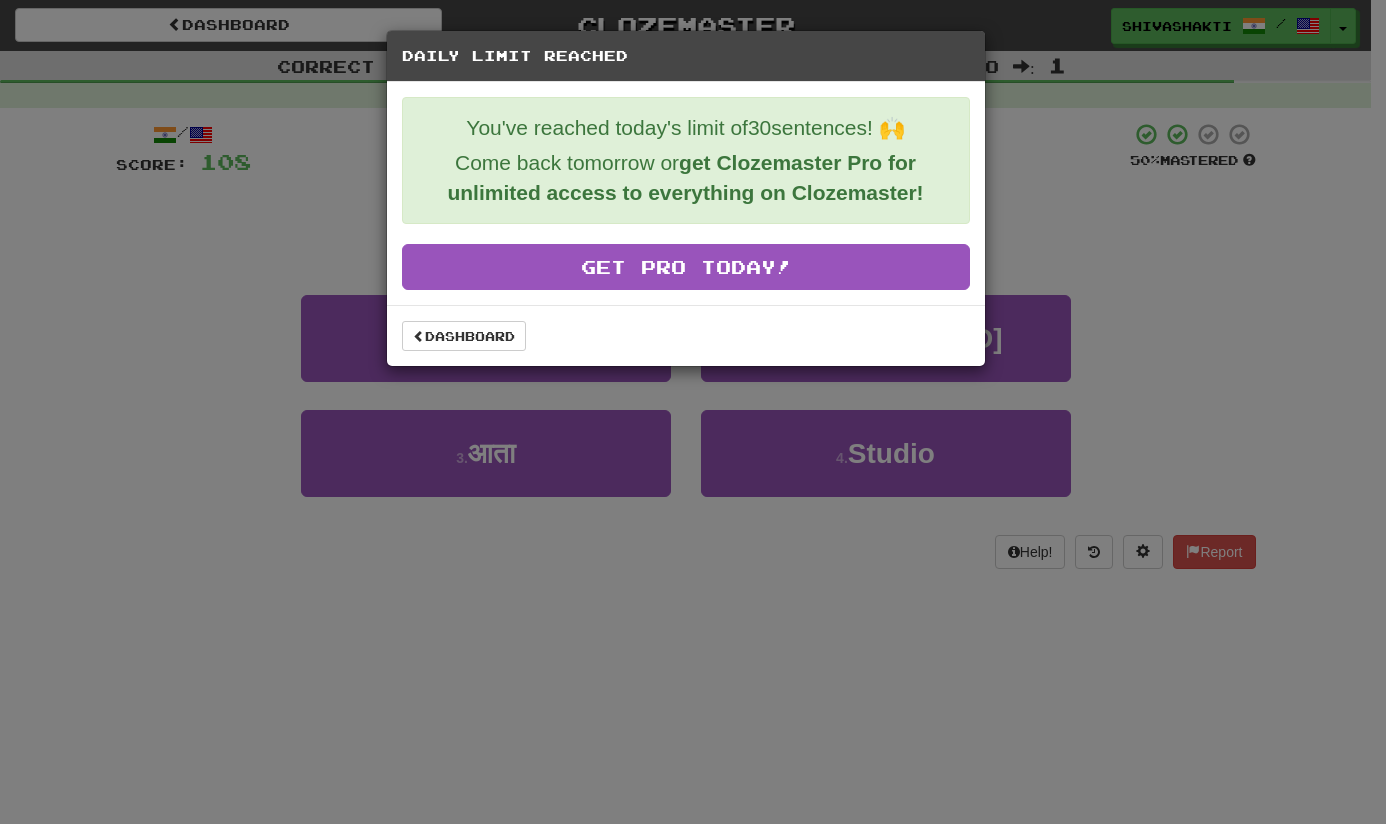 click on "Daily Limit Reached You've reached today's limit of  30  sentences! 🙌  Come back tomorrow or  get Clozemaster Pro for unlimited access to everything on Clozemaster! Get Pro Today! Dashboard" at bounding box center [693, 412] 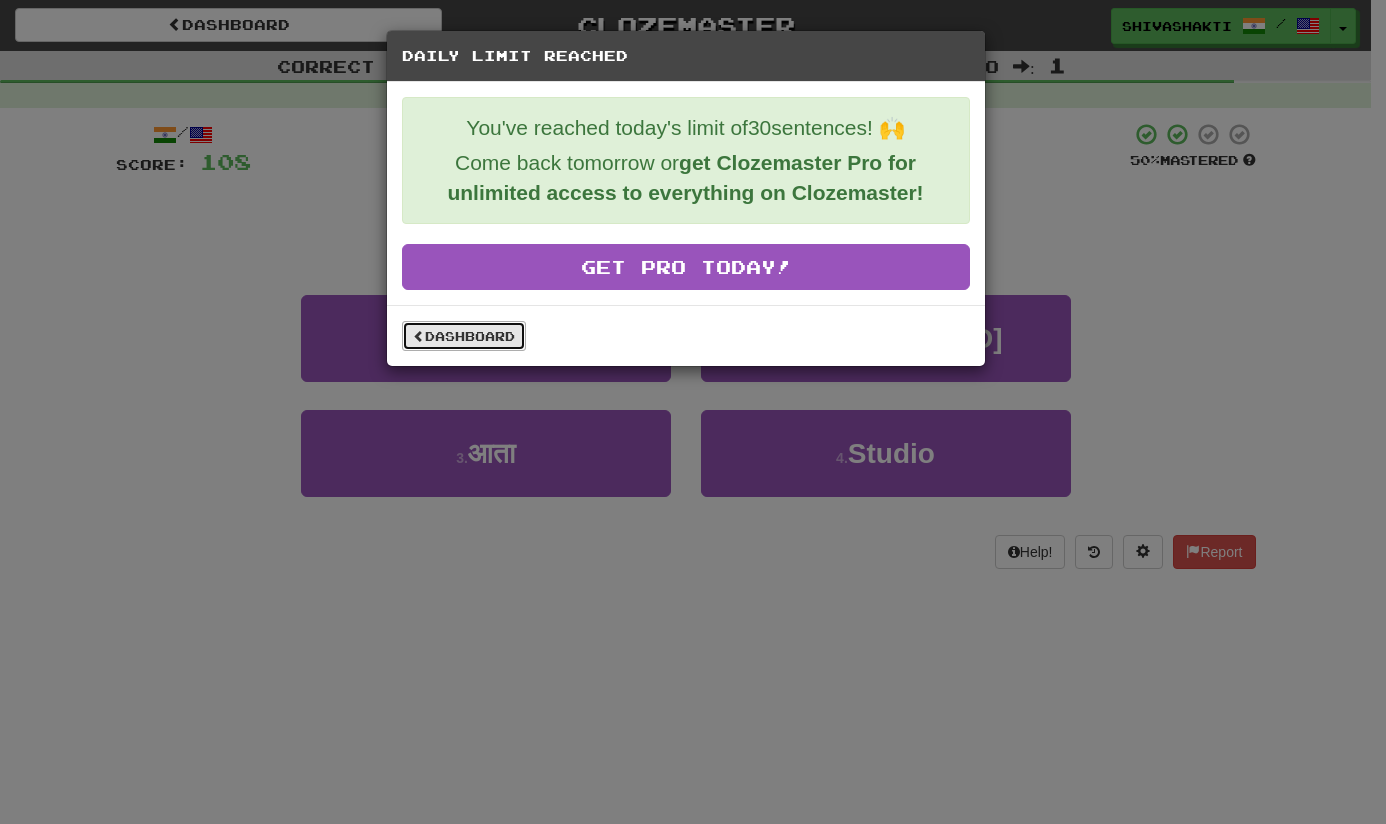 click on "Dashboard" at bounding box center [464, 336] 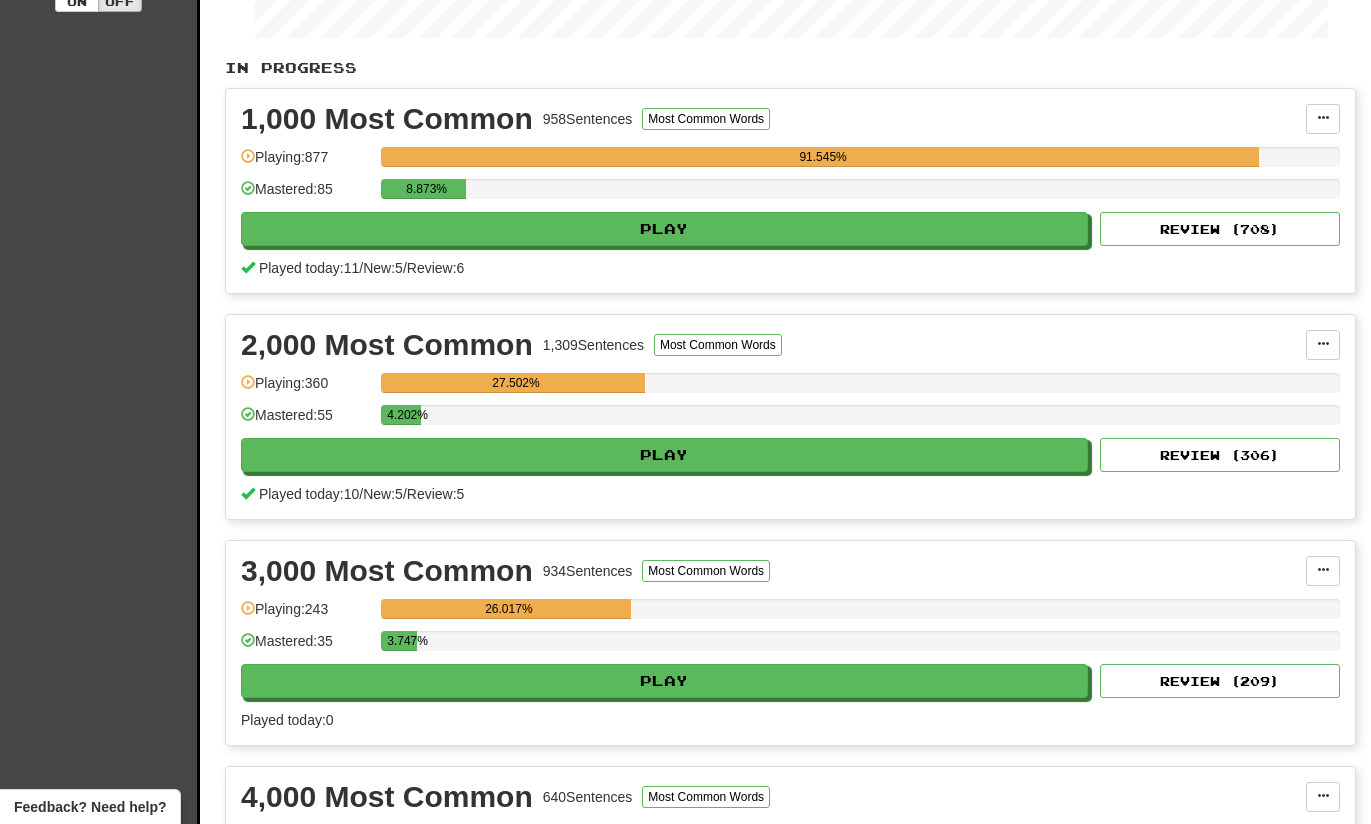 scroll, scrollTop: 374, scrollLeft: 0, axis: vertical 